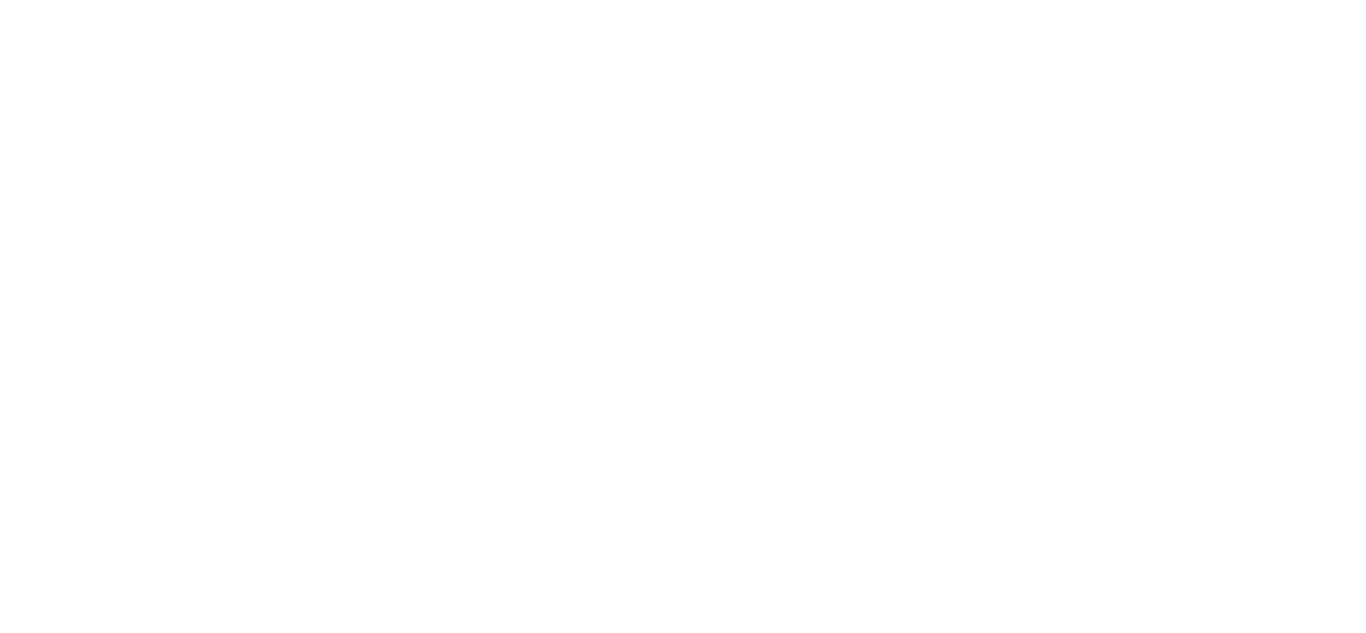 scroll, scrollTop: 0, scrollLeft: 0, axis: both 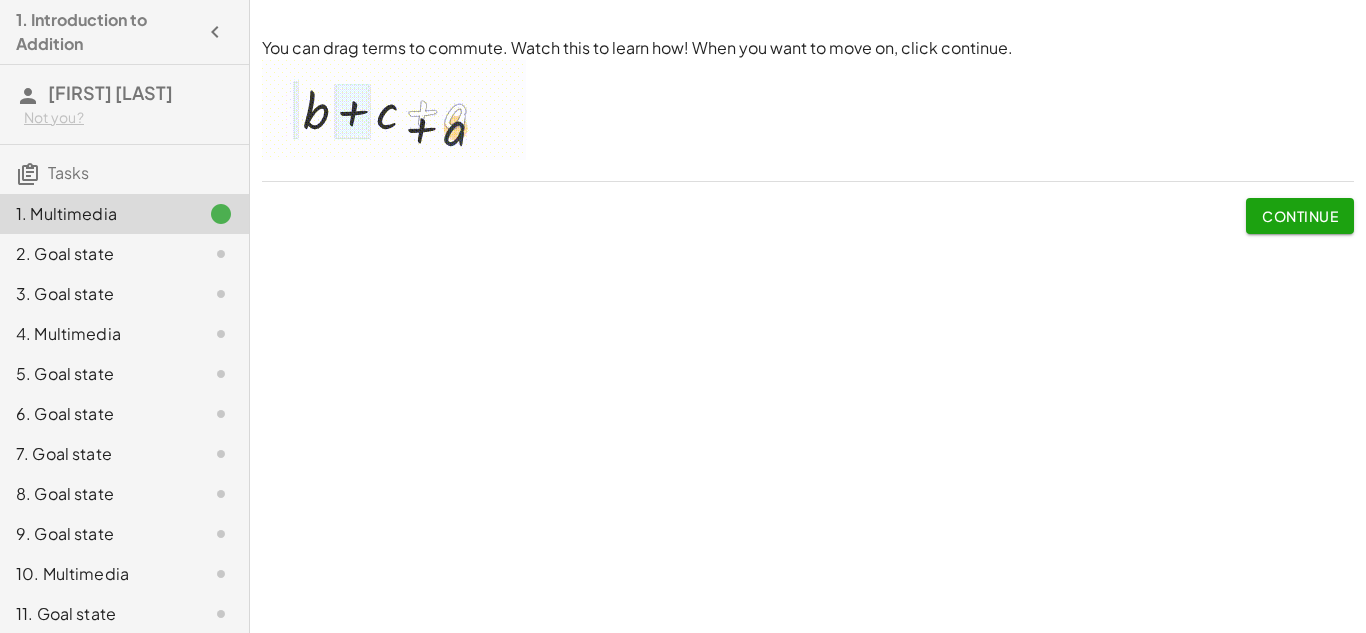 click on "Continue" 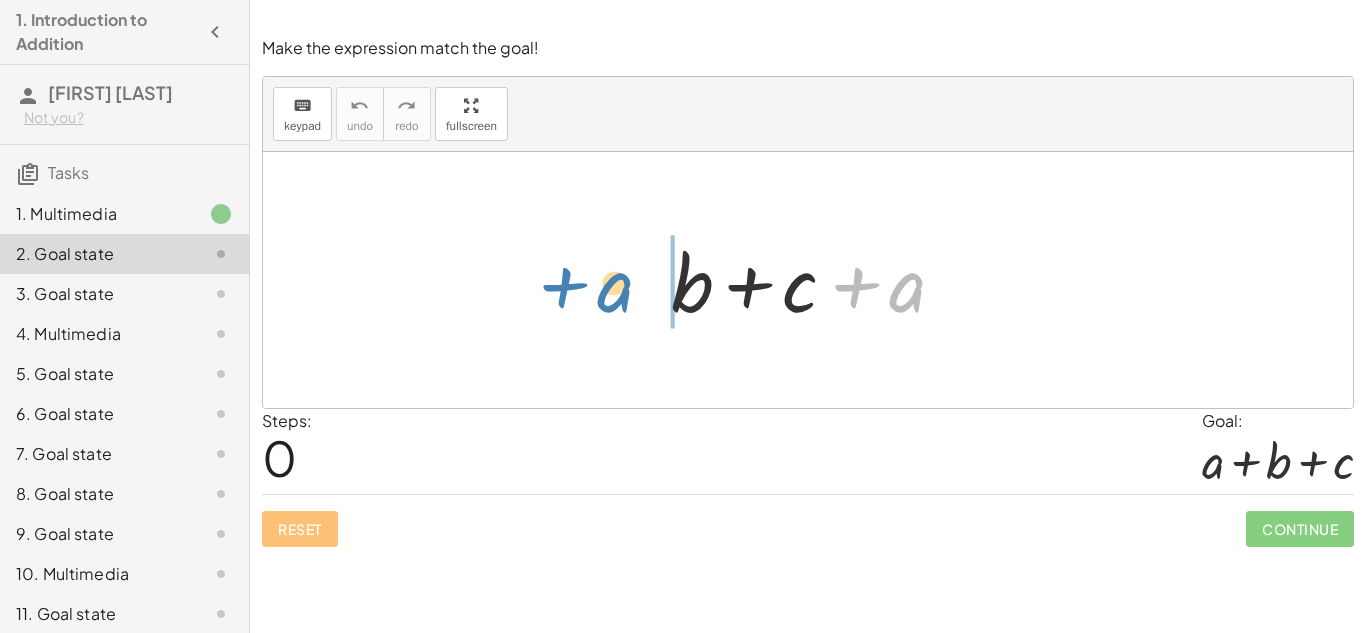 drag, startPoint x: 918, startPoint y: 288, endPoint x: 627, endPoint y: 288, distance: 291 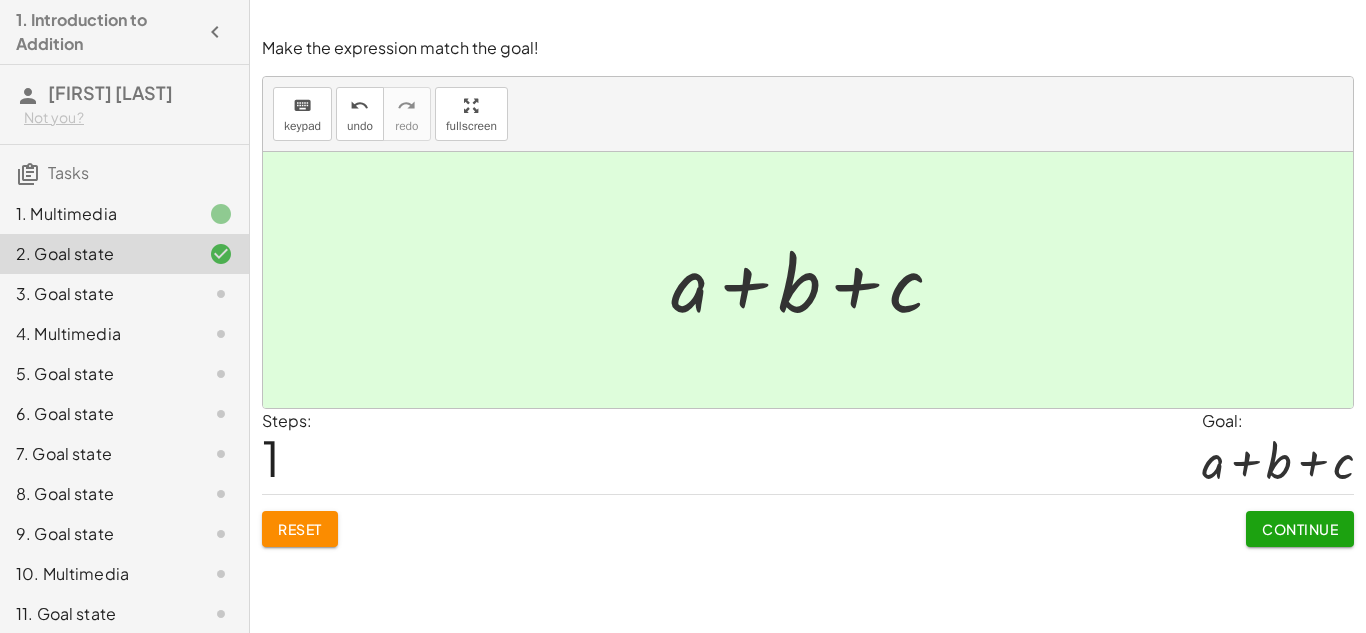 click on "Continue" 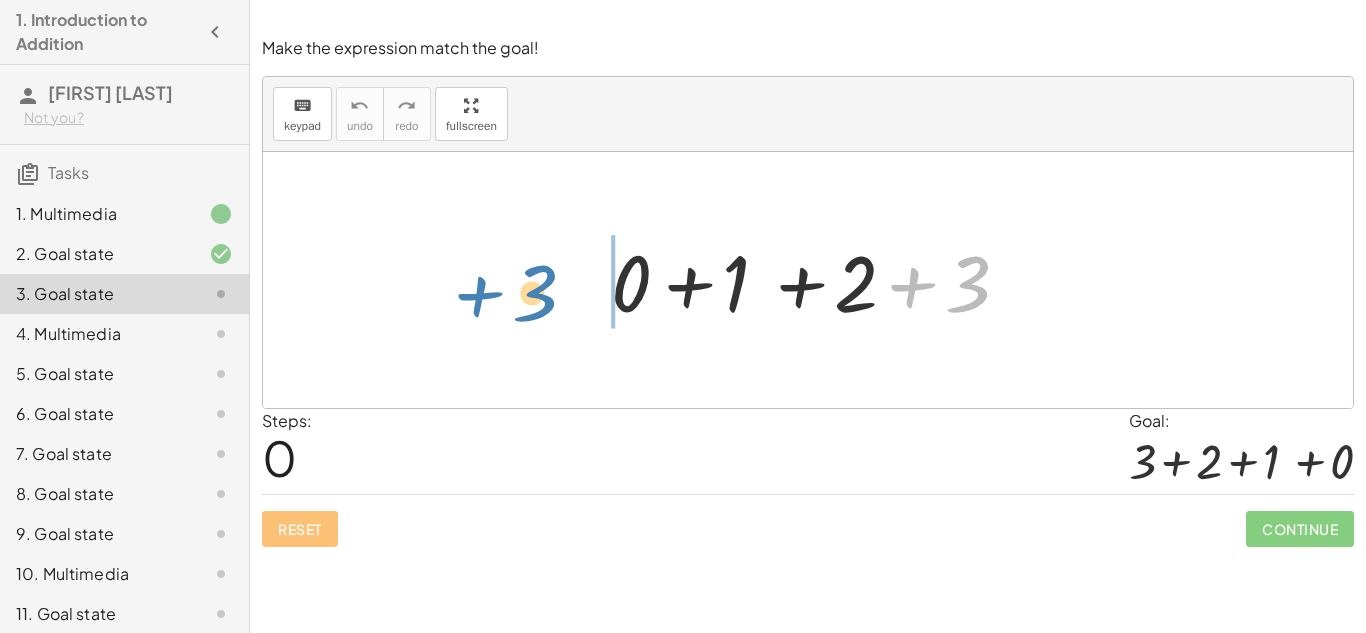 drag, startPoint x: 959, startPoint y: 271, endPoint x: 522, endPoint y: 280, distance: 437.09268 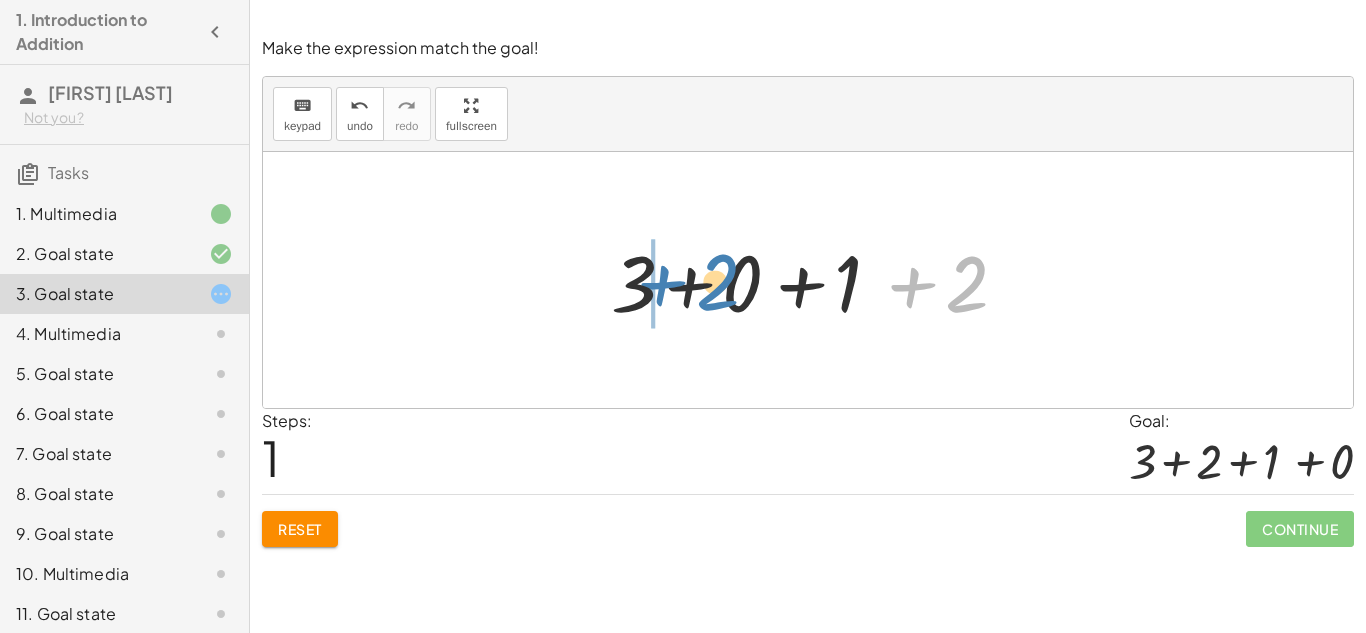 drag, startPoint x: 976, startPoint y: 303, endPoint x: 724, endPoint y: 301, distance: 252.00793 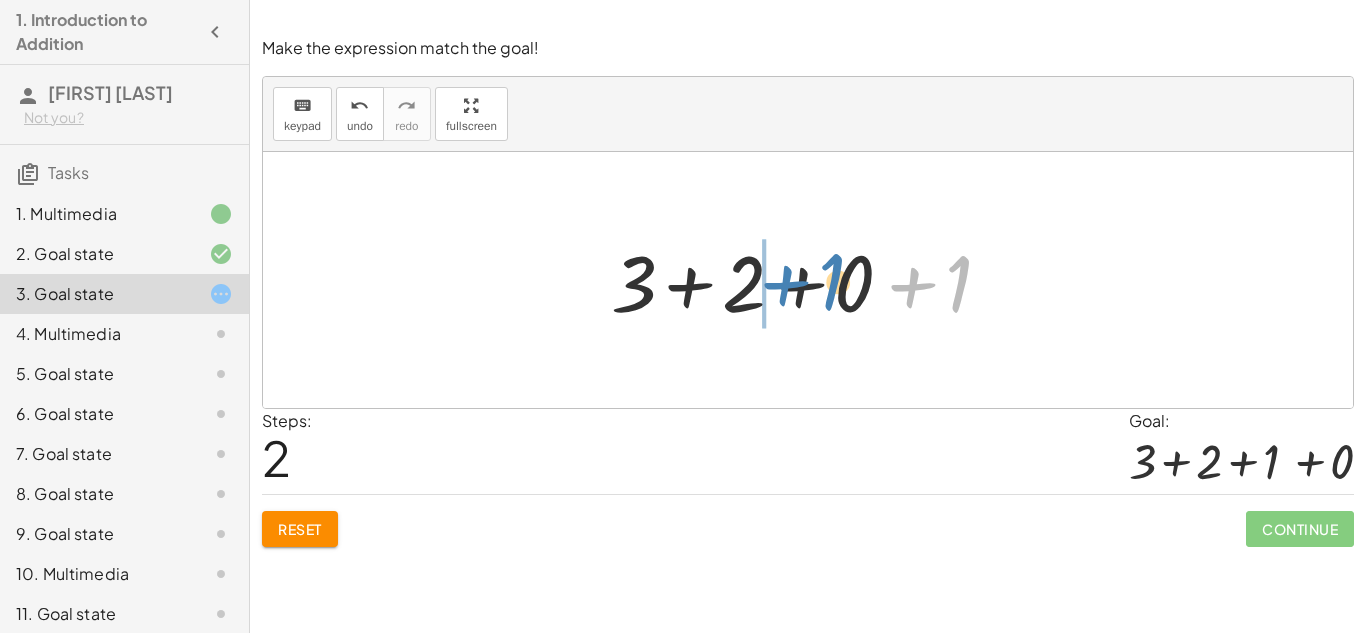 drag, startPoint x: 956, startPoint y: 292, endPoint x: 830, endPoint y: 290, distance: 126.01587 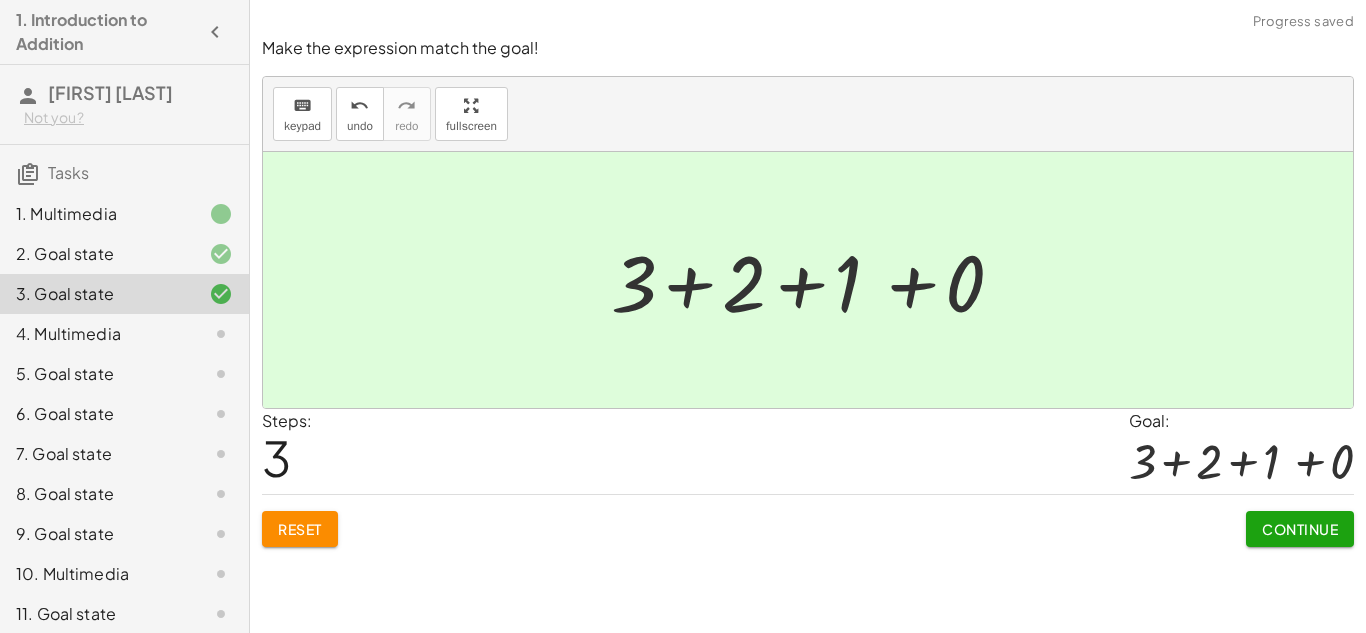click on "Continue" 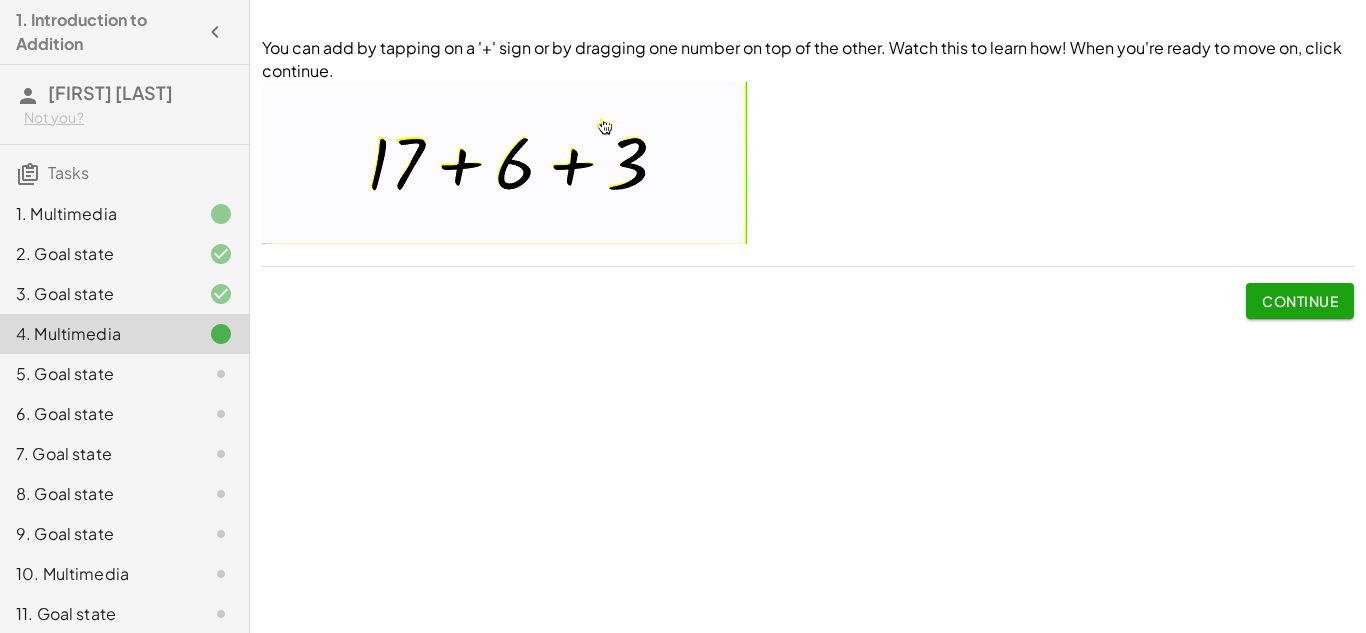 click on "Continue" 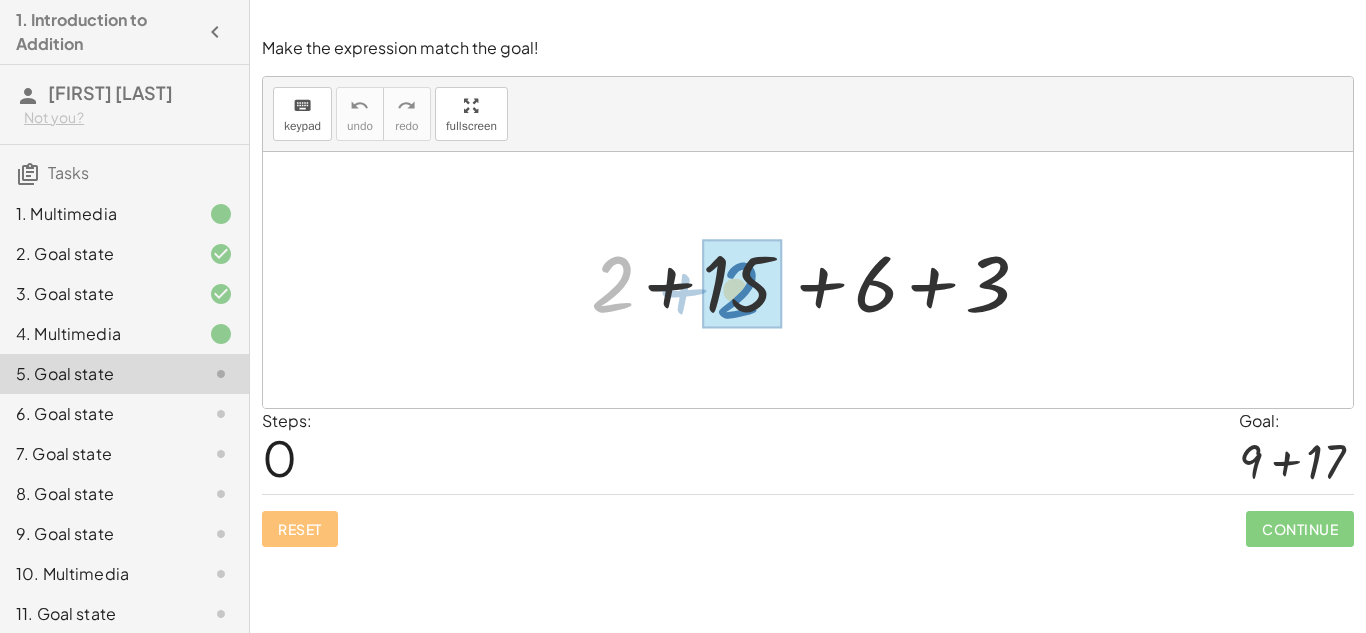 drag, startPoint x: 605, startPoint y: 299, endPoint x: 731, endPoint y: 303, distance: 126.06348 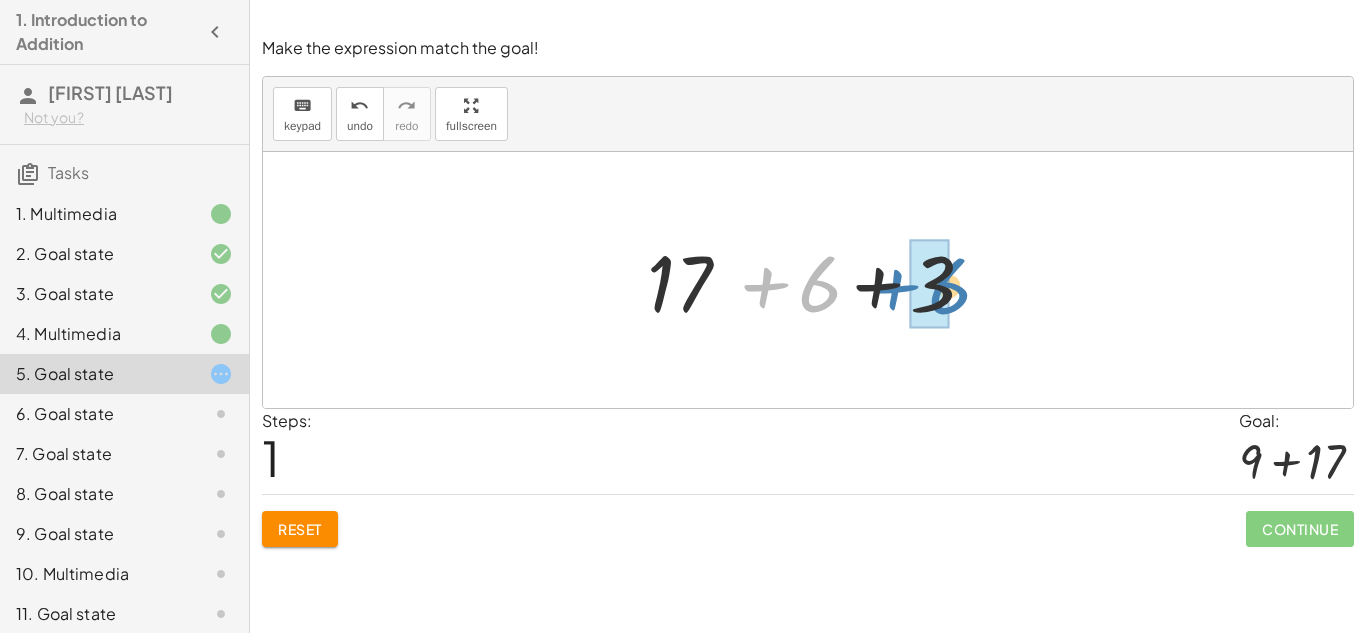 drag, startPoint x: 816, startPoint y: 282, endPoint x: 940, endPoint y: 283, distance: 124.004036 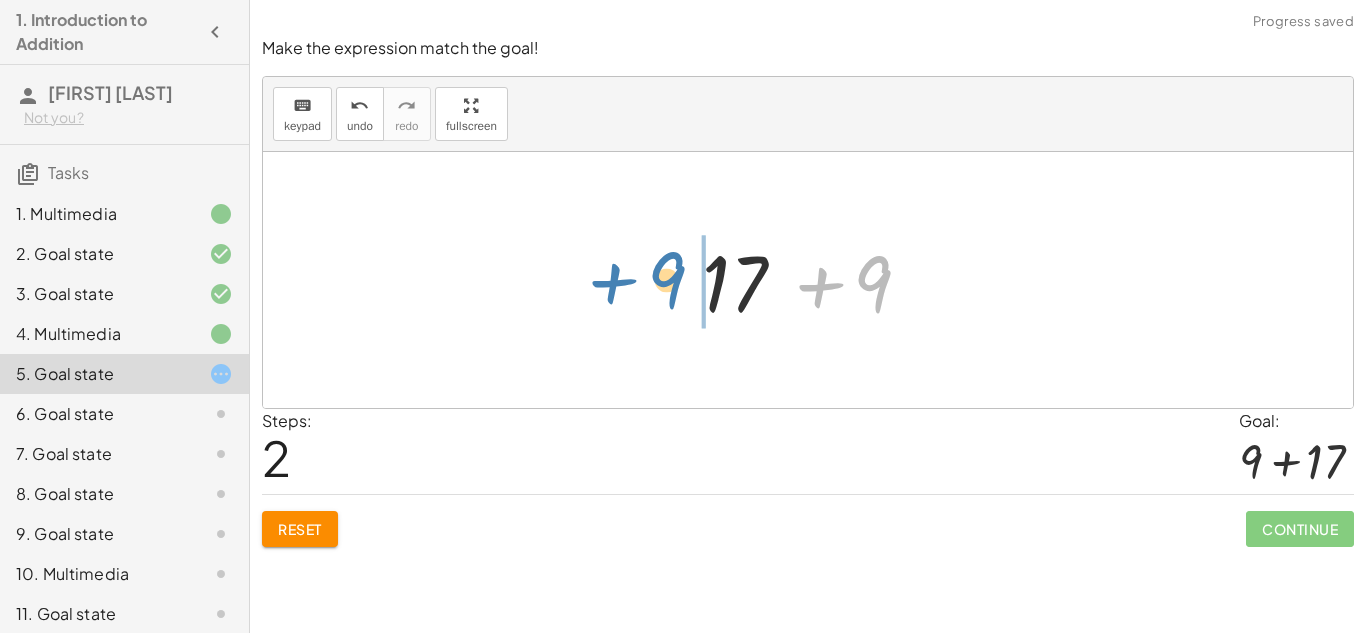 drag, startPoint x: 873, startPoint y: 275, endPoint x: 666, endPoint y: 274, distance: 207.00241 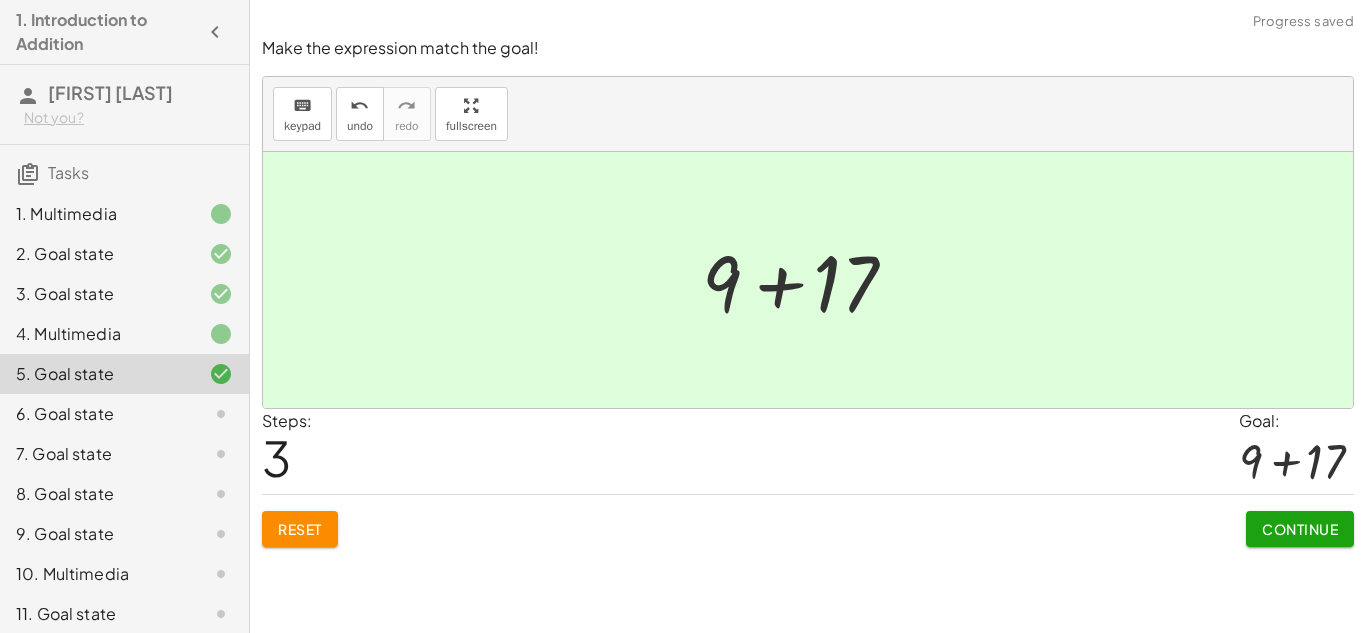 click on "Continue" 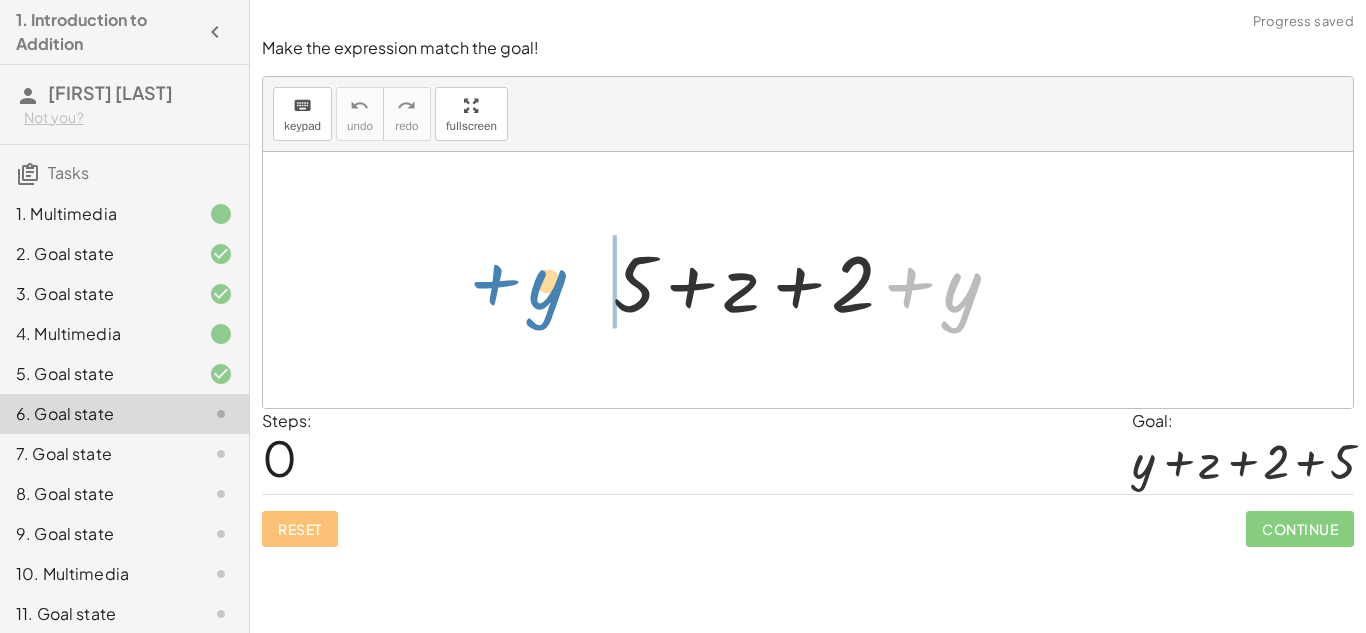drag, startPoint x: 959, startPoint y: 304, endPoint x: 550, endPoint y: 301, distance: 409.01102 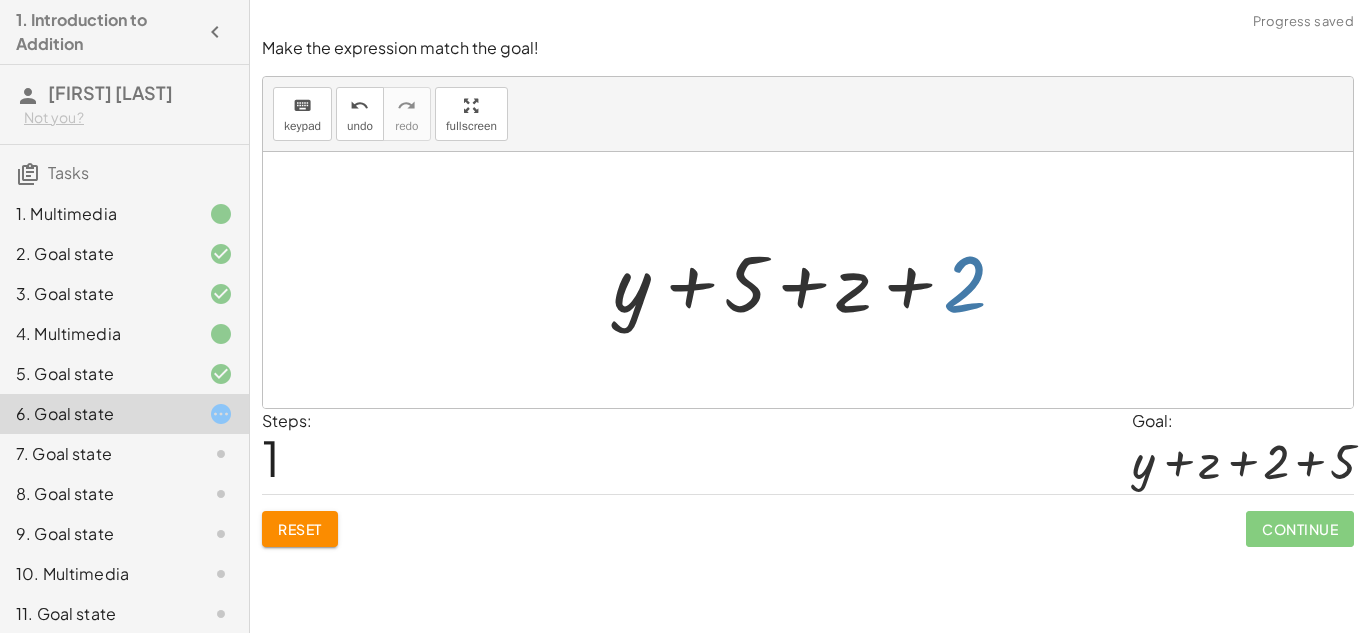 click at bounding box center [815, 280] 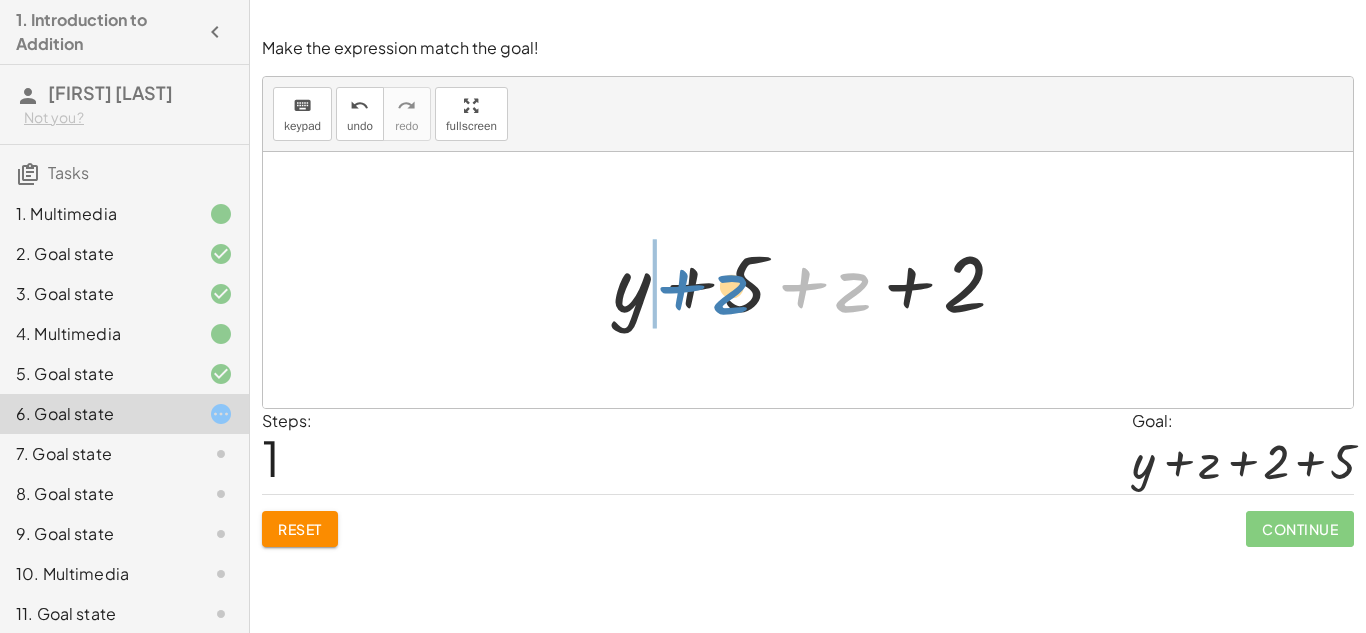 drag, startPoint x: 852, startPoint y: 276, endPoint x: 728, endPoint y: 278, distance: 124.01613 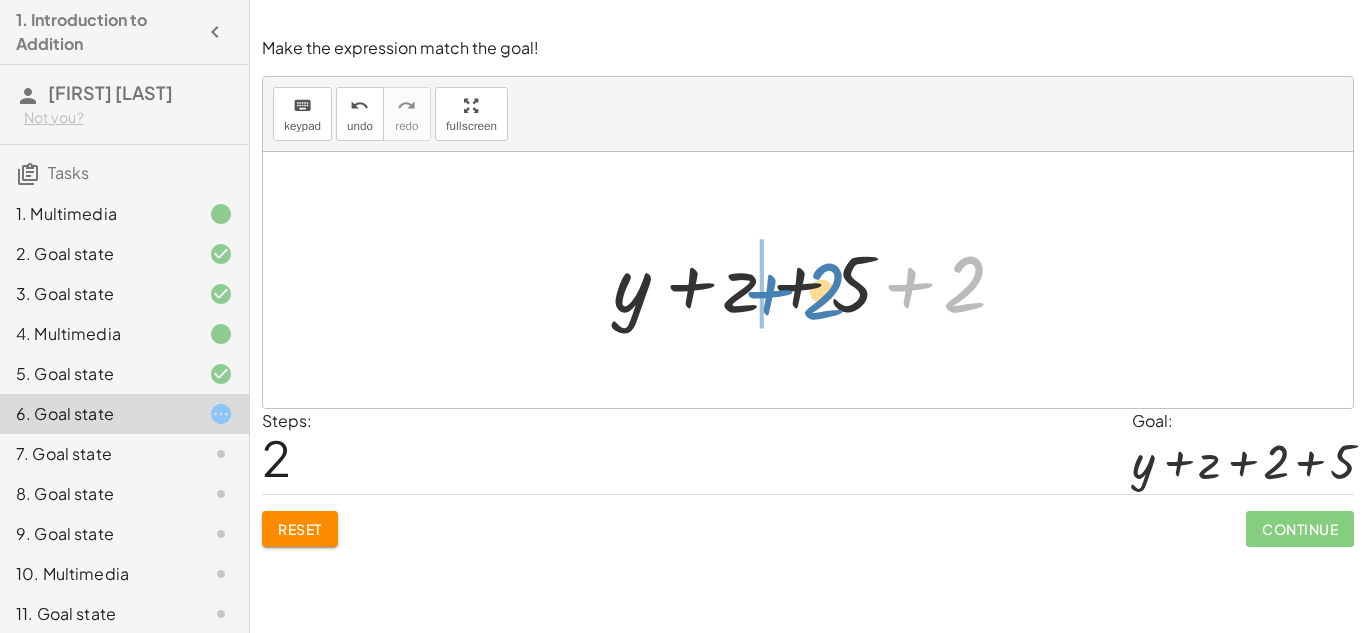 drag, startPoint x: 966, startPoint y: 294, endPoint x: 828, endPoint y: 301, distance: 138.17743 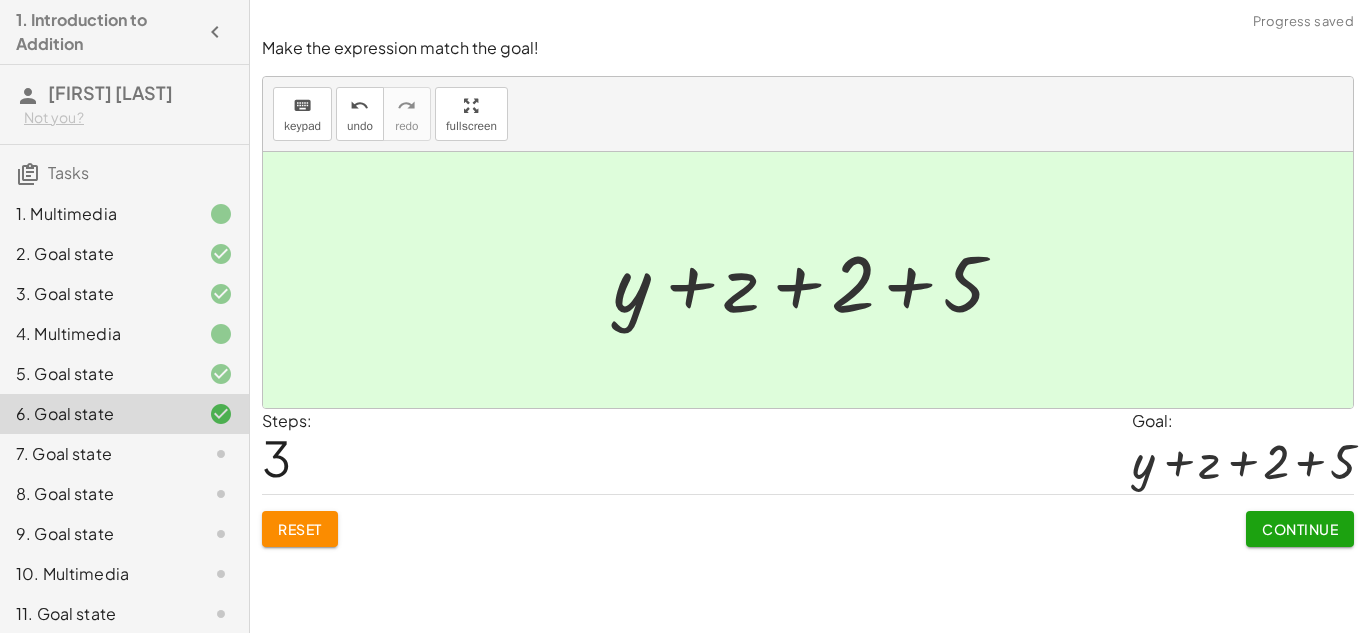 click on "Continue" 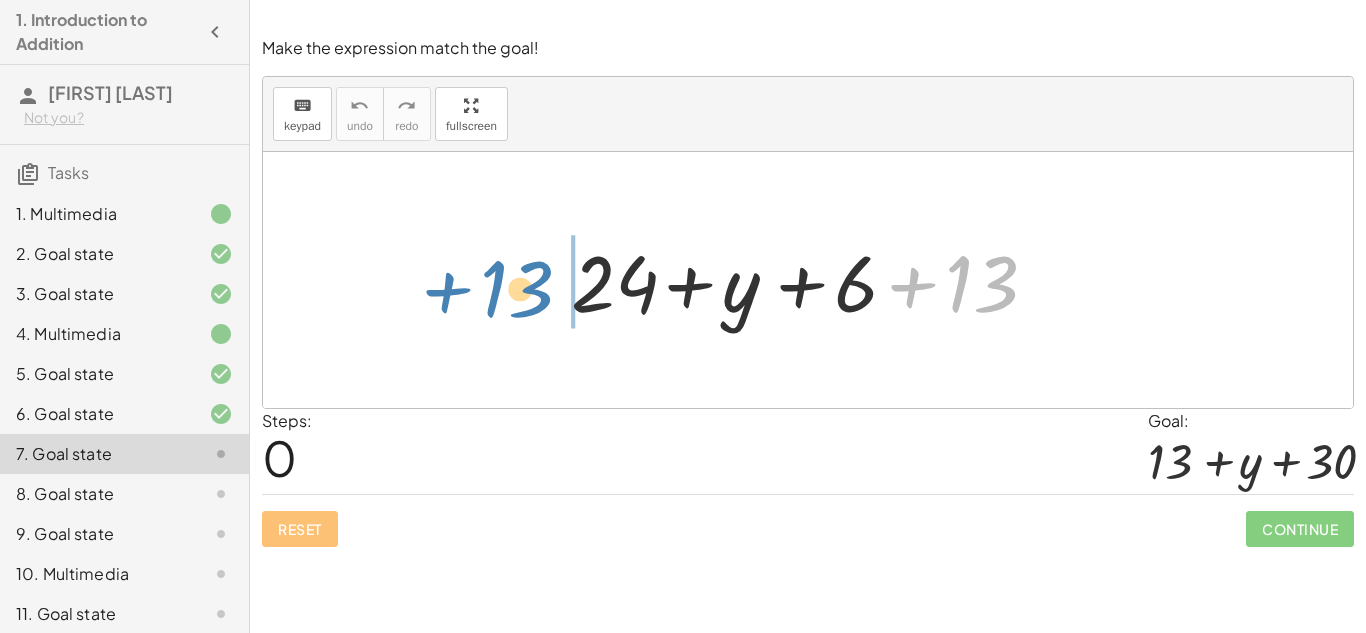 drag, startPoint x: 1002, startPoint y: 292, endPoint x: 535, endPoint y: 297, distance: 467.02676 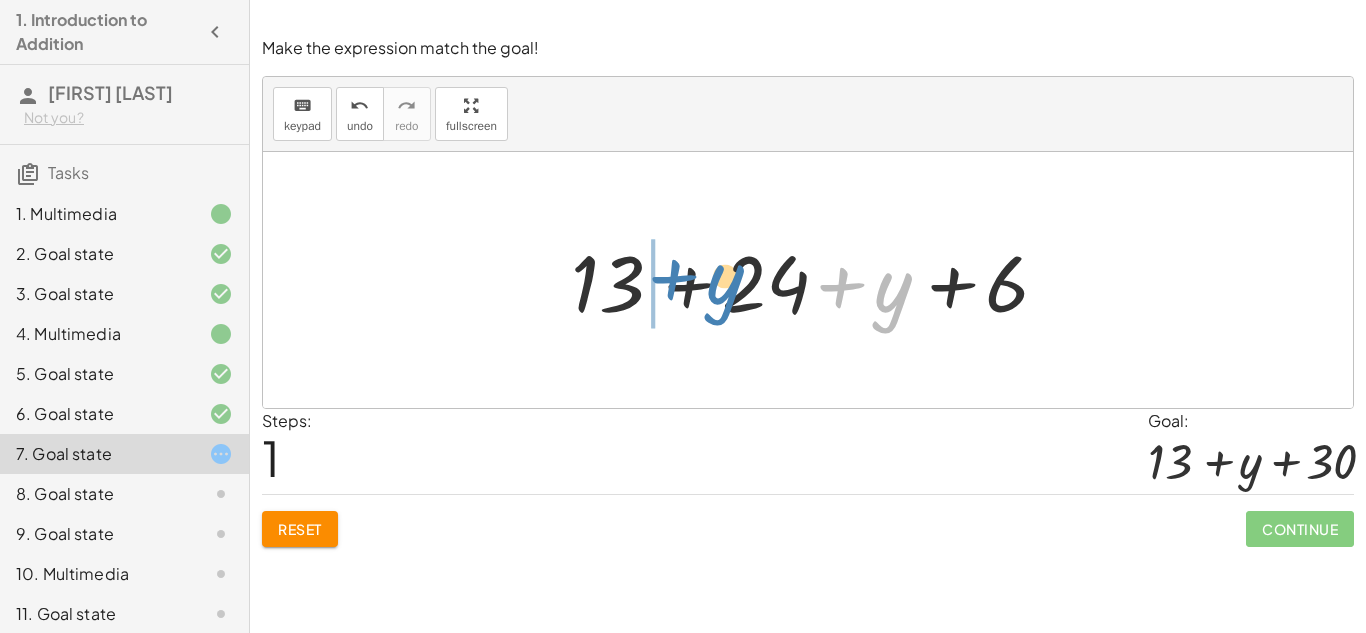 drag, startPoint x: 907, startPoint y: 293, endPoint x: 738, endPoint y: 285, distance: 169.18924 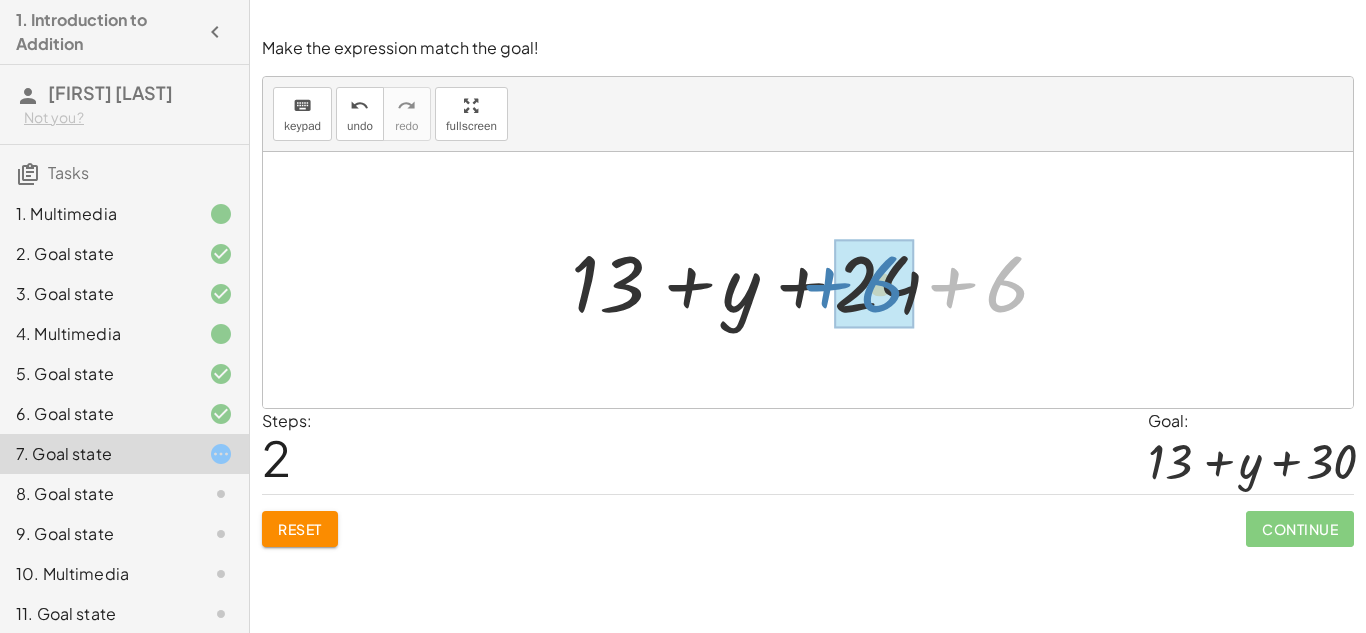drag, startPoint x: 1008, startPoint y: 288, endPoint x: 886, endPoint y: 288, distance: 122 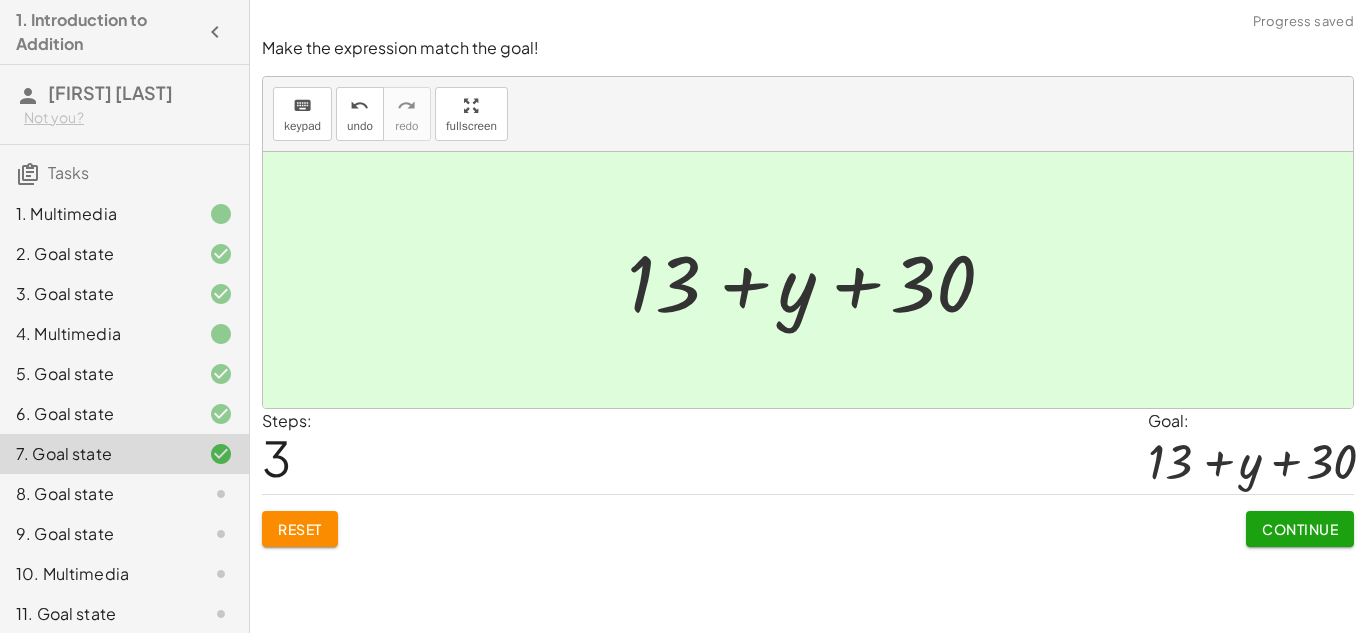 click on "Continue" 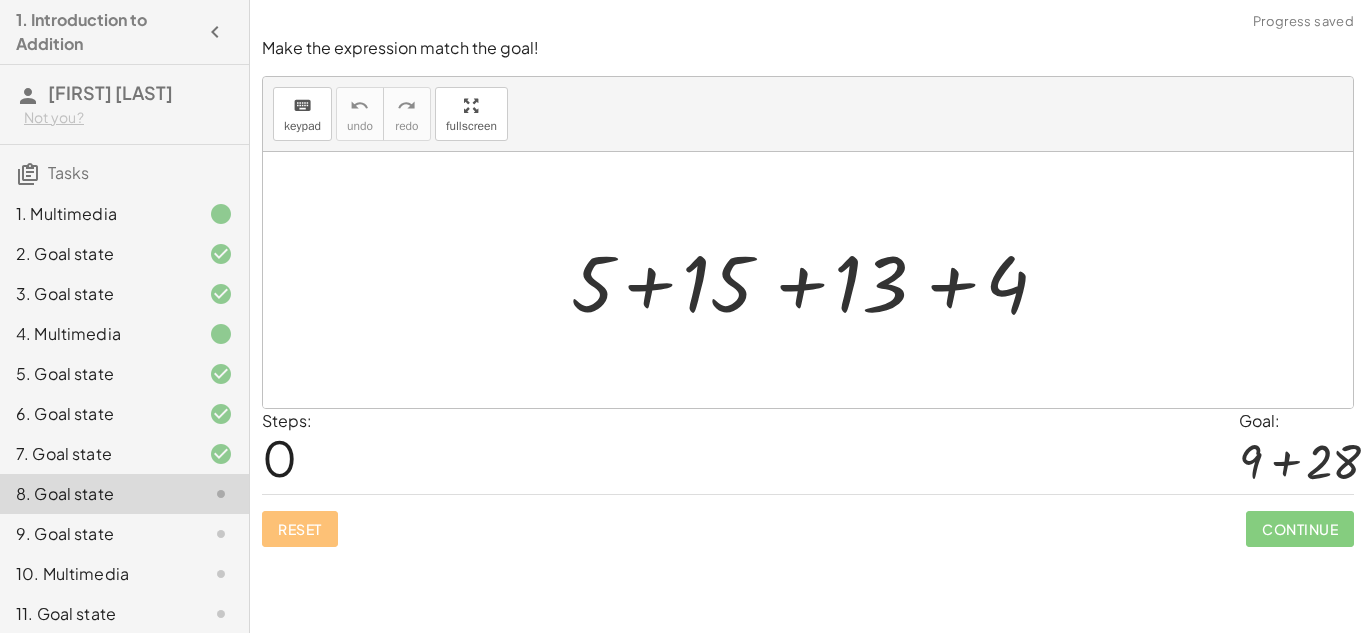 click at bounding box center (815, 280) 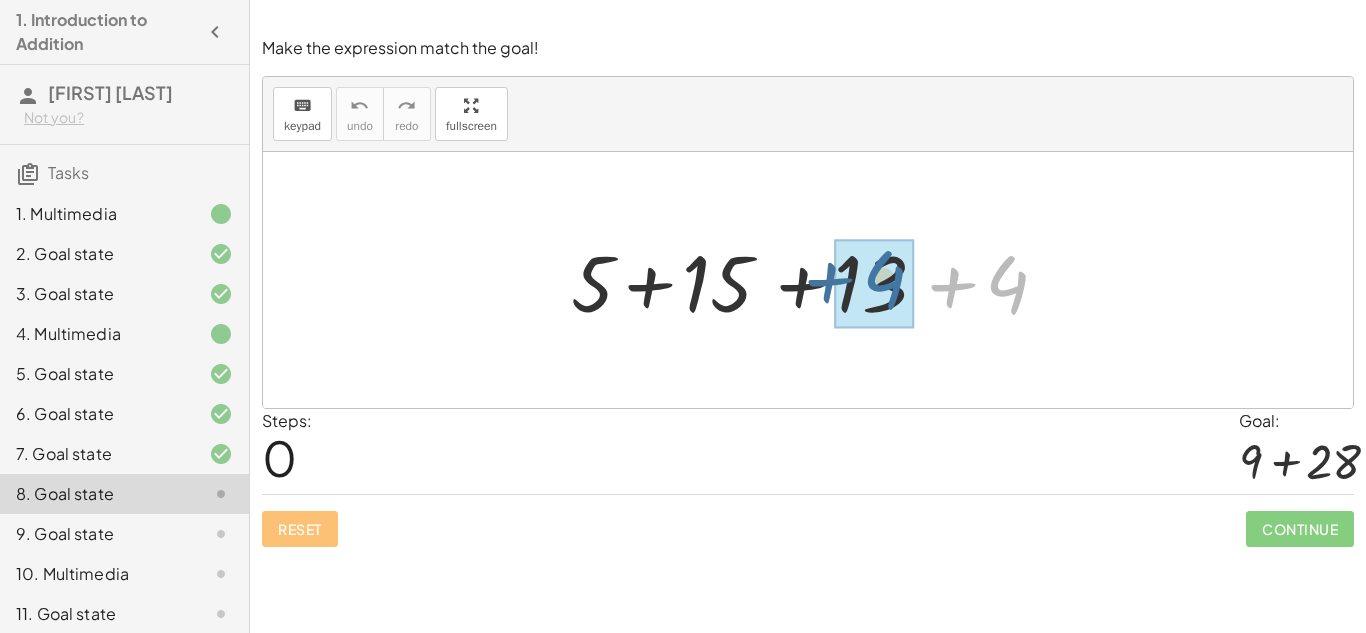 drag, startPoint x: 1009, startPoint y: 282, endPoint x: 885, endPoint y: 277, distance: 124.10077 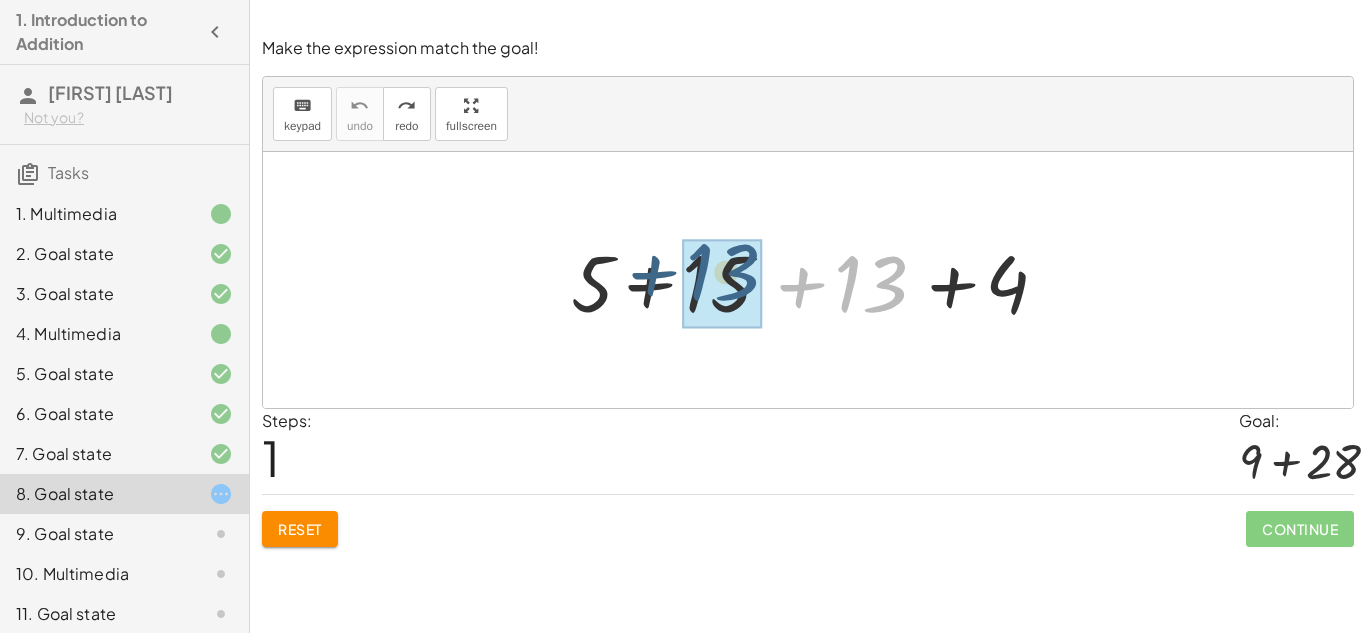 drag, startPoint x: 865, startPoint y: 295, endPoint x: 718, endPoint y: 284, distance: 147.411 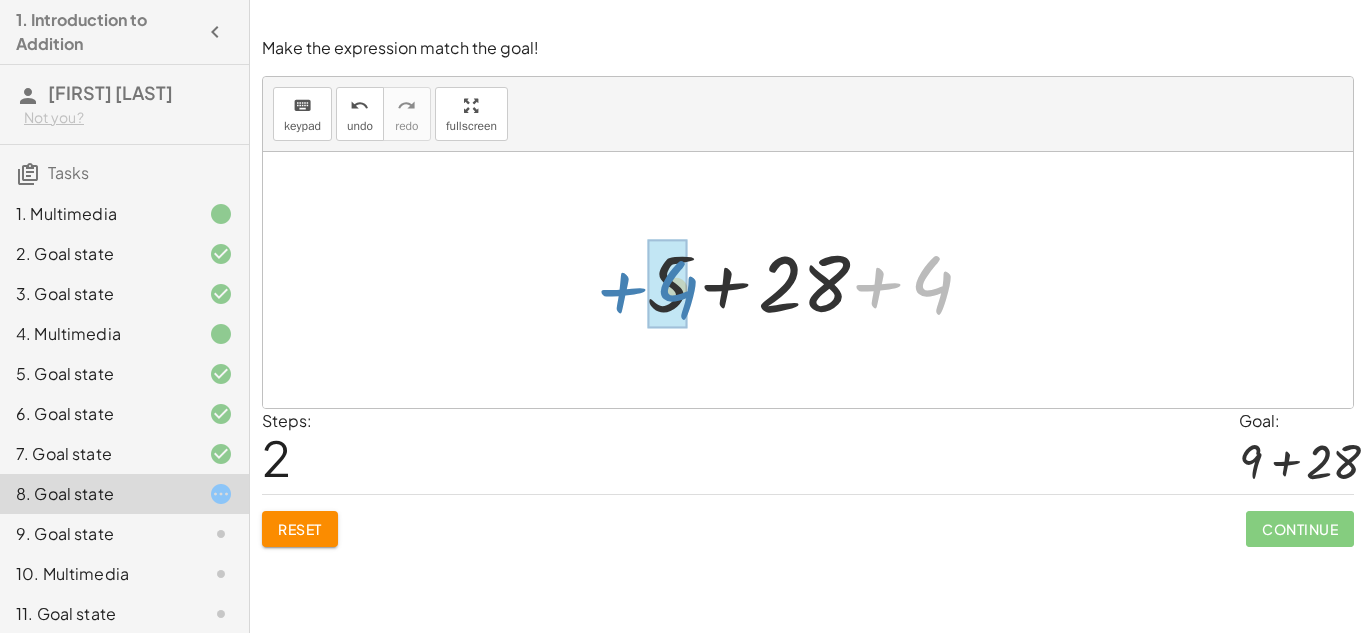 drag, startPoint x: 938, startPoint y: 302, endPoint x: 677, endPoint y: 306, distance: 261.03064 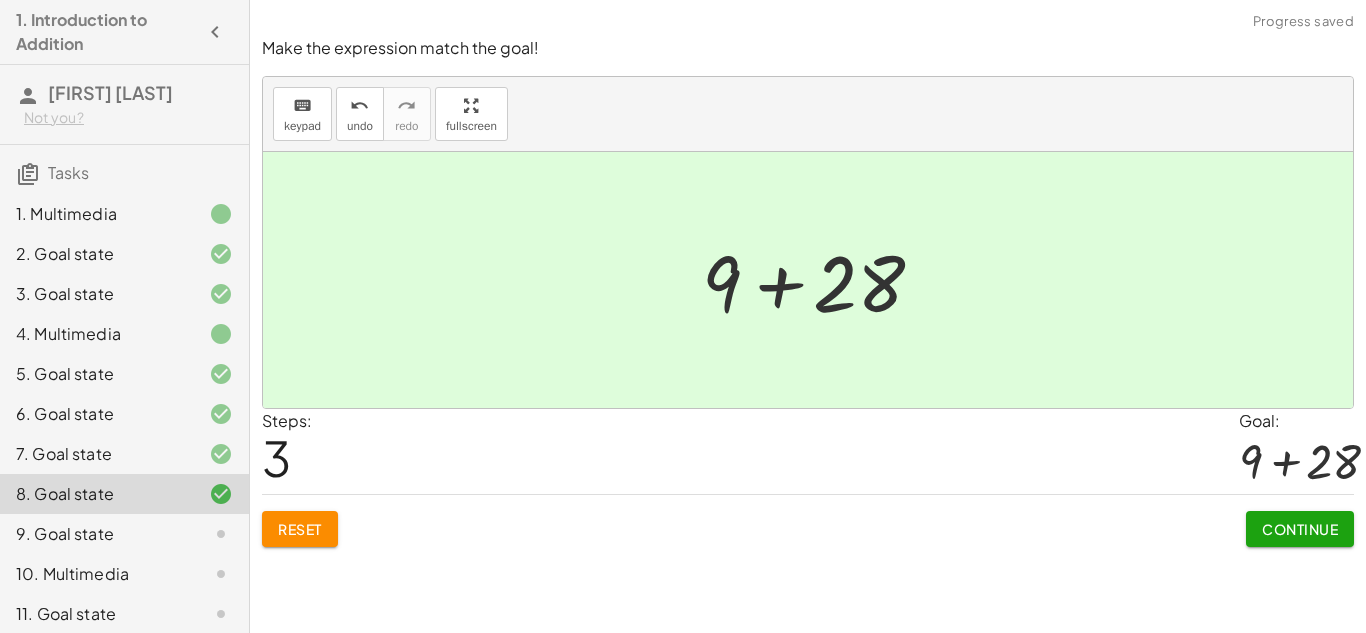click on "Continue" 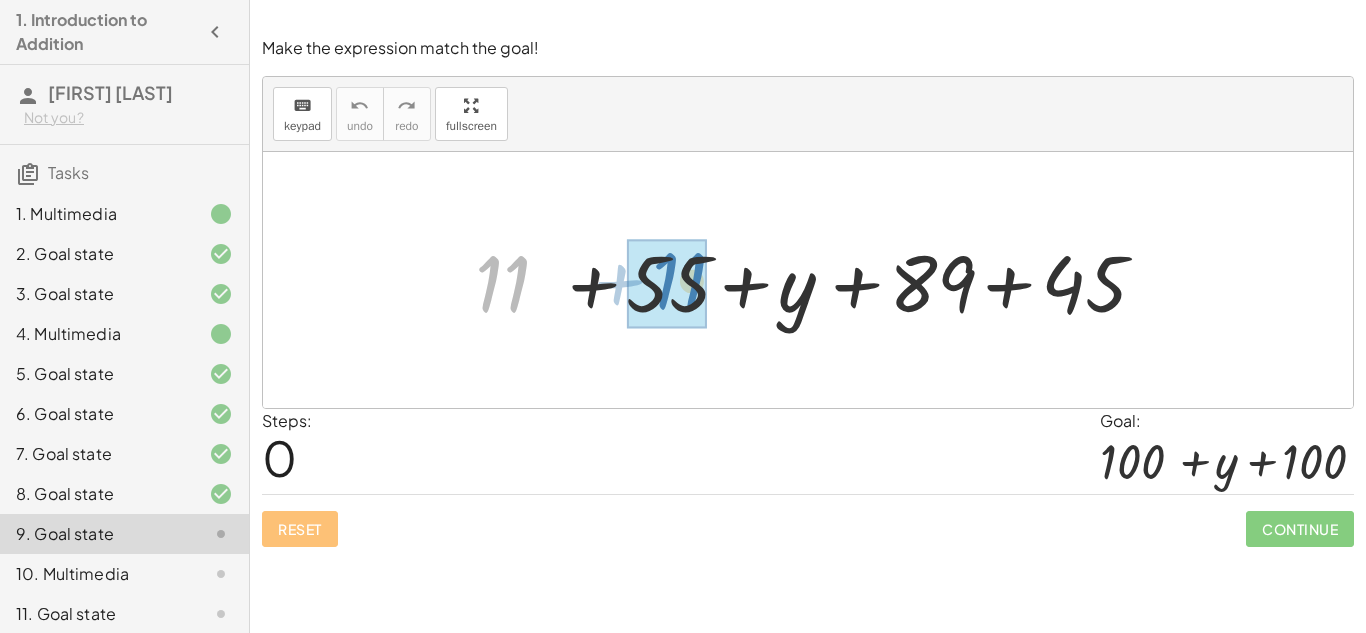 drag, startPoint x: 488, startPoint y: 285, endPoint x: 665, endPoint y: 283, distance: 177.01129 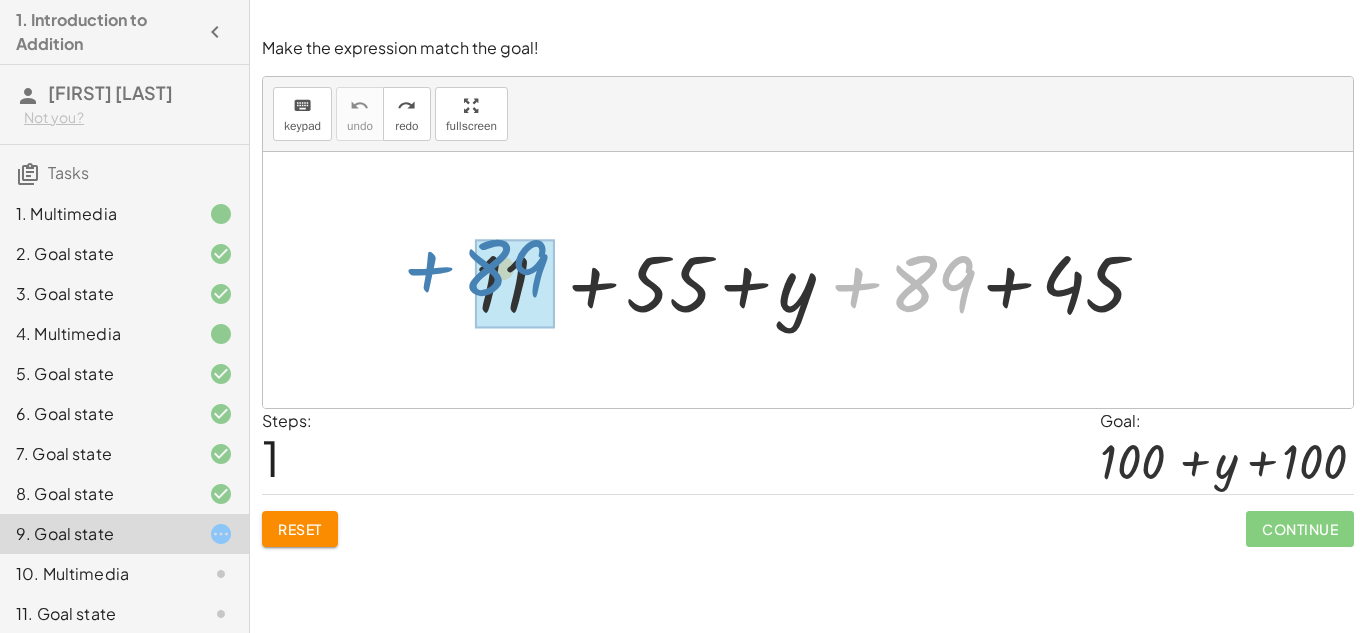 drag, startPoint x: 937, startPoint y: 293, endPoint x: 511, endPoint y: 277, distance: 426.30035 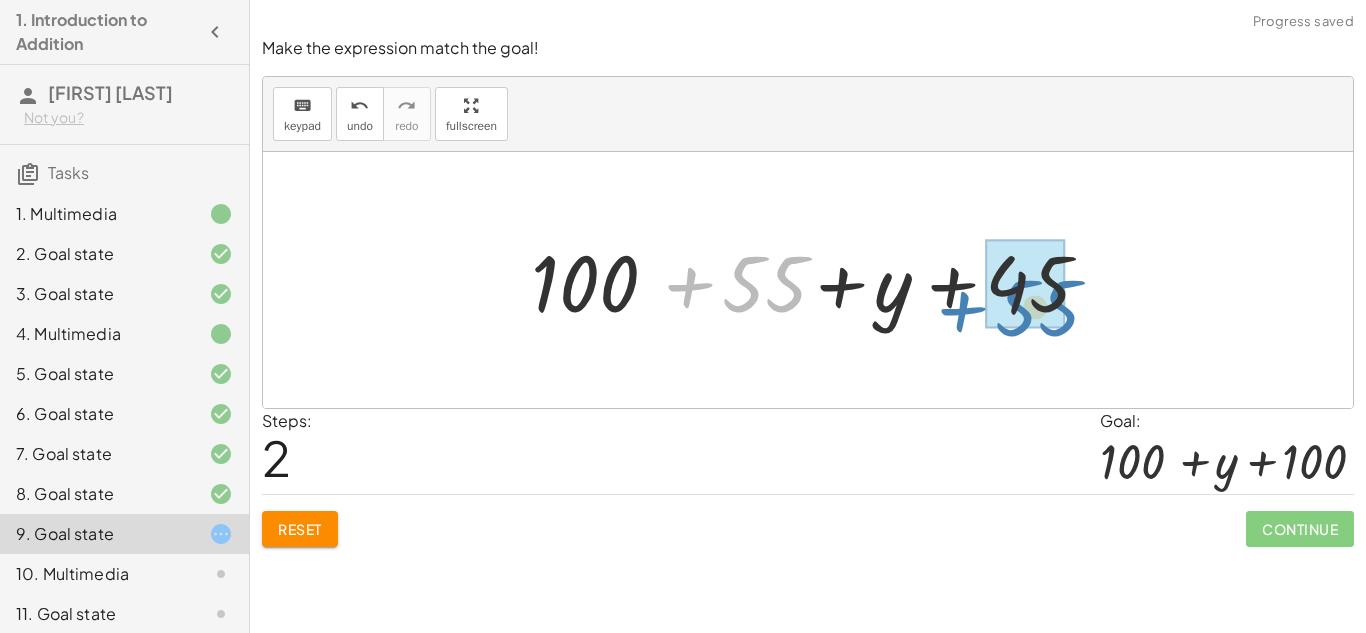 drag, startPoint x: 771, startPoint y: 287, endPoint x: 1044, endPoint y: 309, distance: 273.885 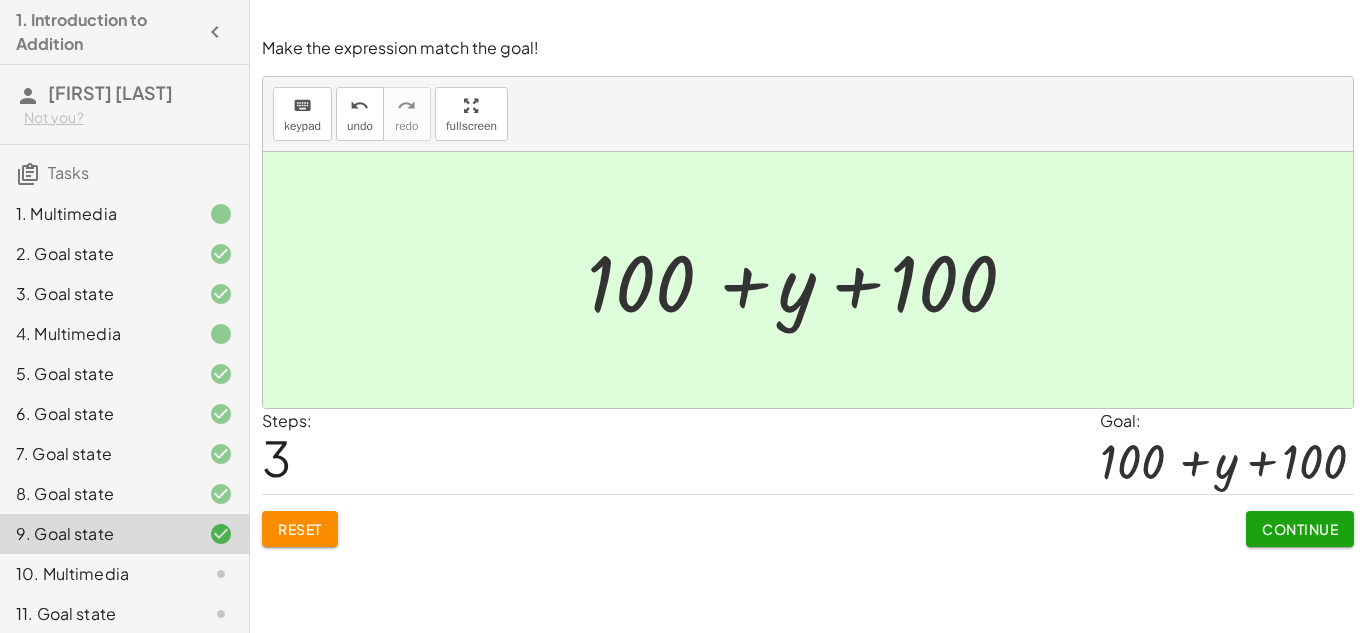 click on "Continue" 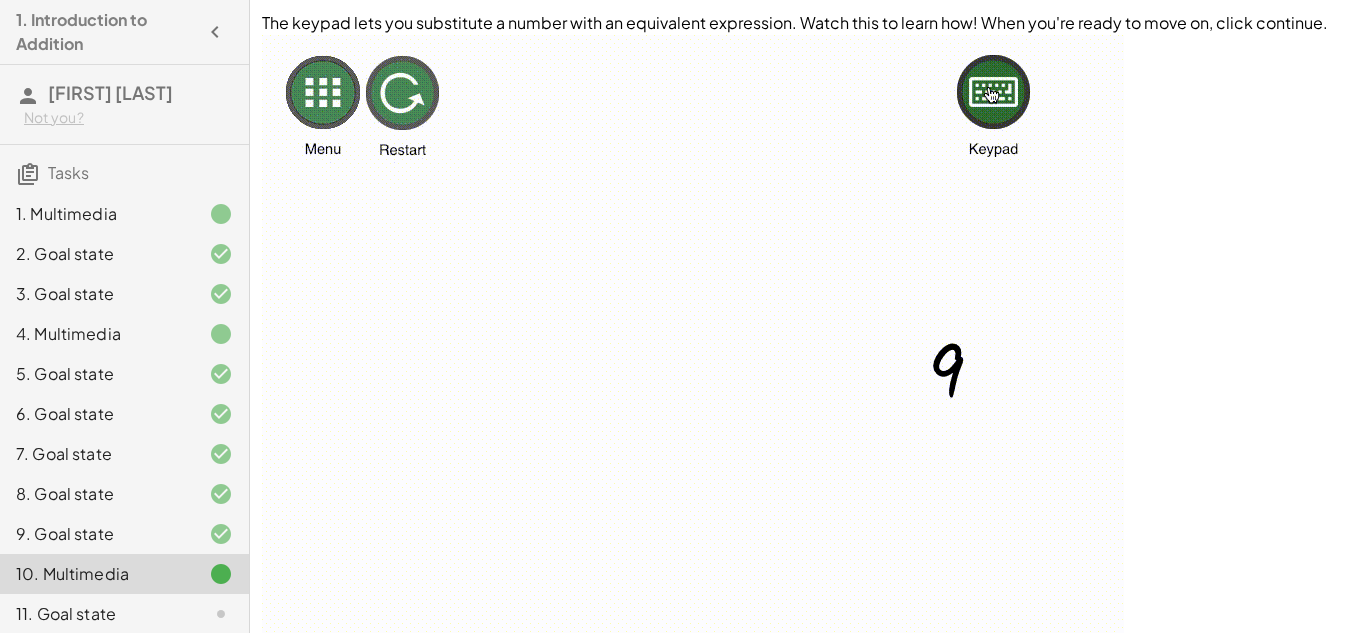 click at bounding box center [693, 394] 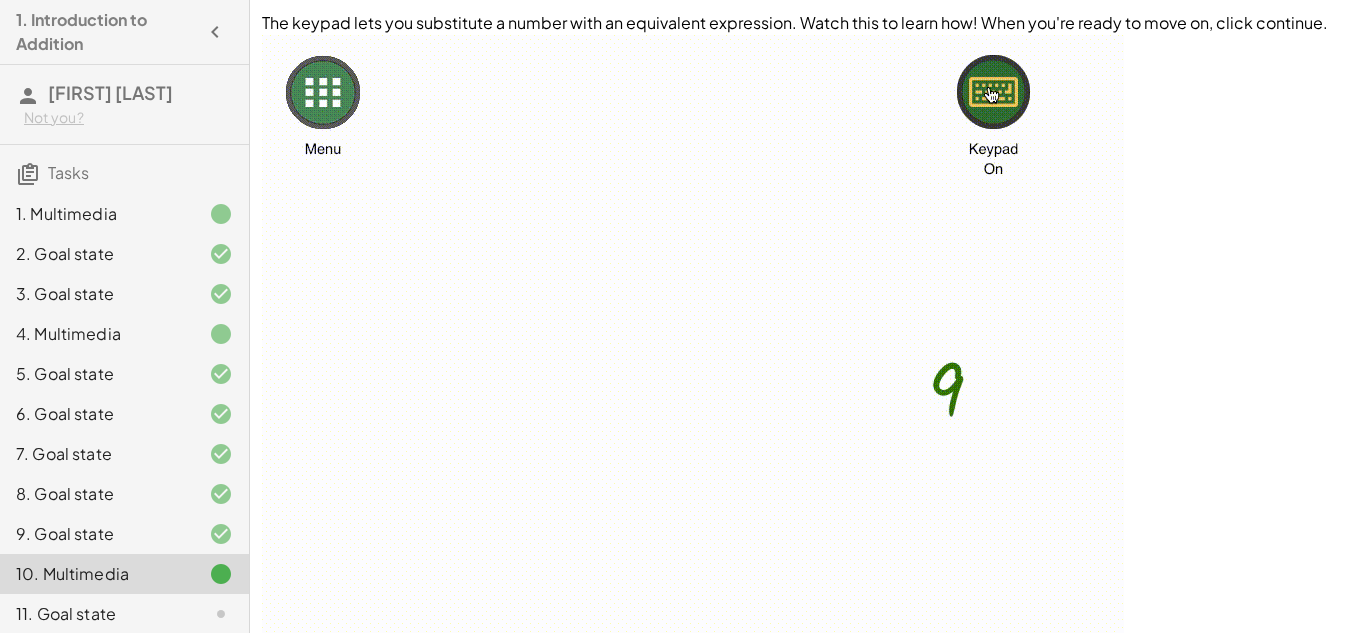 scroll, scrollTop: 206, scrollLeft: 0, axis: vertical 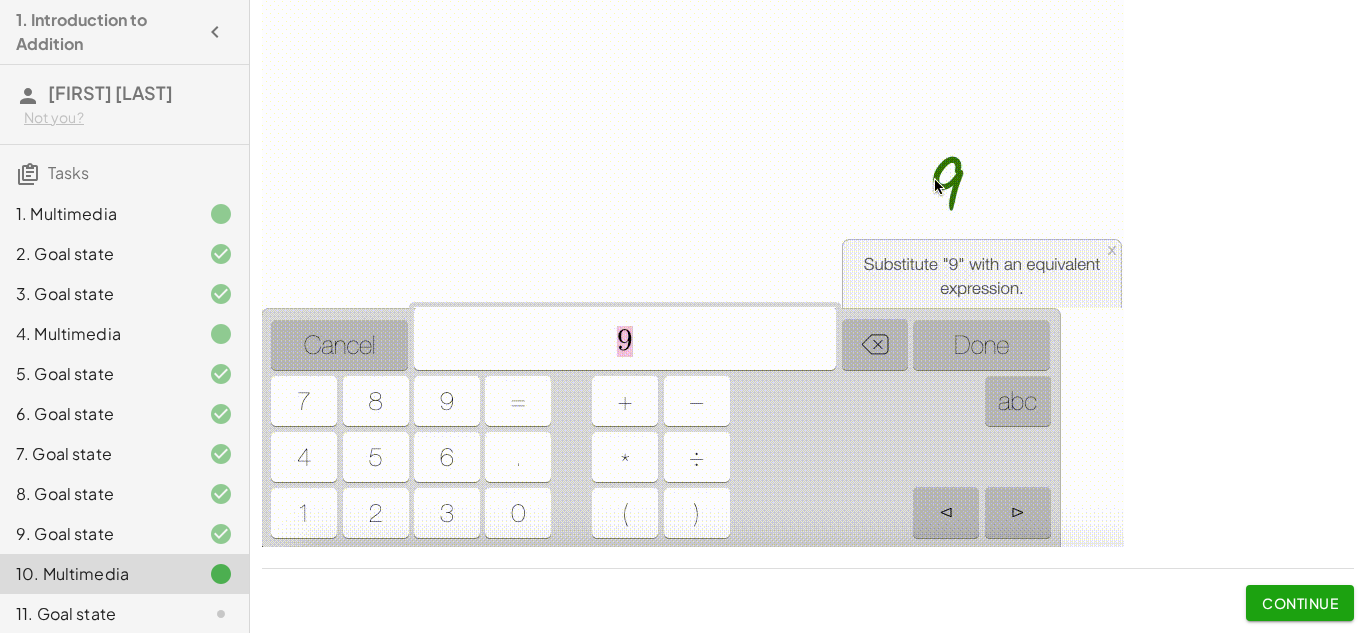 click on "Continue" at bounding box center (1300, 603) 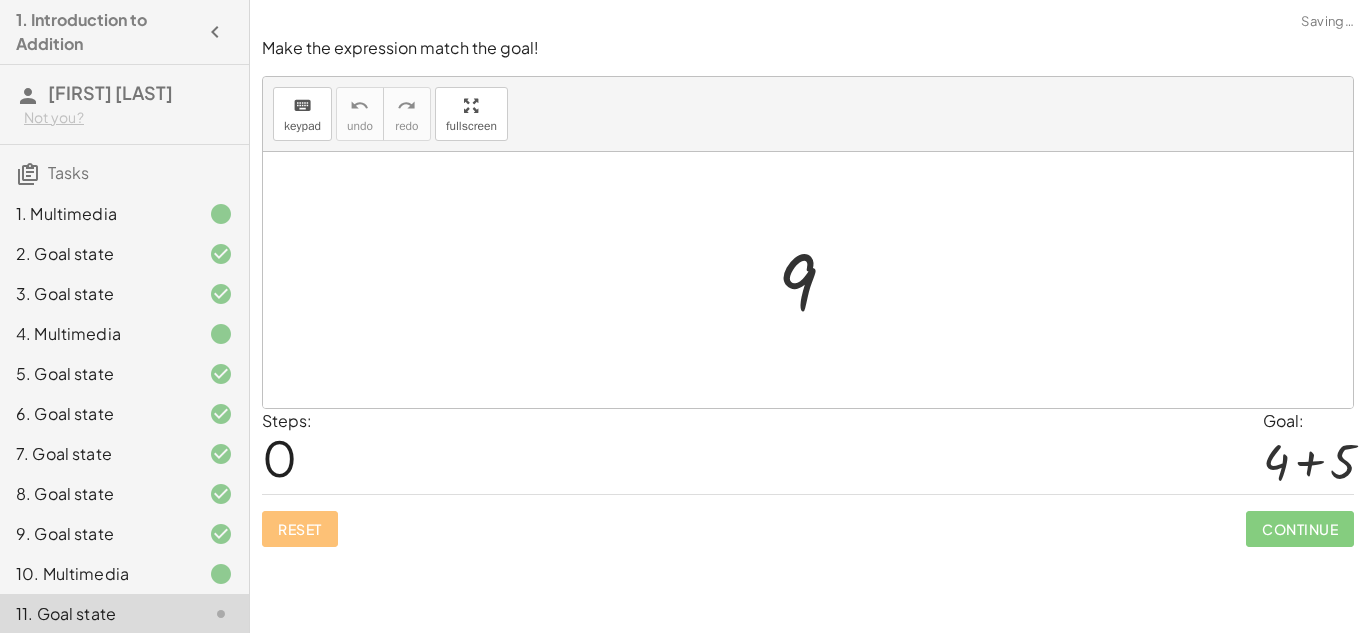 scroll, scrollTop: 0, scrollLeft: 0, axis: both 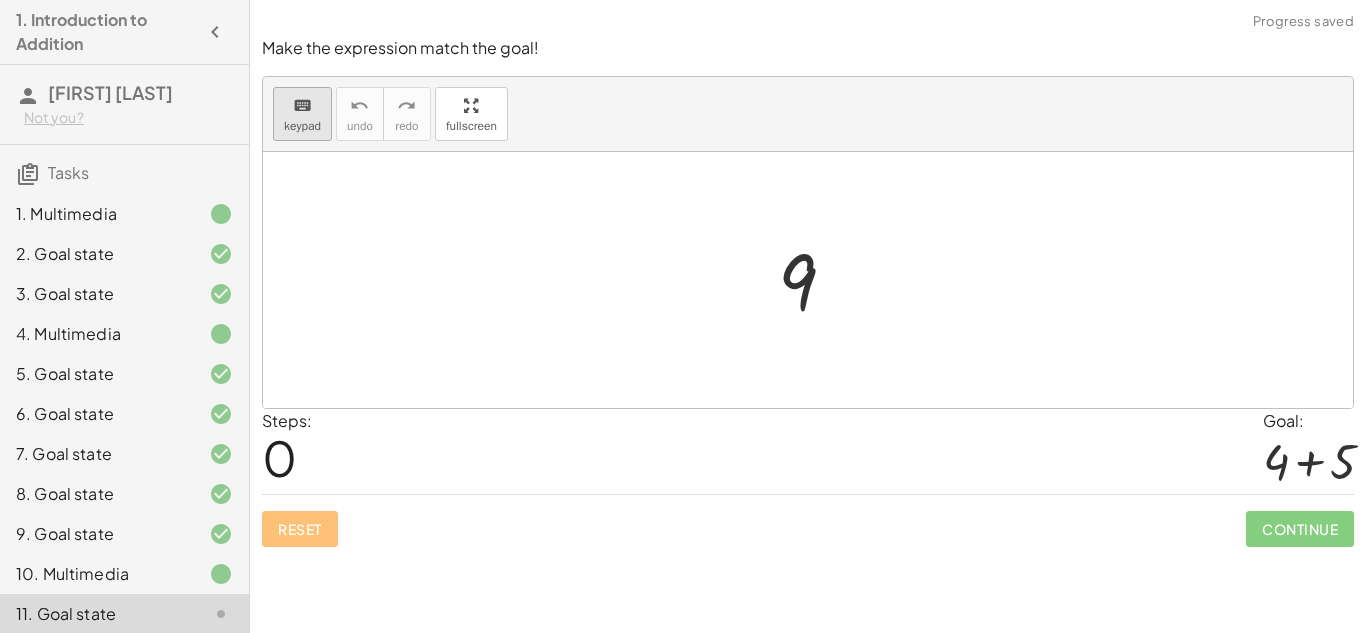 click on "keyboard" at bounding box center (302, 105) 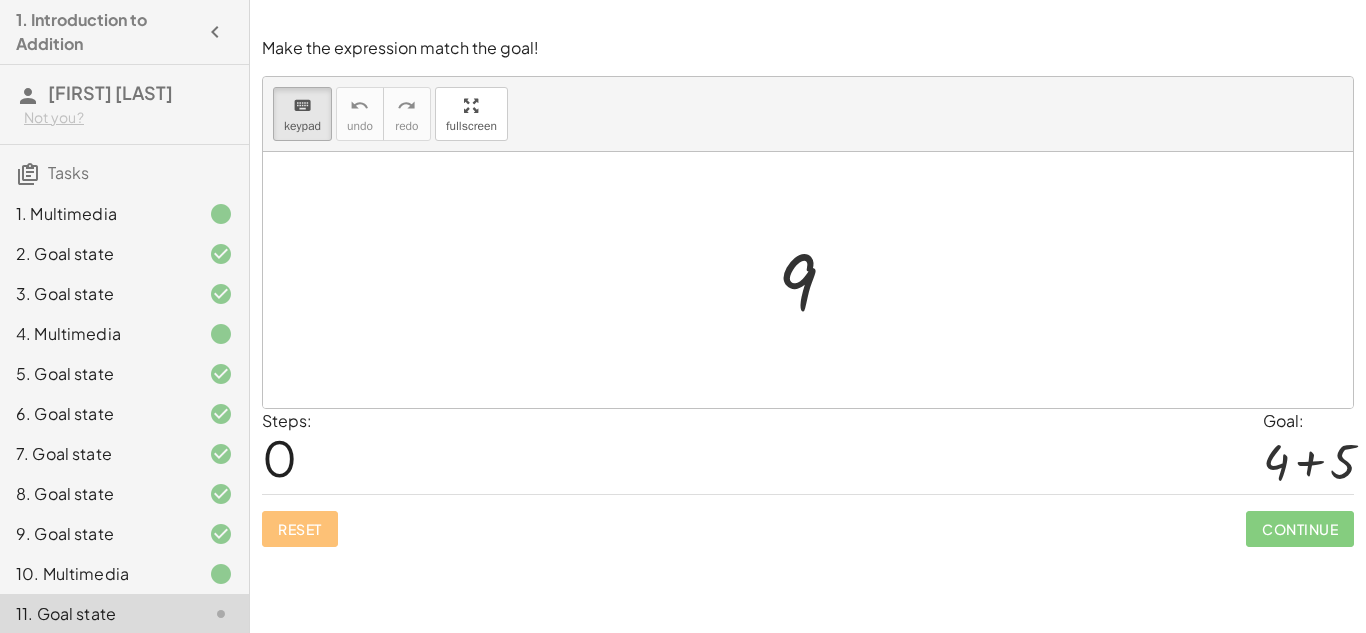 click on "Steps: 0 Goal: + 4 + 5" at bounding box center (808, 452) 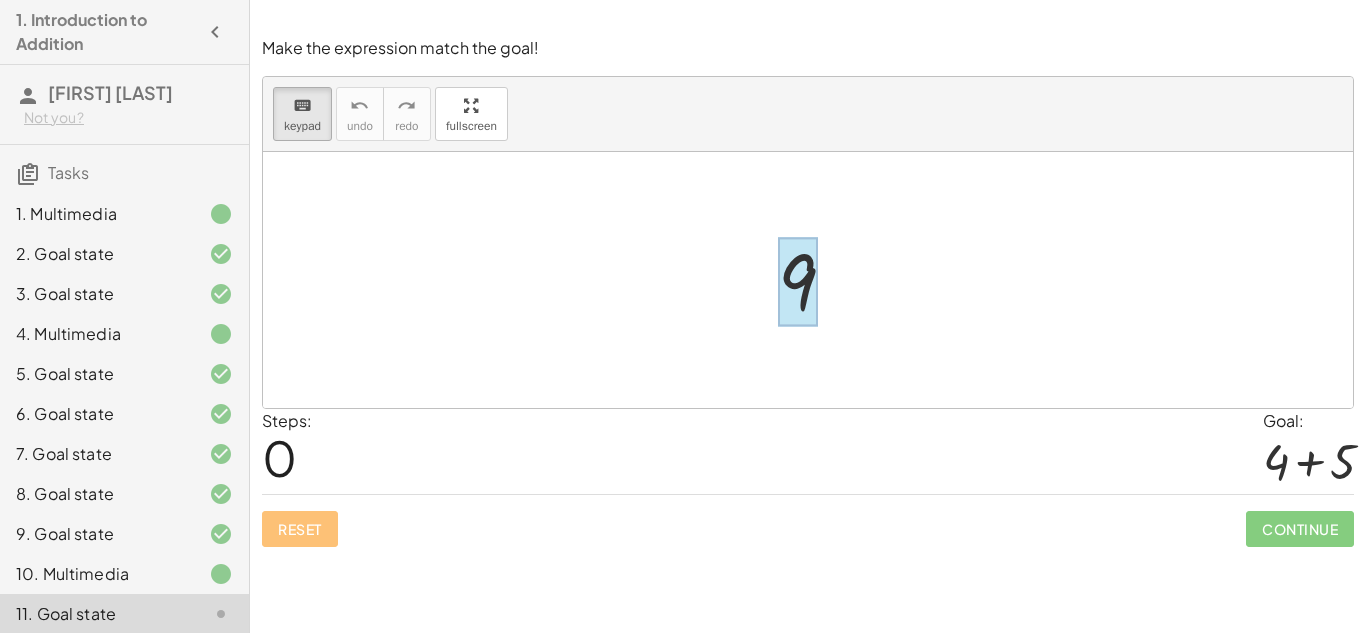click at bounding box center (798, 282) 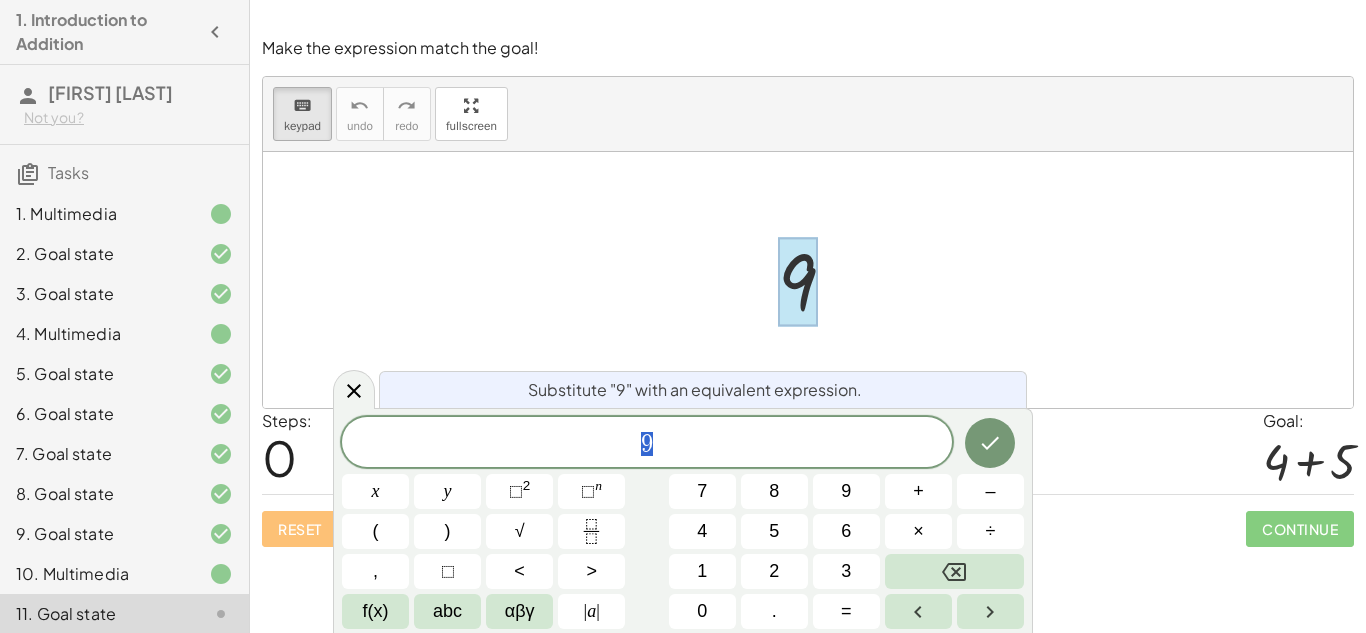 scroll, scrollTop: 1, scrollLeft: 0, axis: vertical 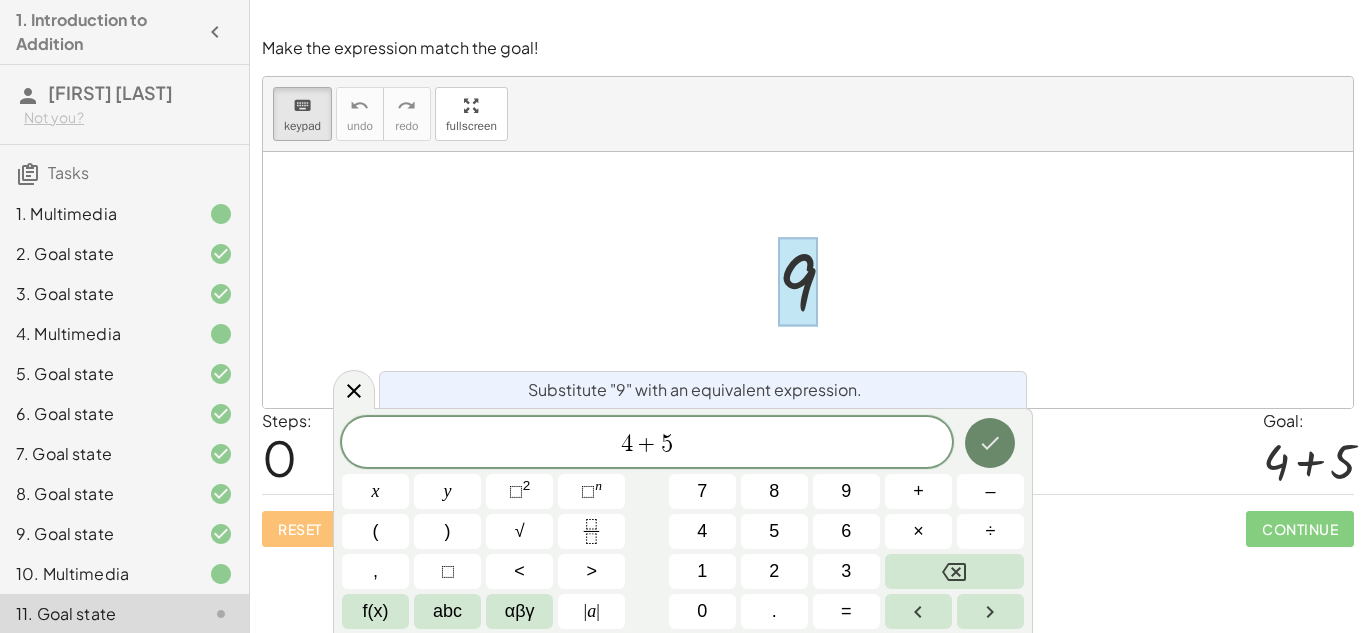 click 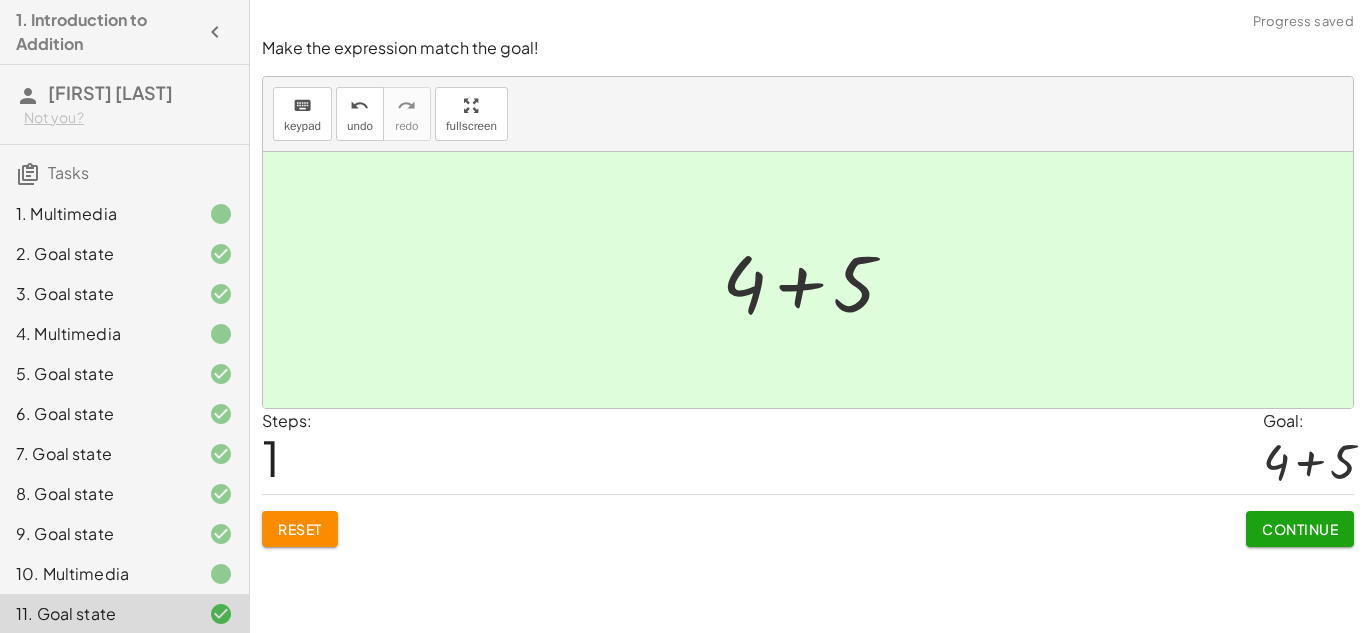 click on "Continue" 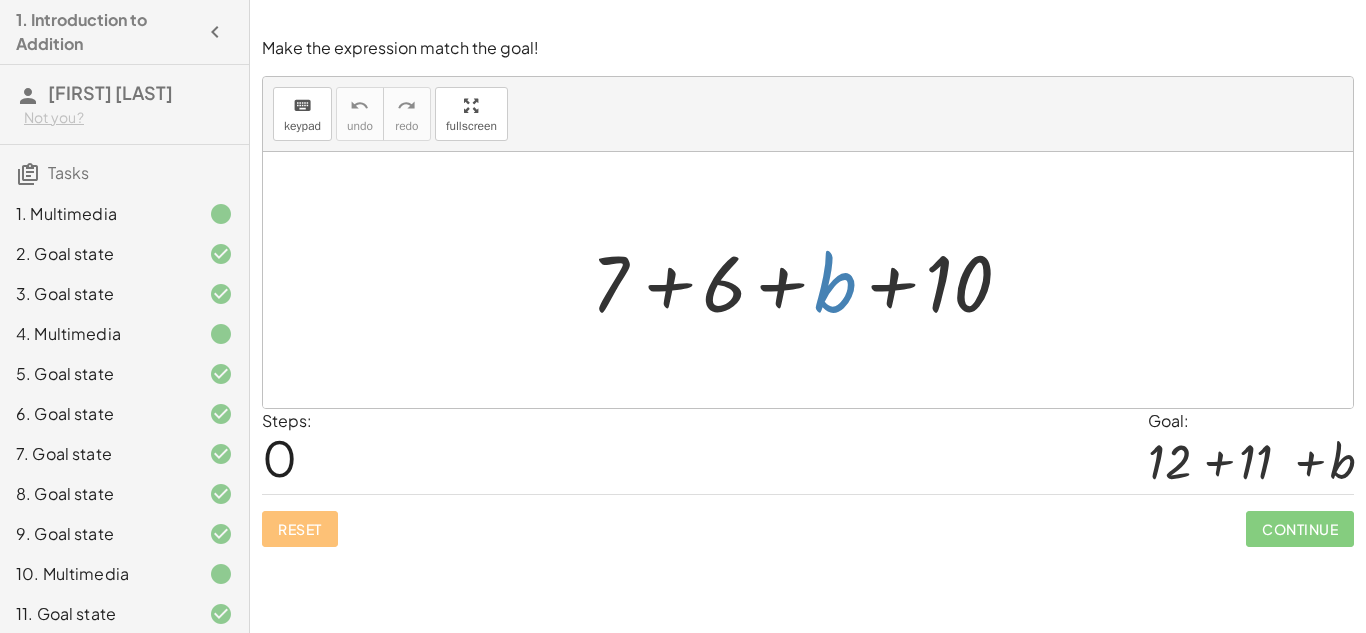 click at bounding box center (815, 280) 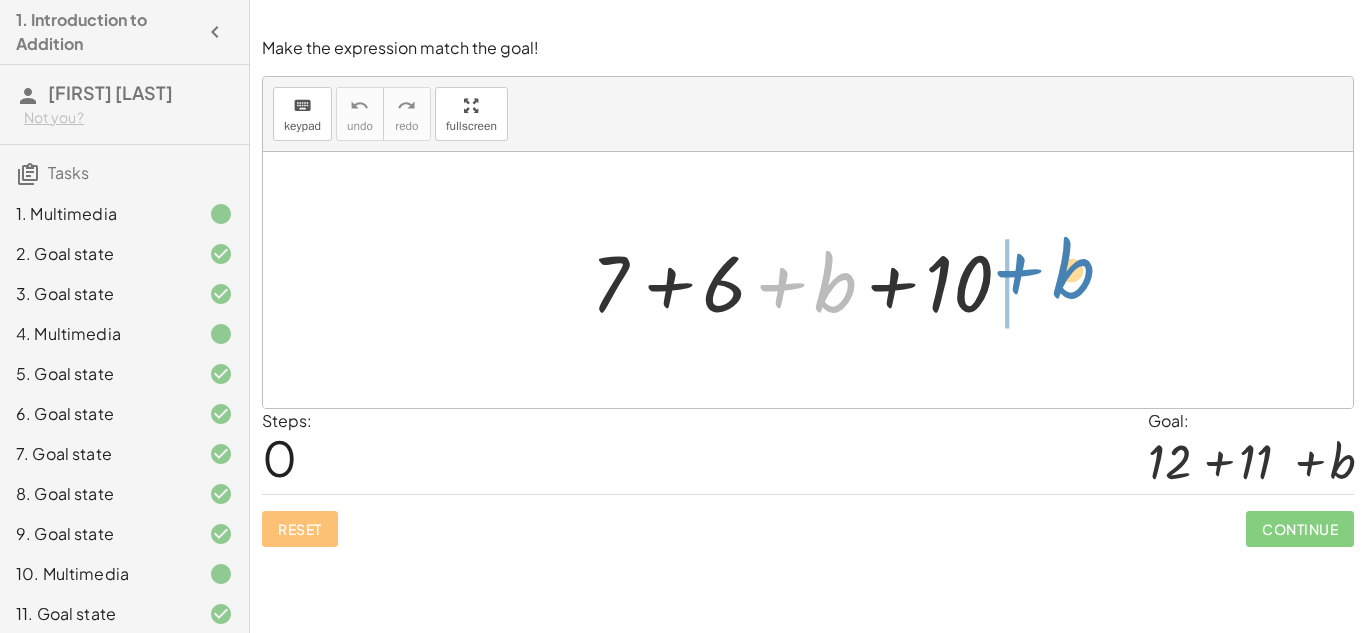 drag, startPoint x: 829, startPoint y: 296, endPoint x: 1066, endPoint y: 282, distance: 237.41315 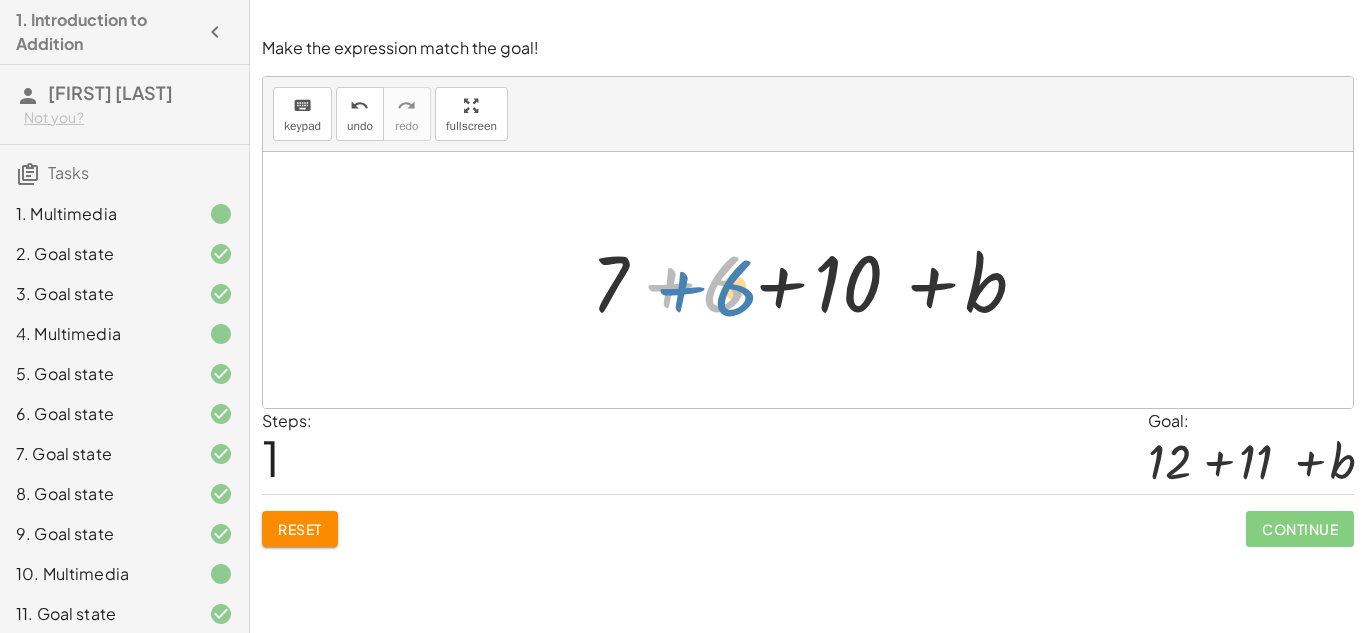drag, startPoint x: 729, startPoint y: 269, endPoint x: 741, endPoint y: 272, distance: 12.369317 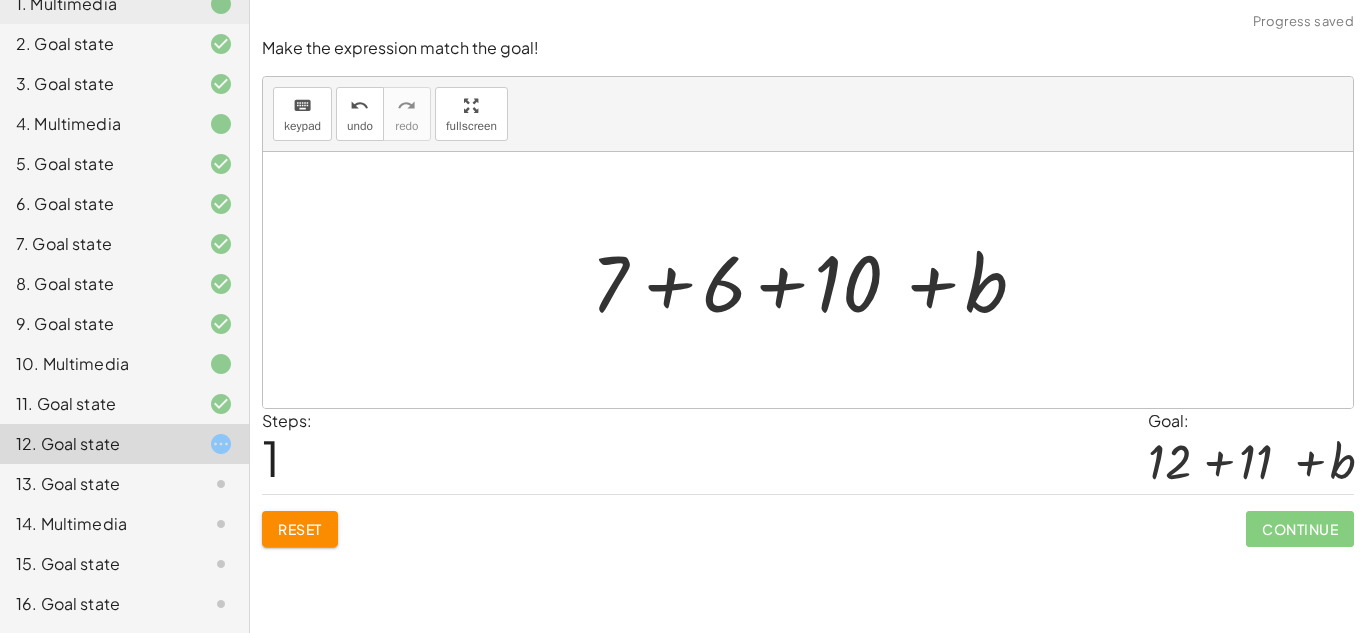 scroll, scrollTop: 208, scrollLeft: 0, axis: vertical 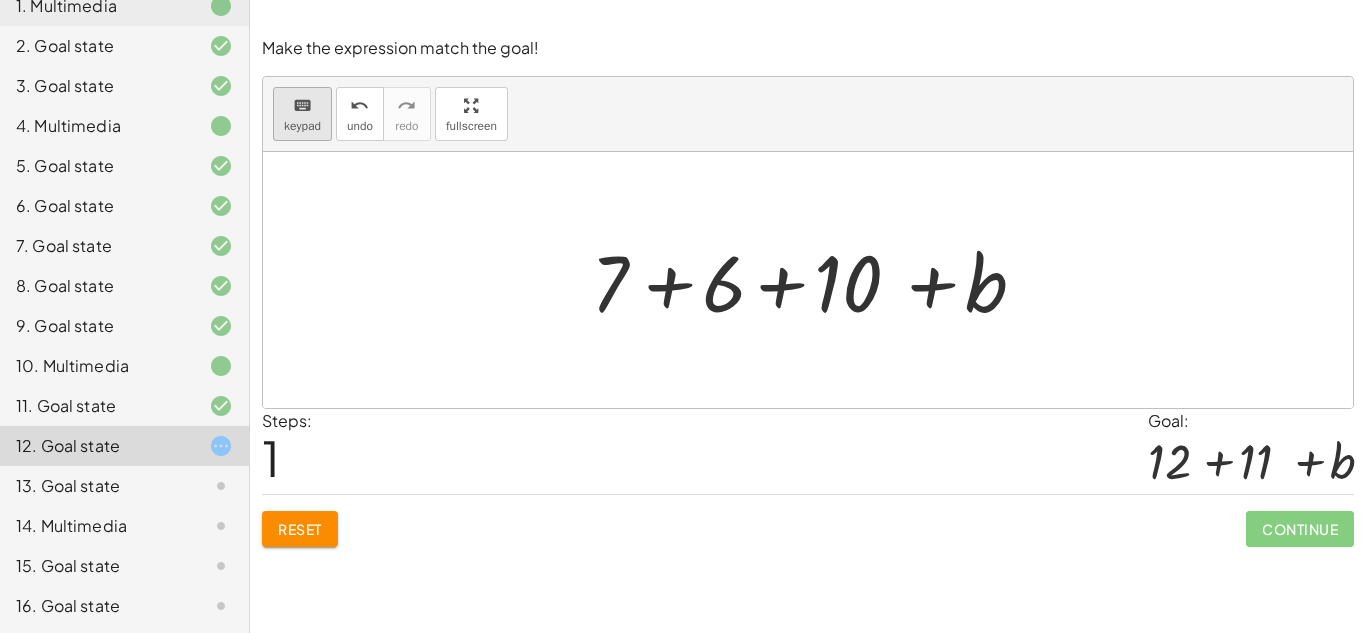 click on "keyboard" at bounding box center (302, 105) 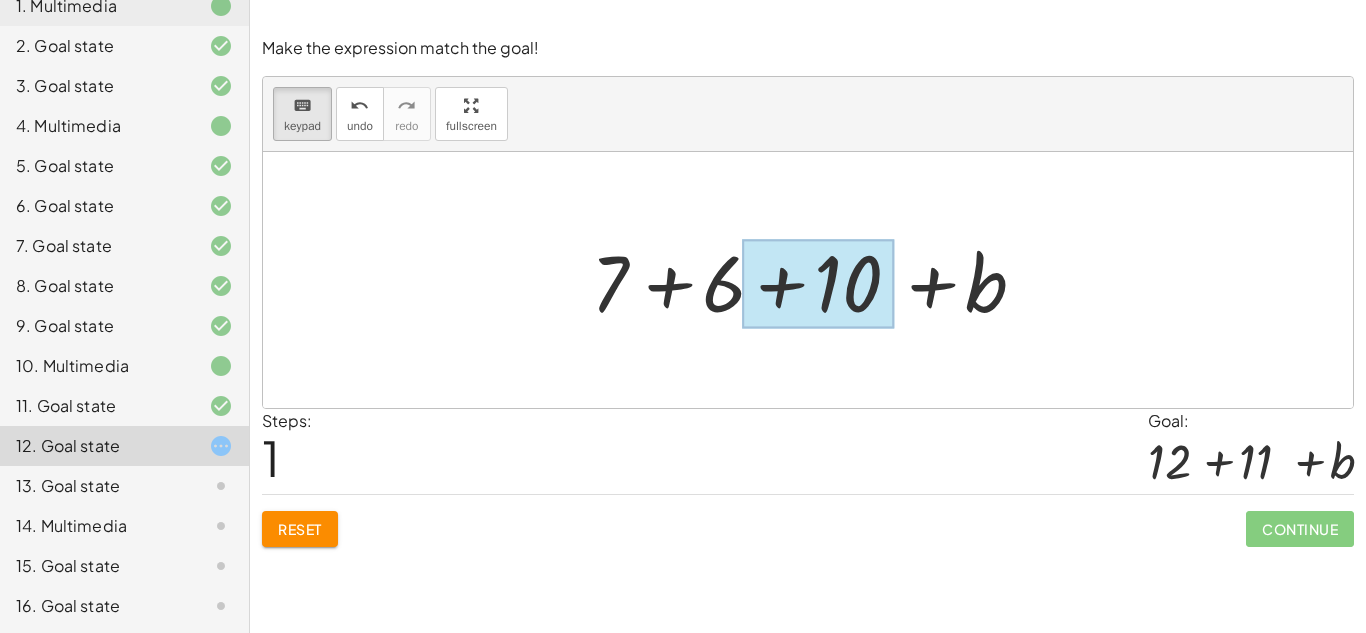 click at bounding box center (817, 284) 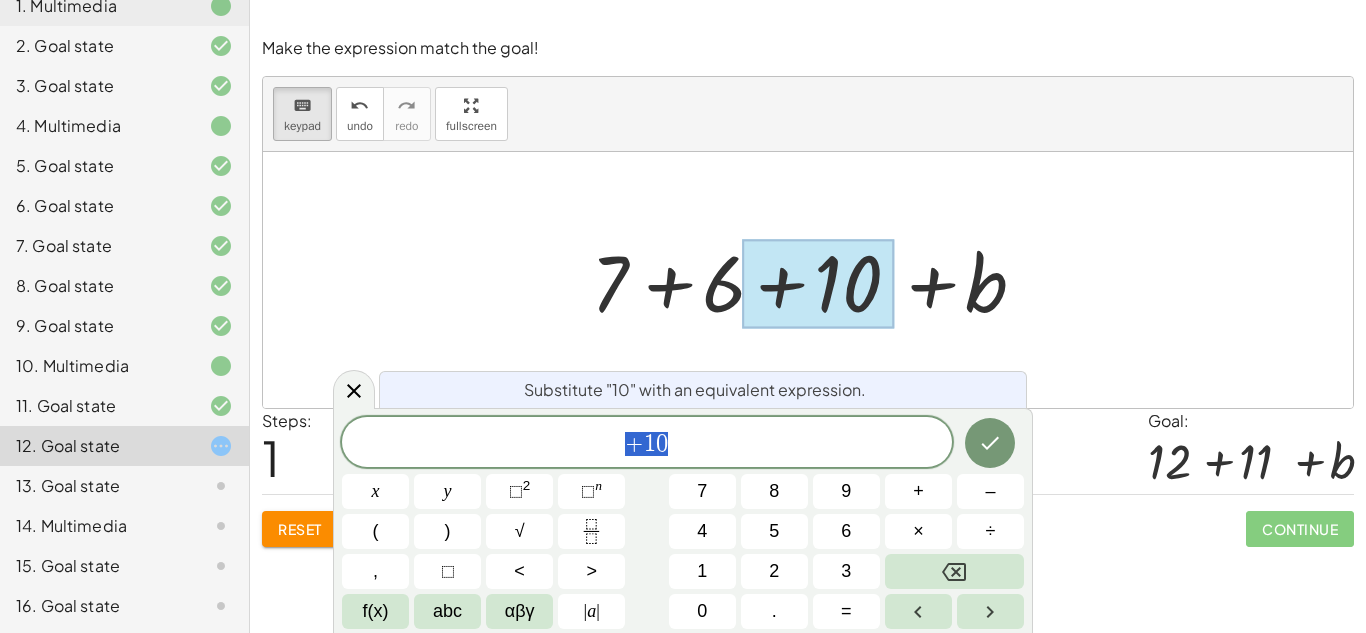 scroll, scrollTop: 5, scrollLeft: 0, axis: vertical 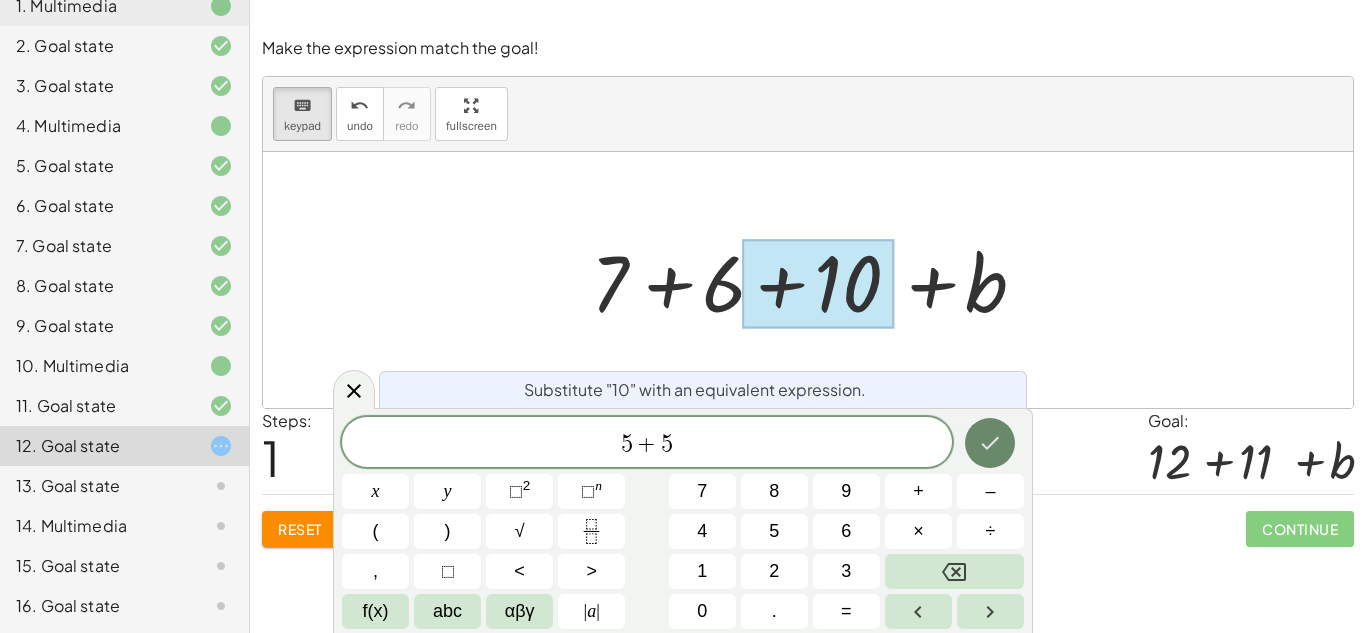click 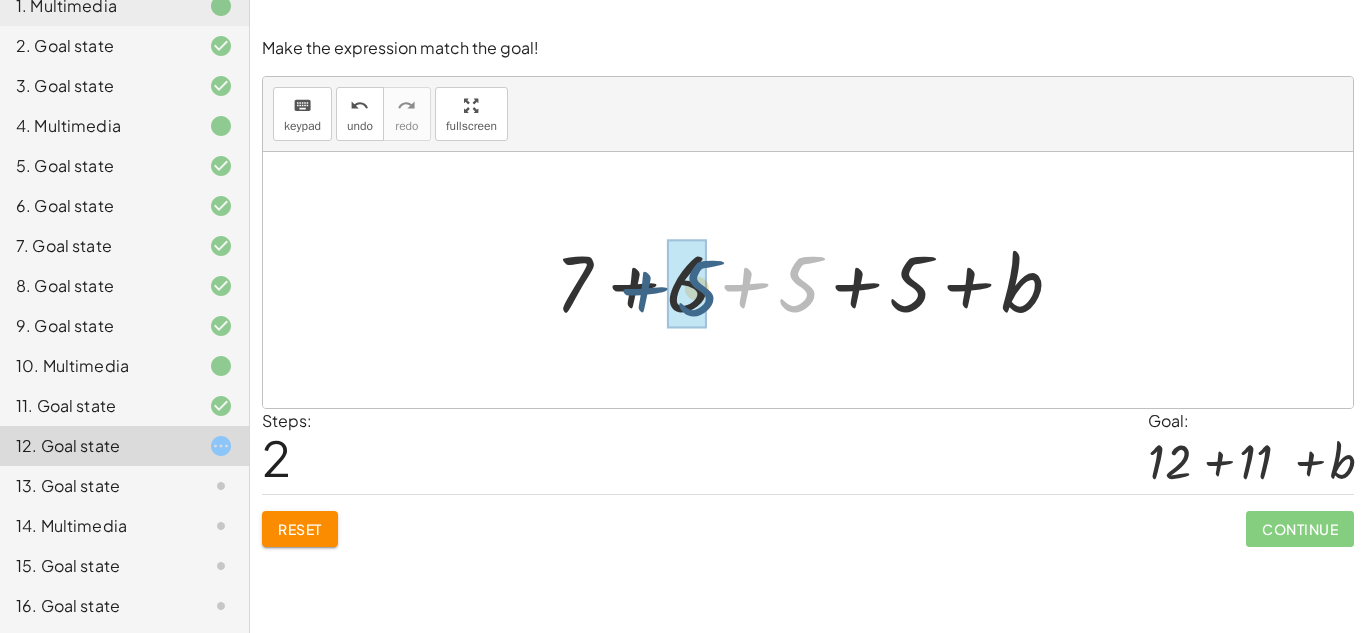 drag, startPoint x: 791, startPoint y: 294, endPoint x: 679, endPoint y: 300, distance: 112.1606 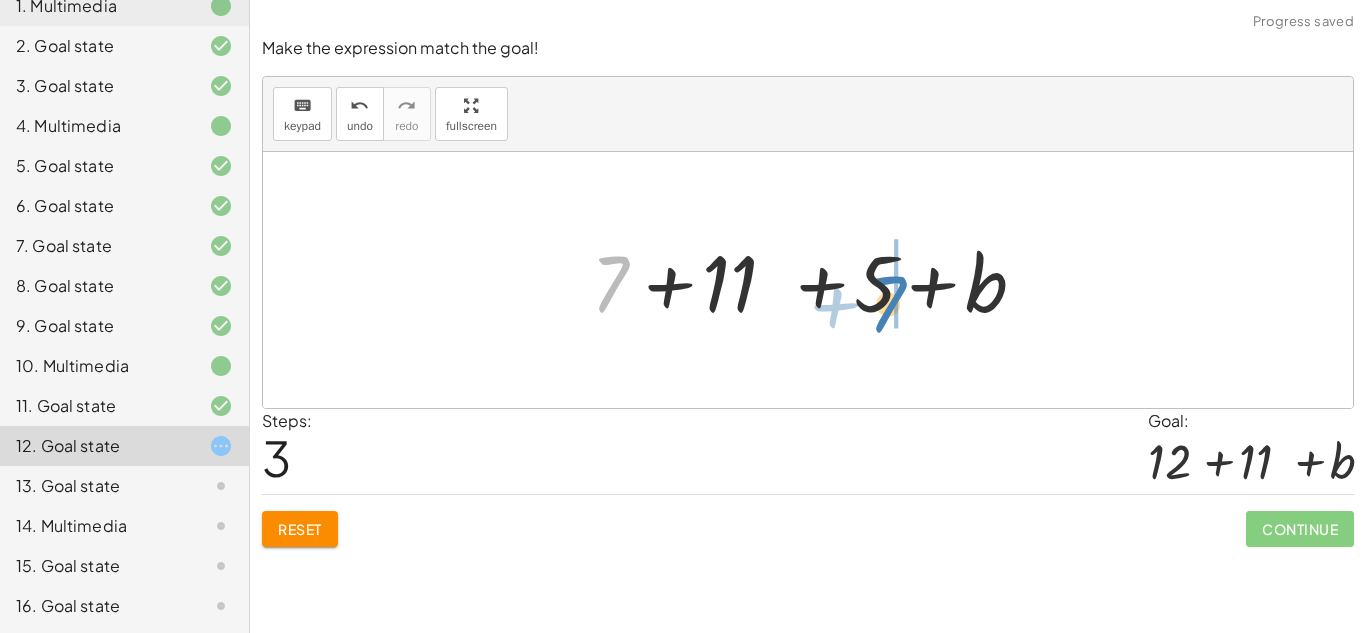 drag, startPoint x: 615, startPoint y: 276, endPoint x: 886, endPoint y: 288, distance: 271.26556 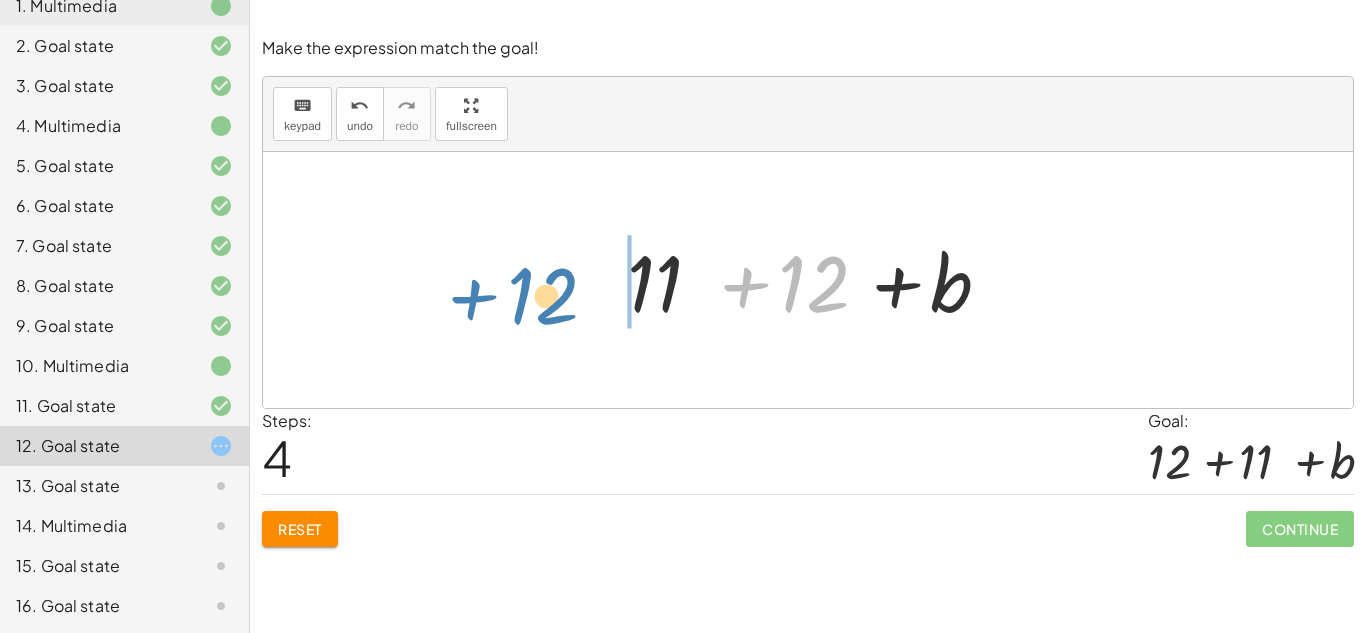 drag, startPoint x: 825, startPoint y: 273, endPoint x: 555, endPoint y: 285, distance: 270.26654 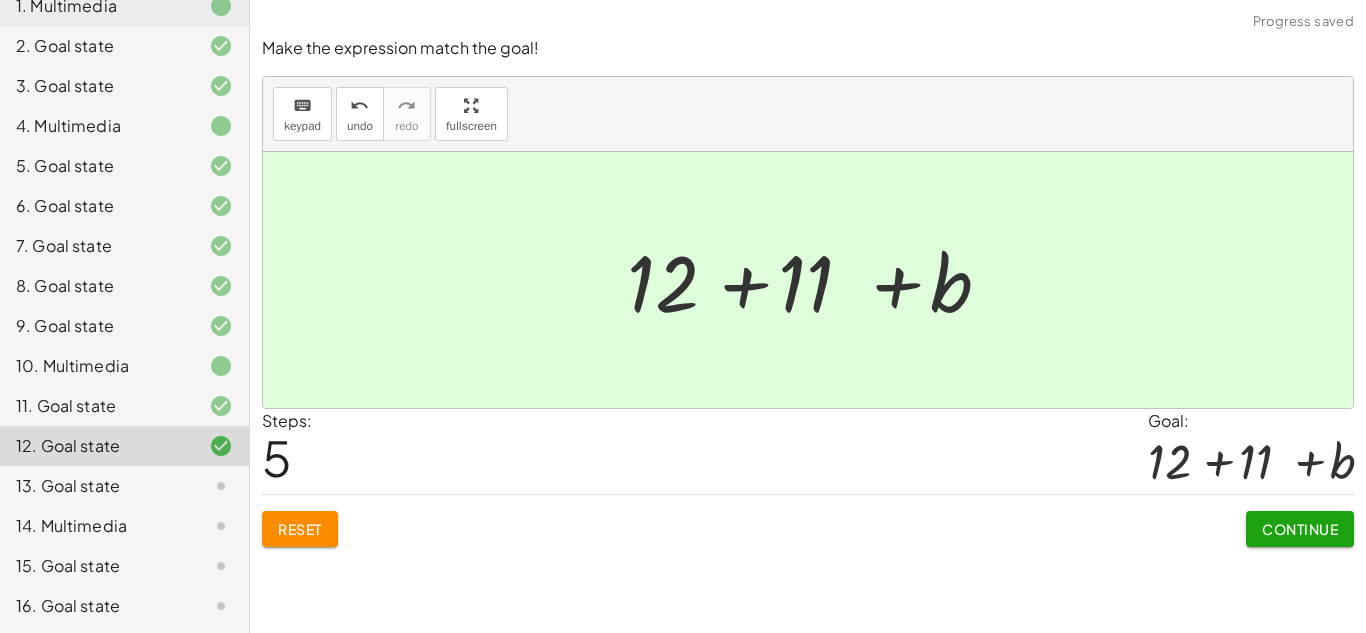 click on "Continue" 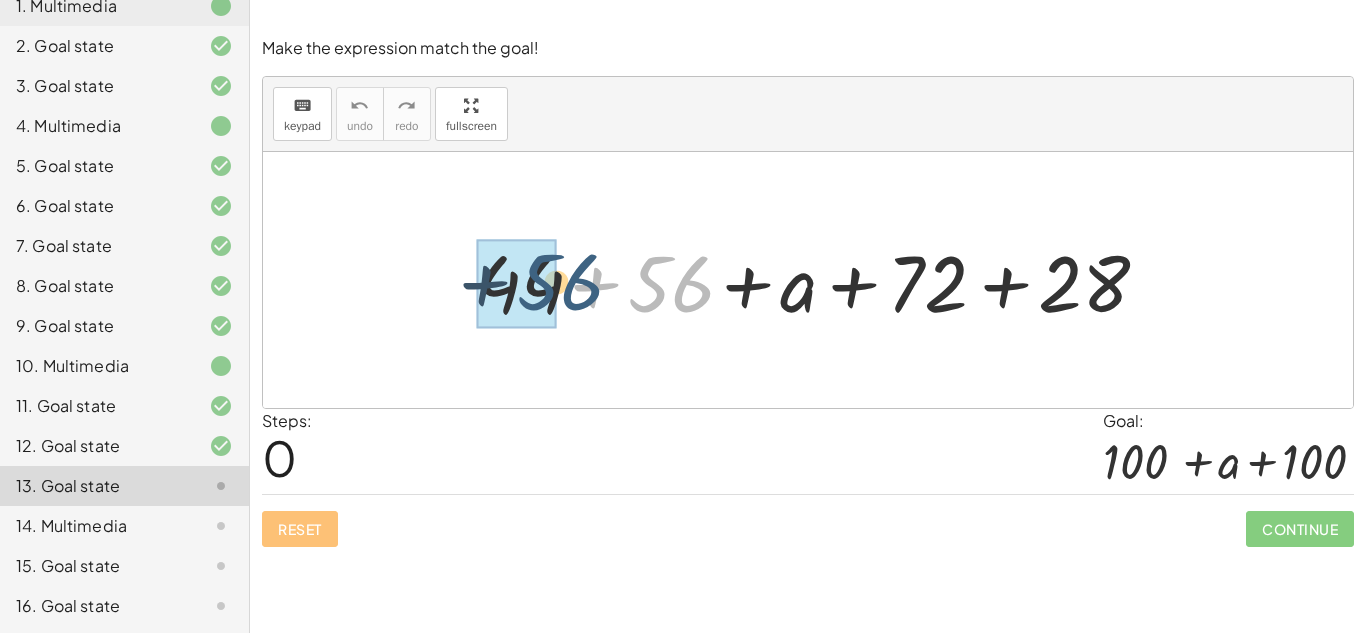 drag, startPoint x: 643, startPoint y: 286, endPoint x: 530, endPoint y: 285, distance: 113.004425 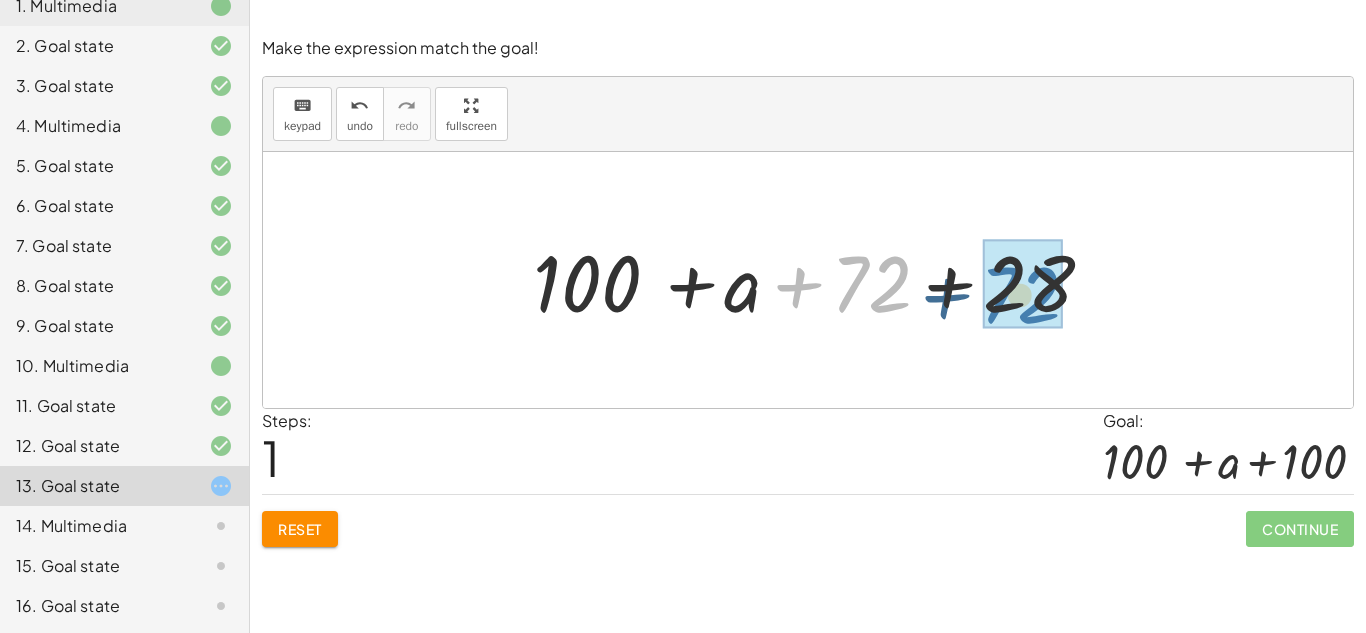 drag, startPoint x: 880, startPoint y: 295, endPoint x: 1063, endPoint y: 307, distance: 183.39302 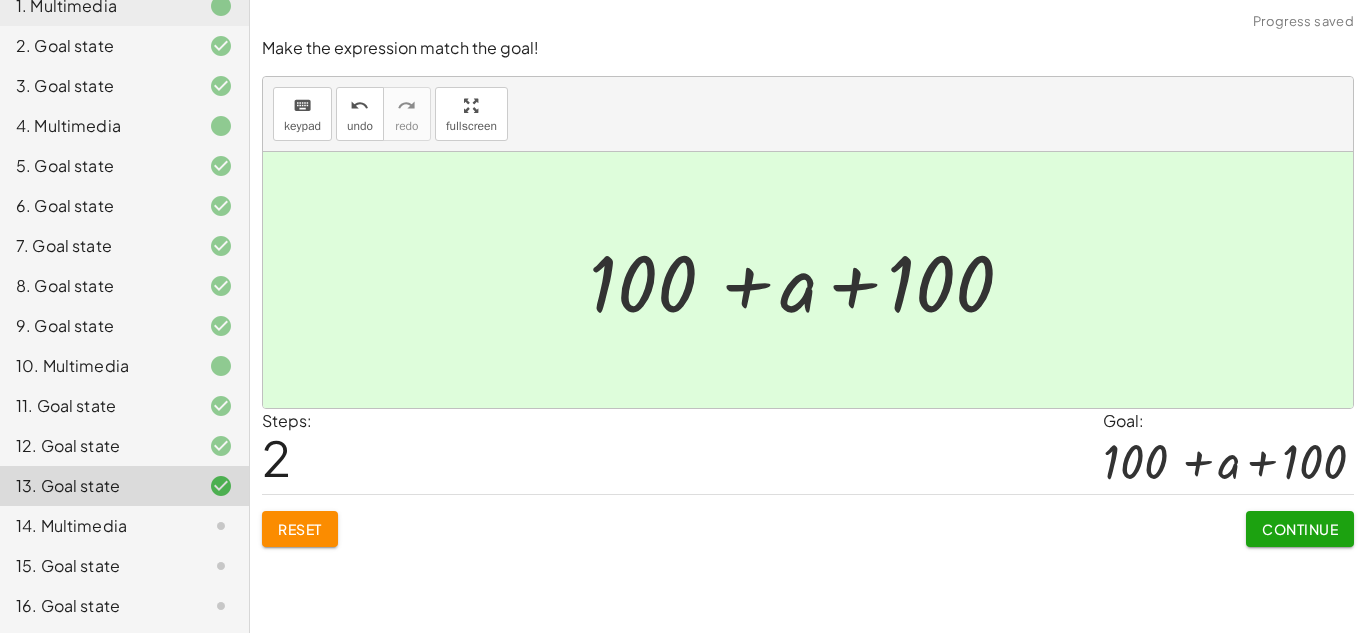 click on "Continue" 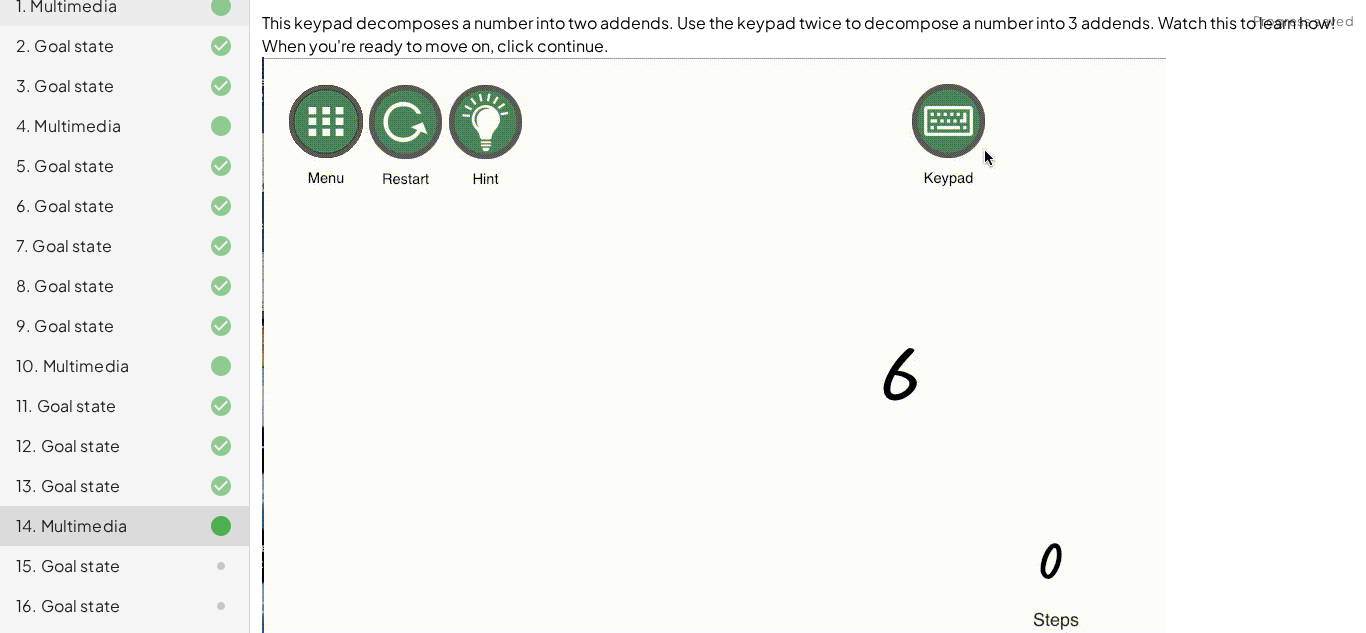 scroll, scrollTop: 183, scrollLeft: 0, axis: vertical 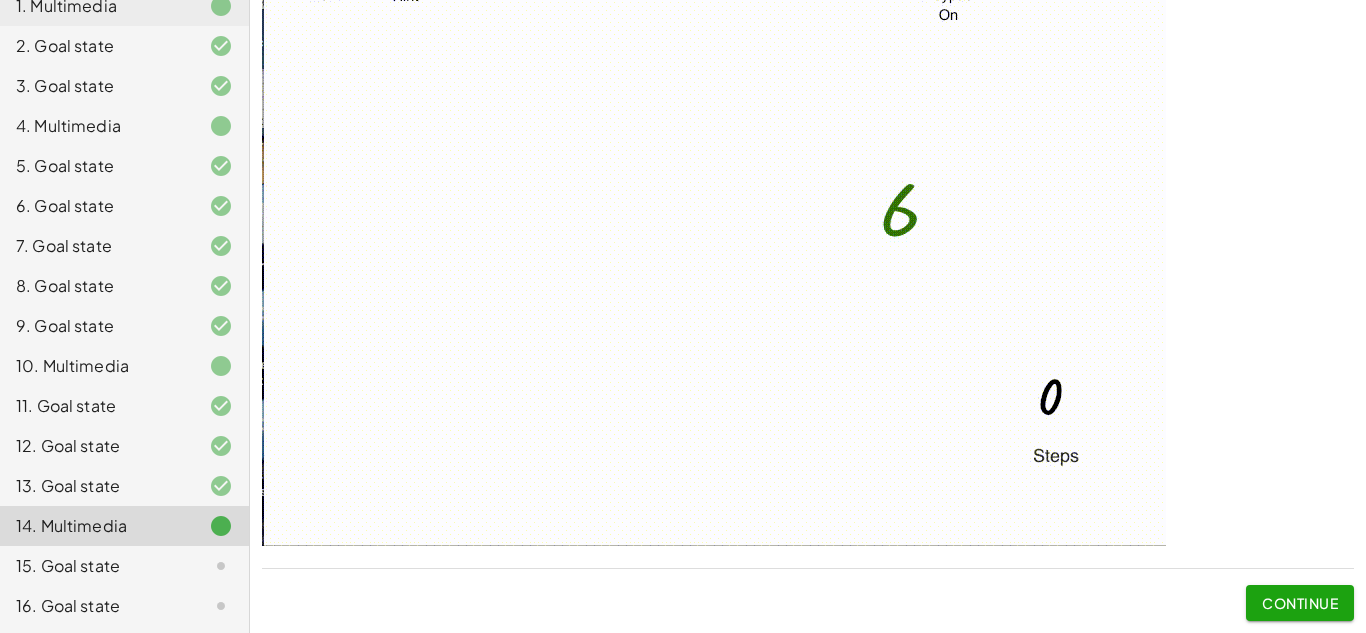click on "Continue" at bounding box center (1300, 603) 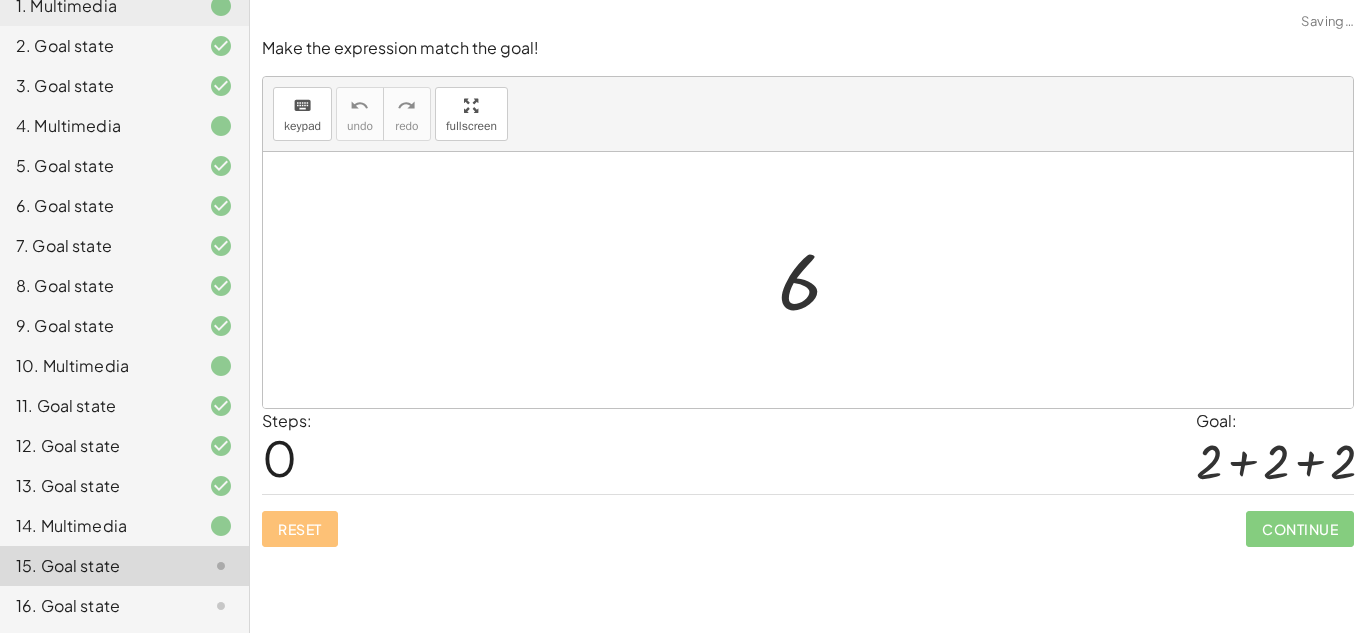 scroll, scrollTop: 0, scrollLeft: 0, axis: both 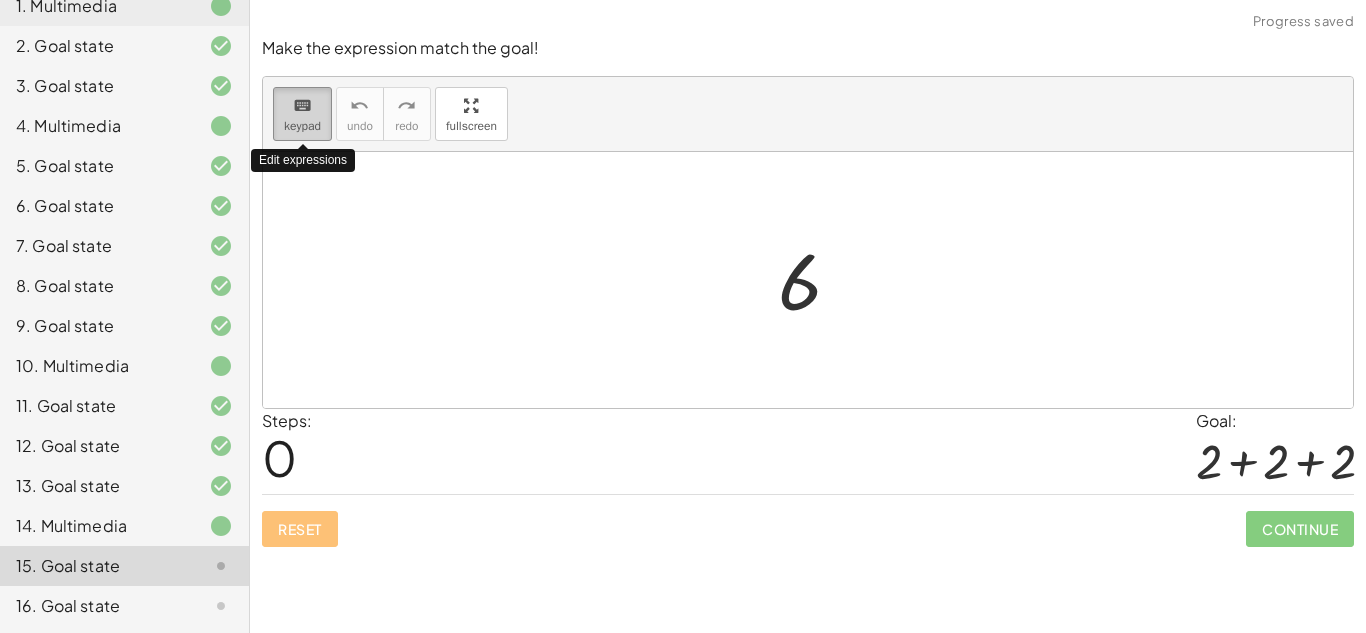 click on "keyboard" at bounding box center (302, 106) 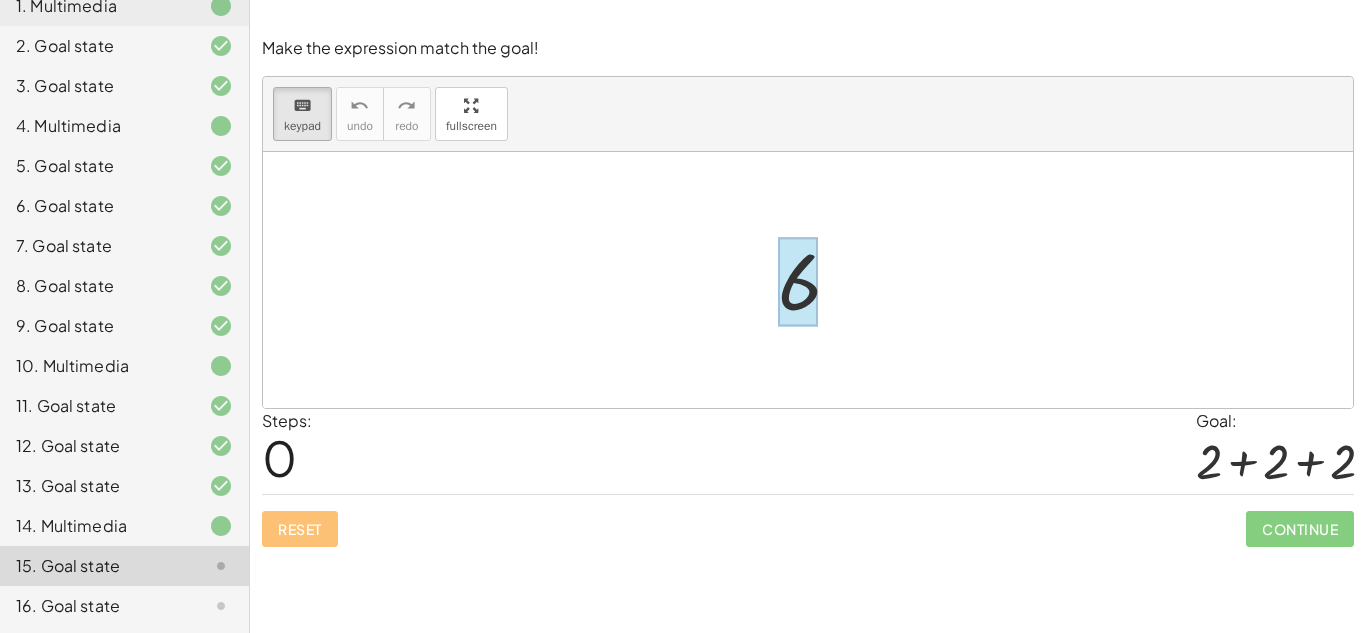 click at bounding box center (798, 282) 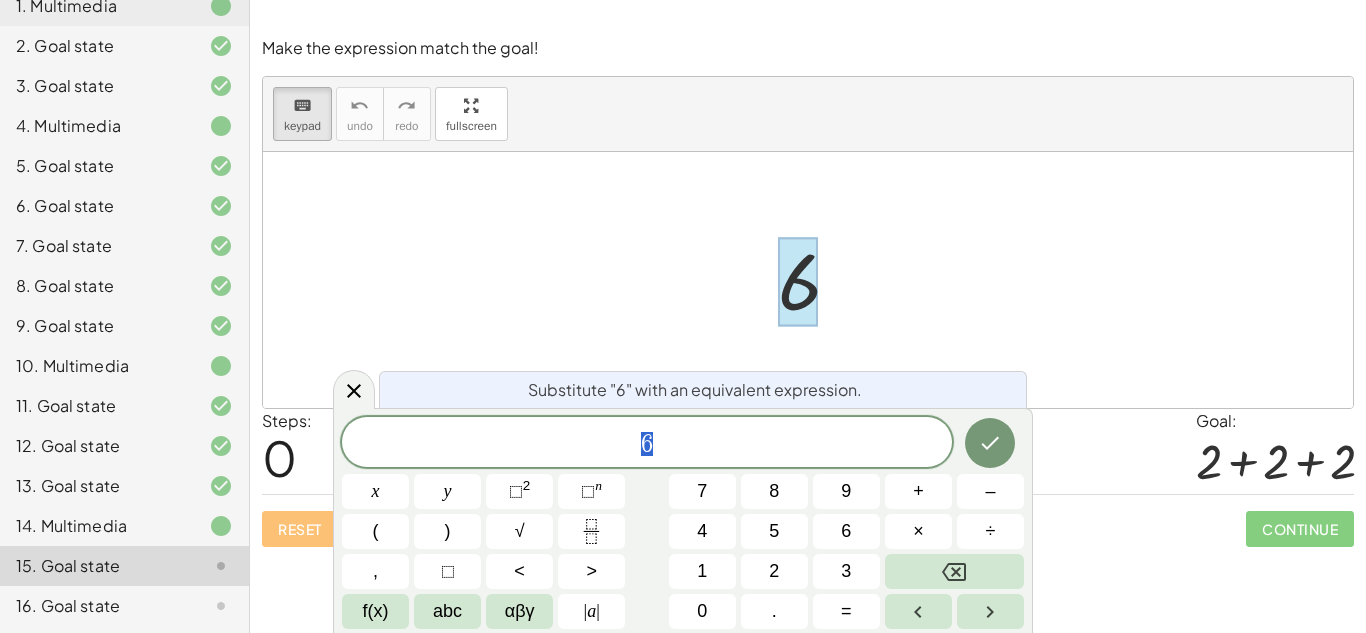 scroll, scrollTop: 9, scrollLeft: 0, axis: vertical 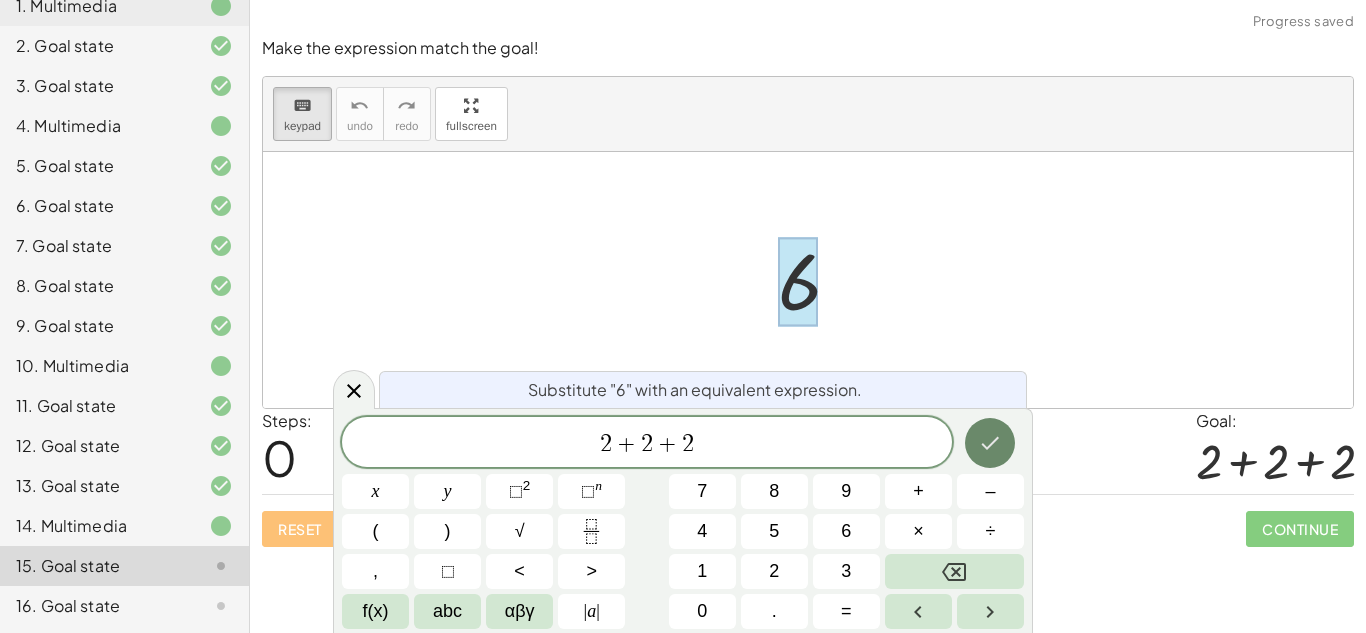 click 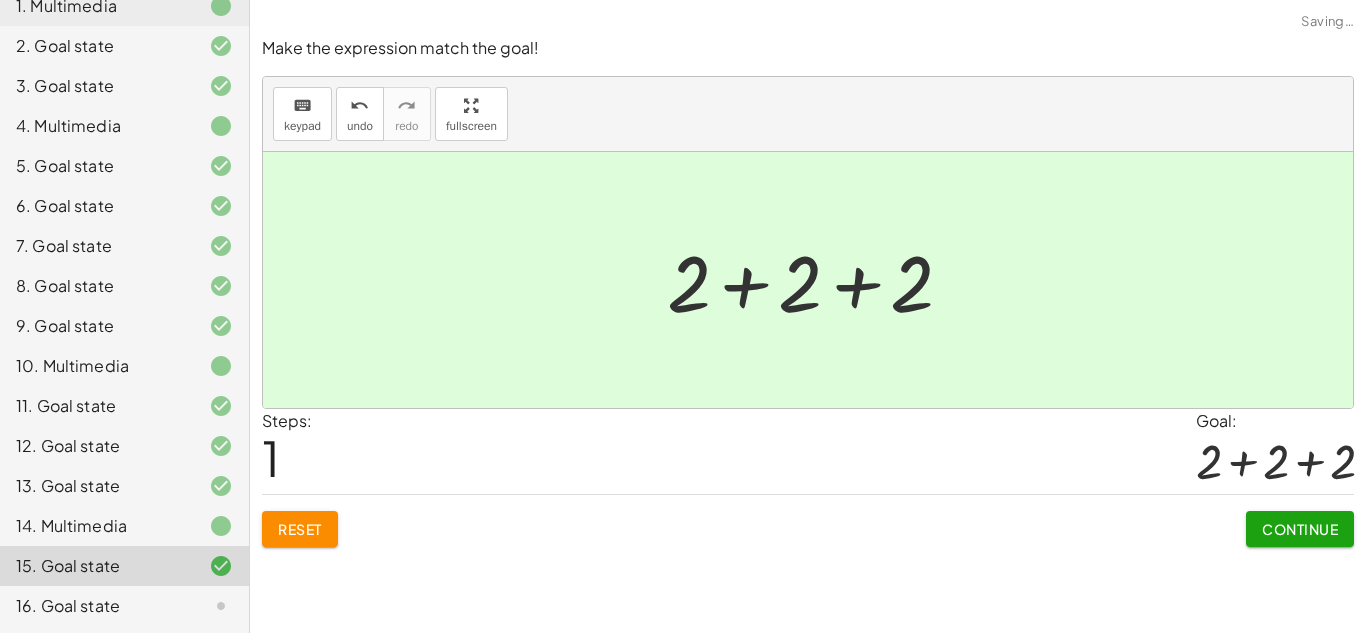 click on "Continue" 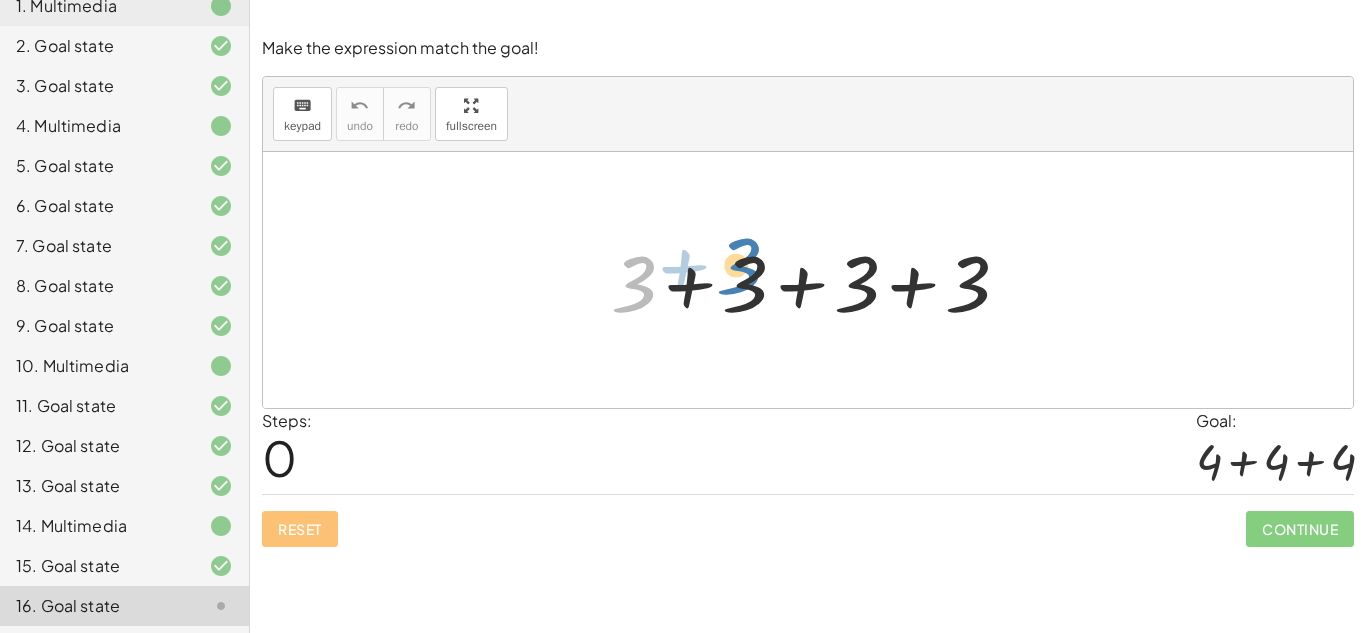 drag, startPoint x: 634, startPoint y: 279, endPoint x: 767, endPoint y: 202, distance: 153.68149 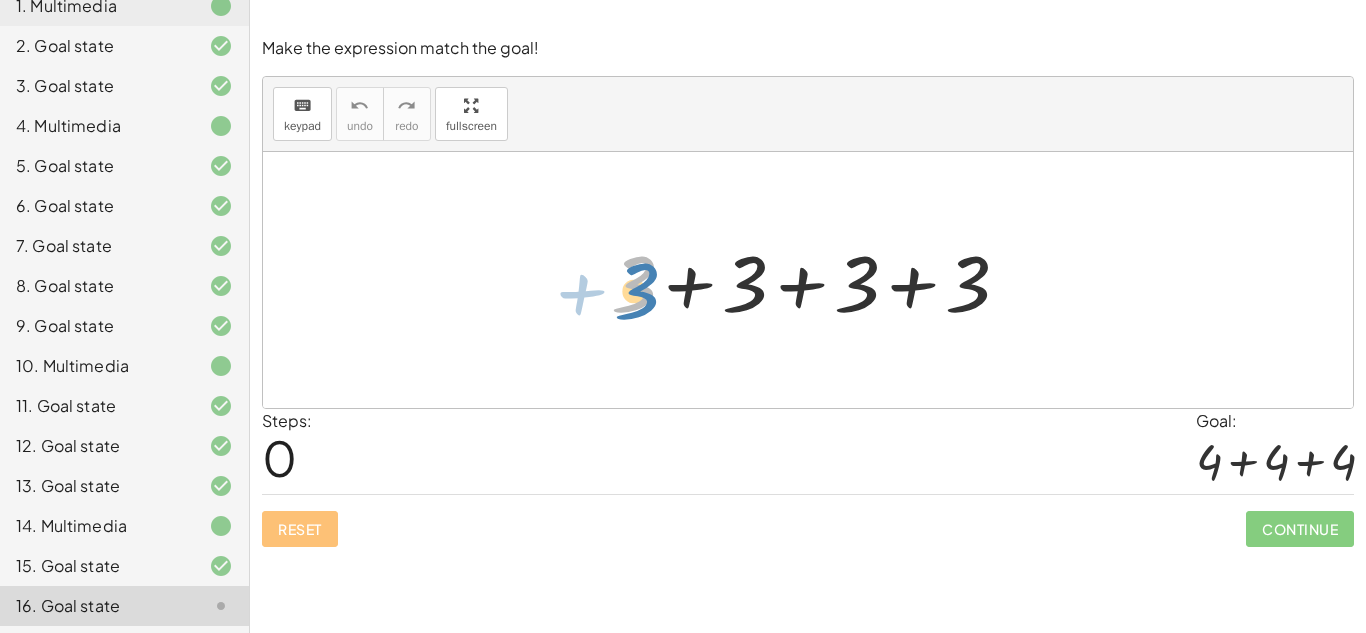 click at bounding box center (815, 280) 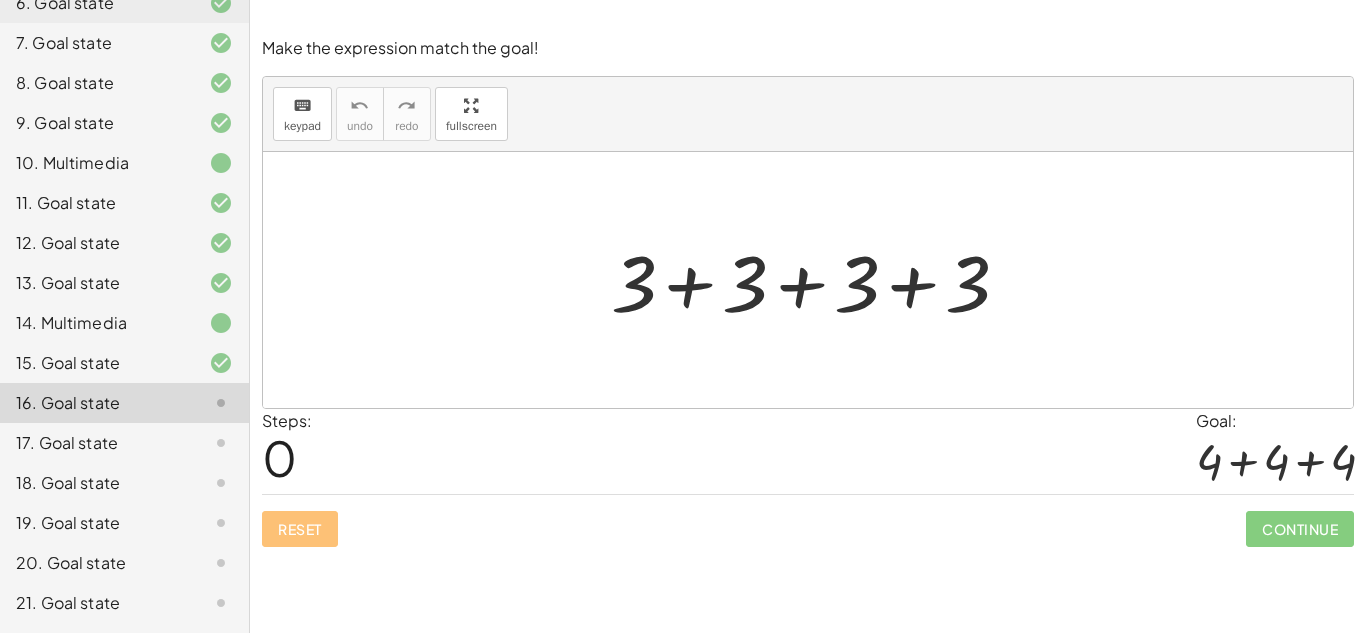 scroll, scrollTop: 415, scrollLeft: 0, axis: vertical 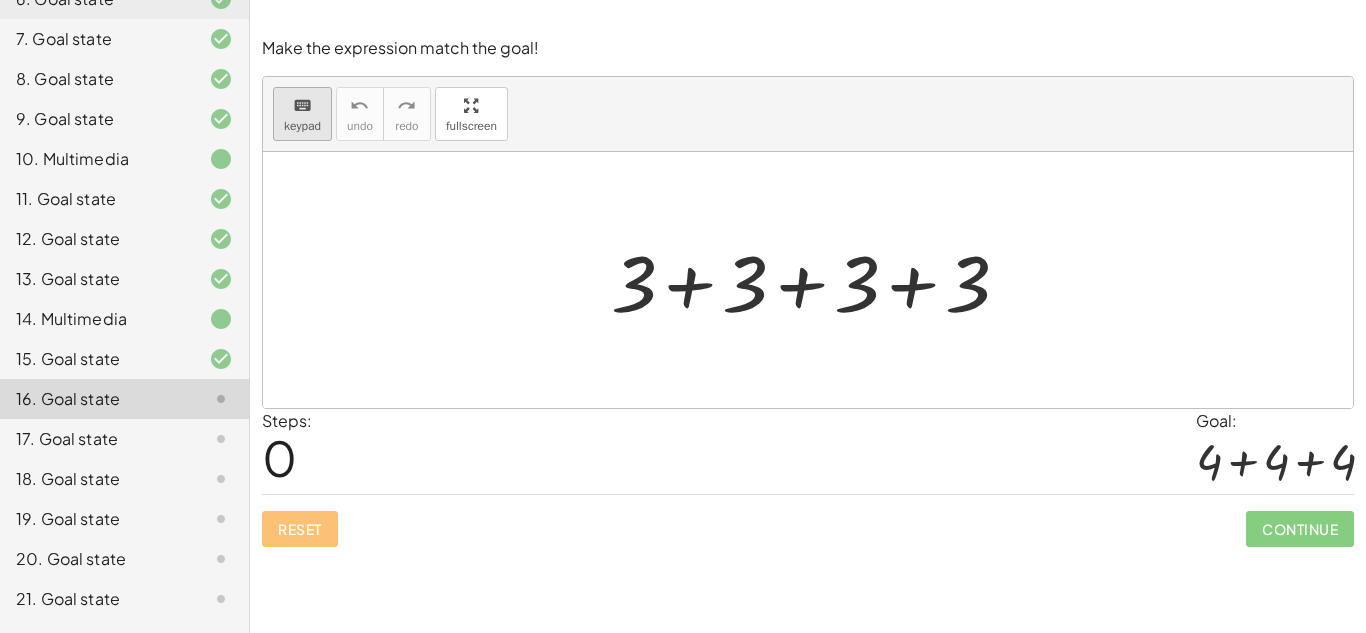 click on "keyboard keypad" at bounding box center [302, 114] 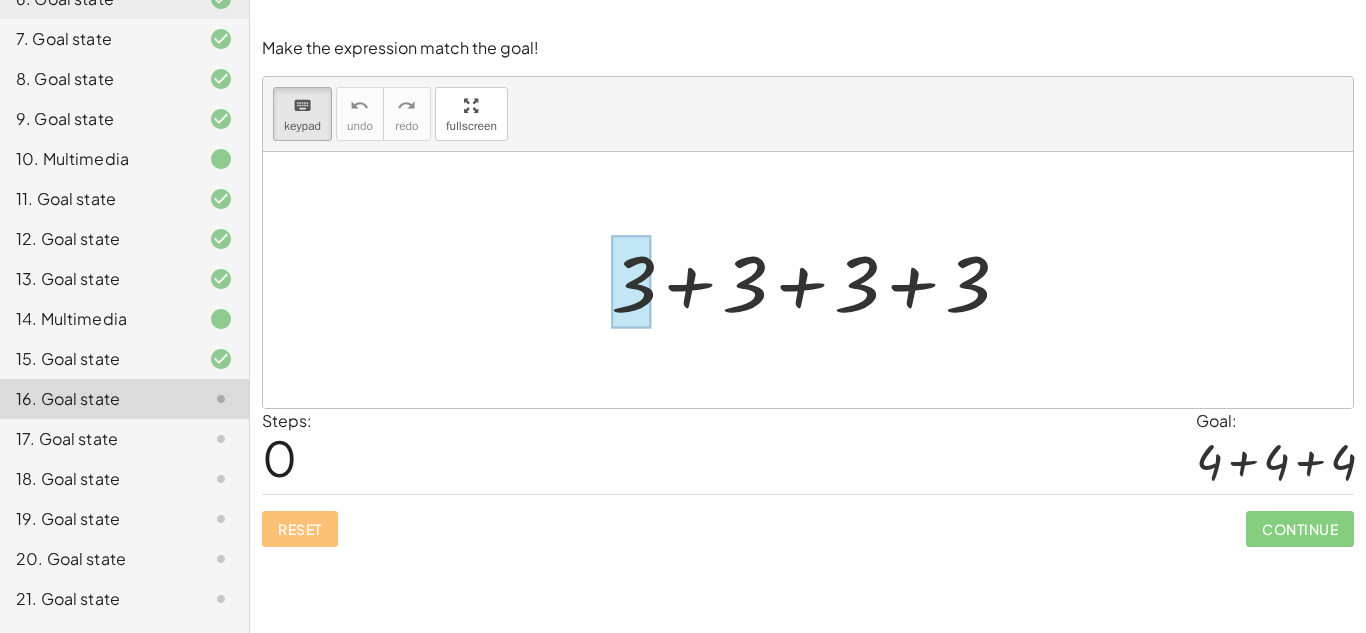 click at bounding box center [631, 282] 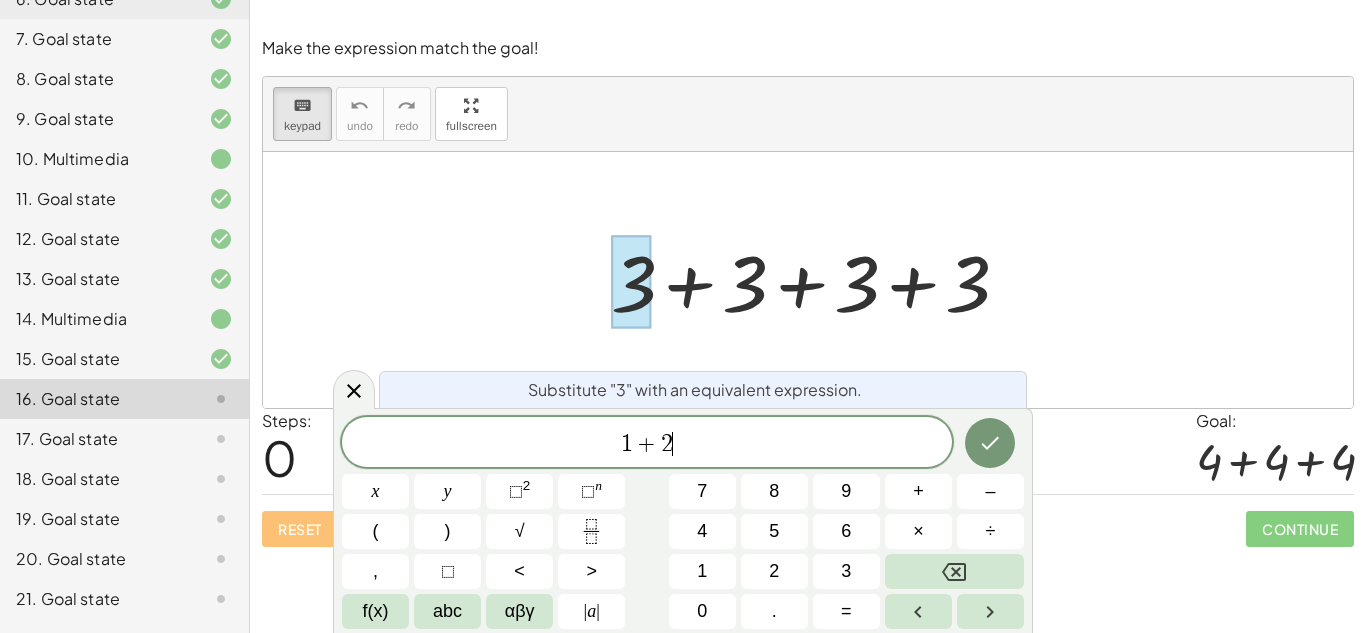 scroll, scrollTop: 0, scrollLeft: 0, axis: both 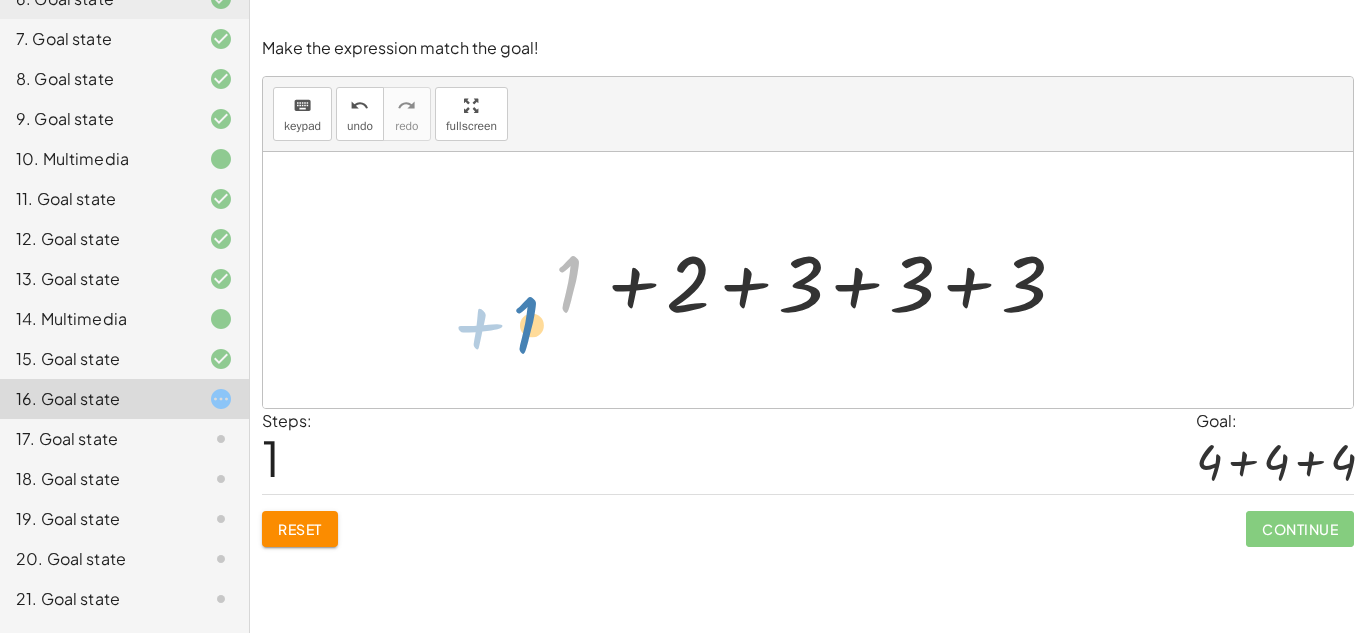 drag, startPoint x: 568, startPoint y: 267, endPoint x: 401, endPoint y: 331, distance: 178.8435 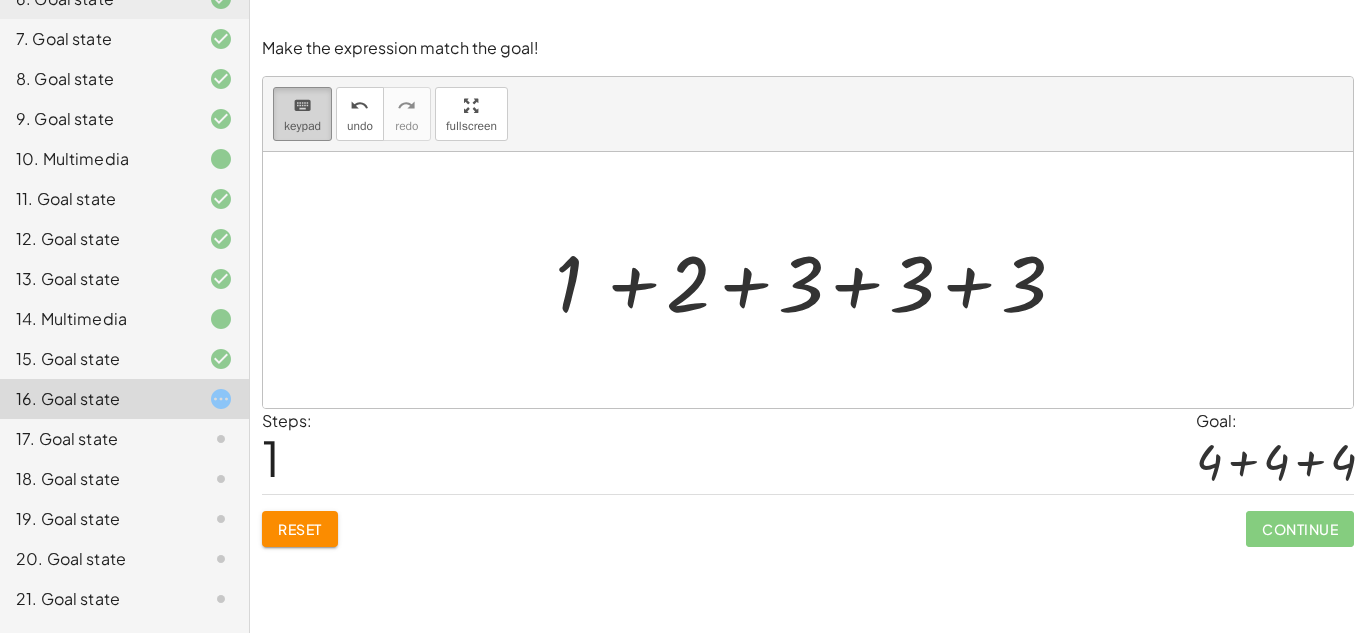 click on "keypad" at bounding box center (302, 126) 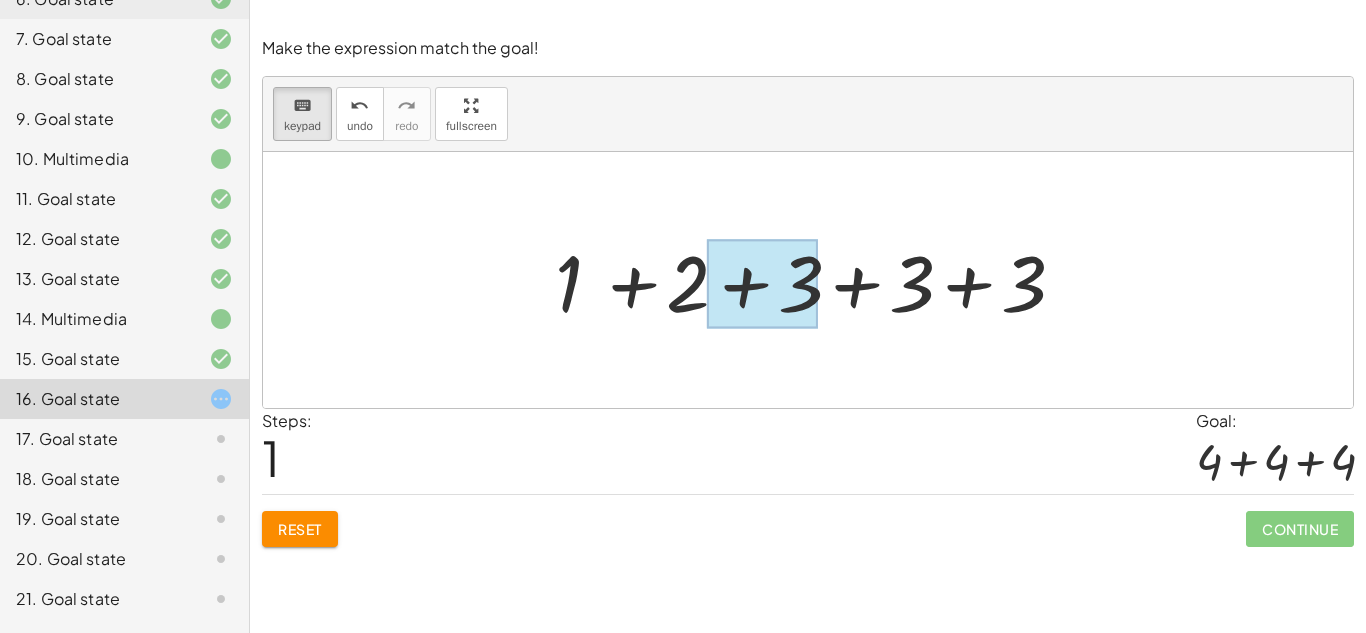 click at bounding box center (761, 284) 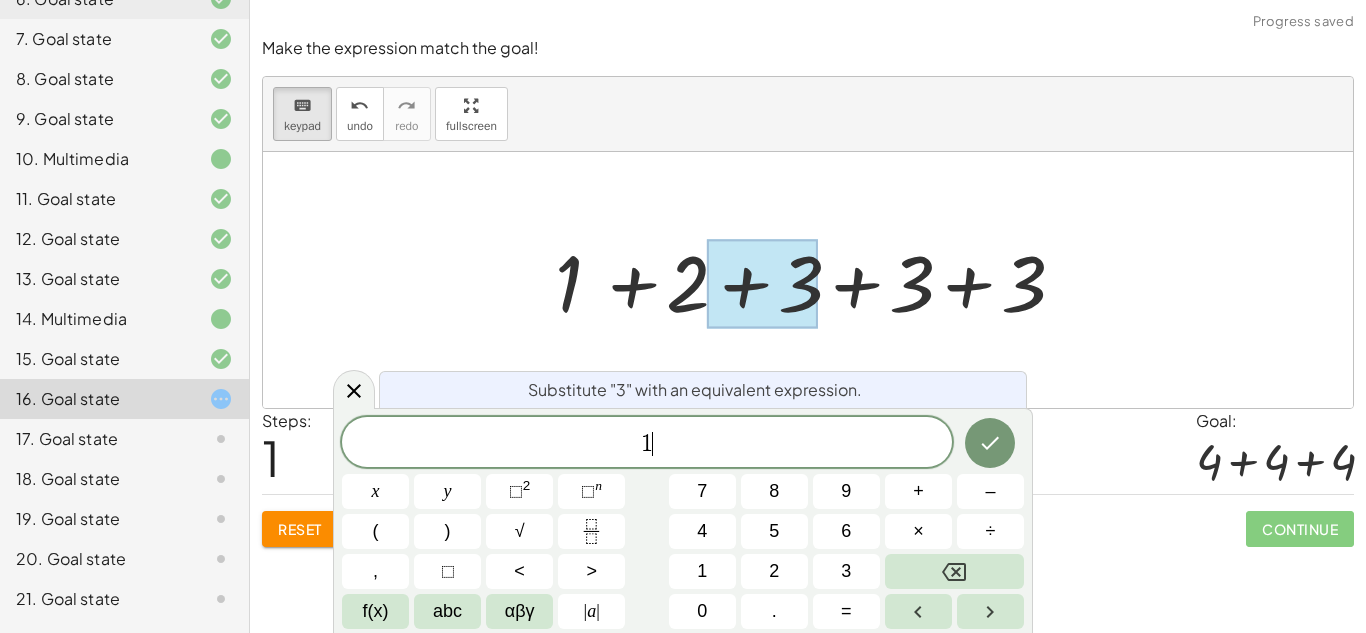 scroll, scrollTop: 23, scrollLeft: 0, axis: vertical 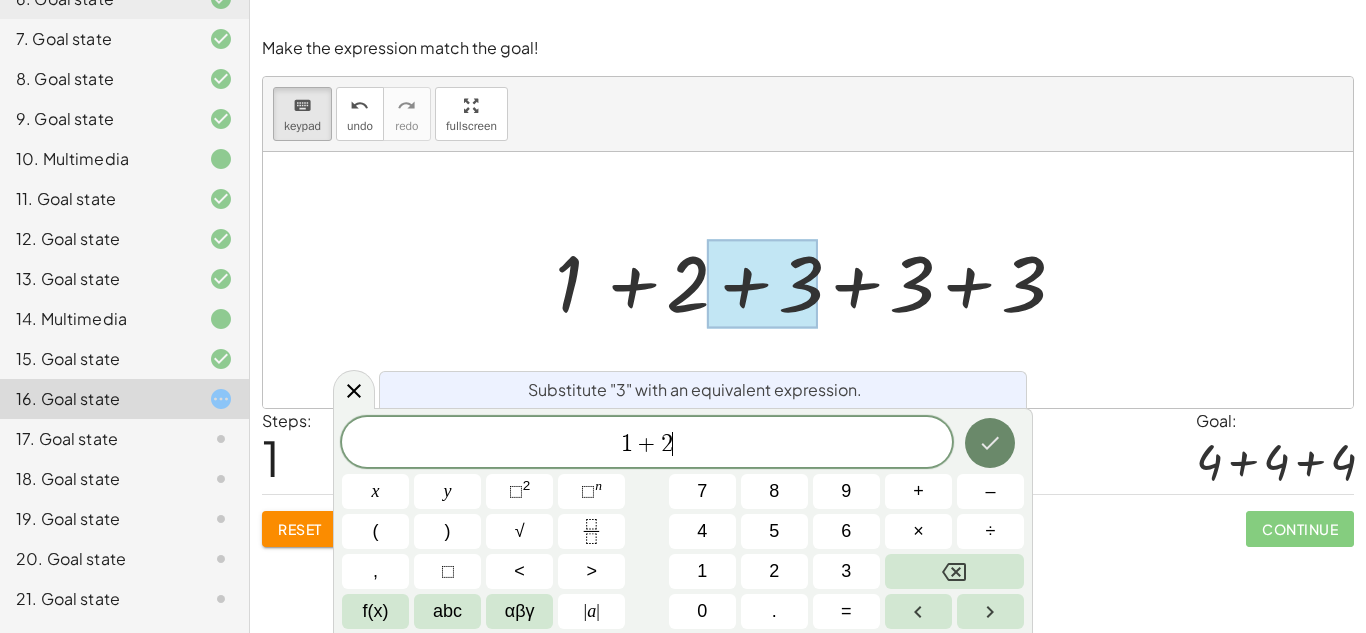 click 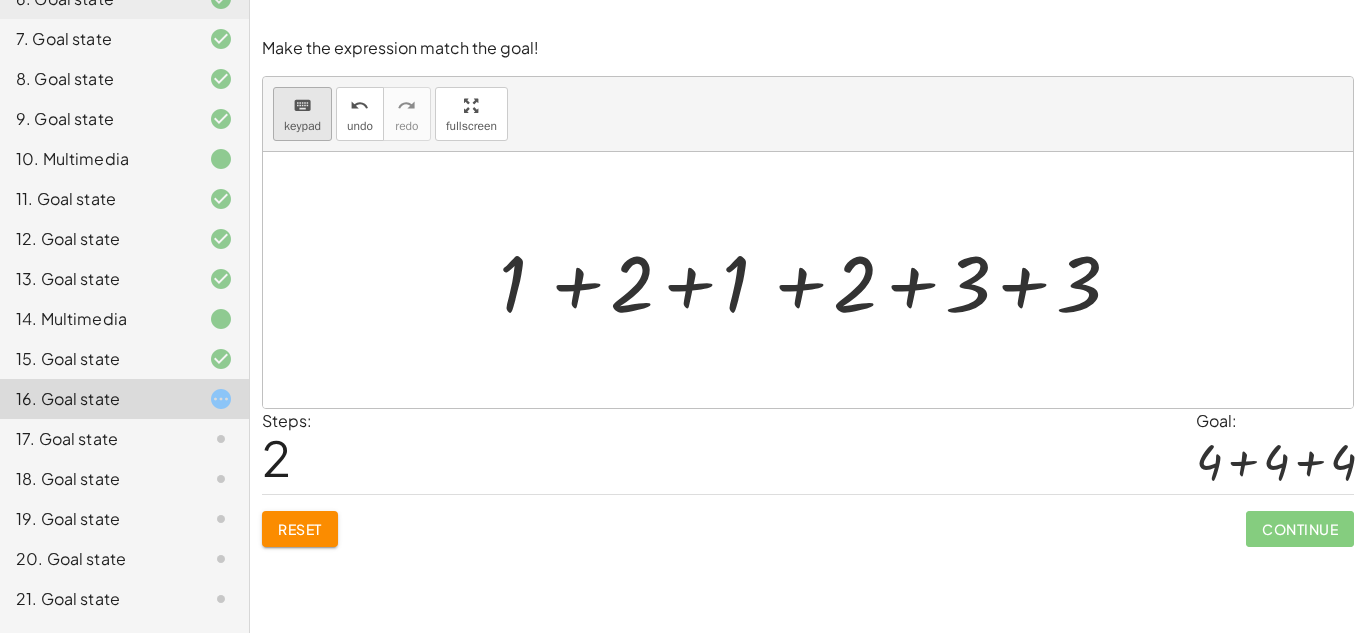 click on "keyboard" at bounding box center (302, 105) 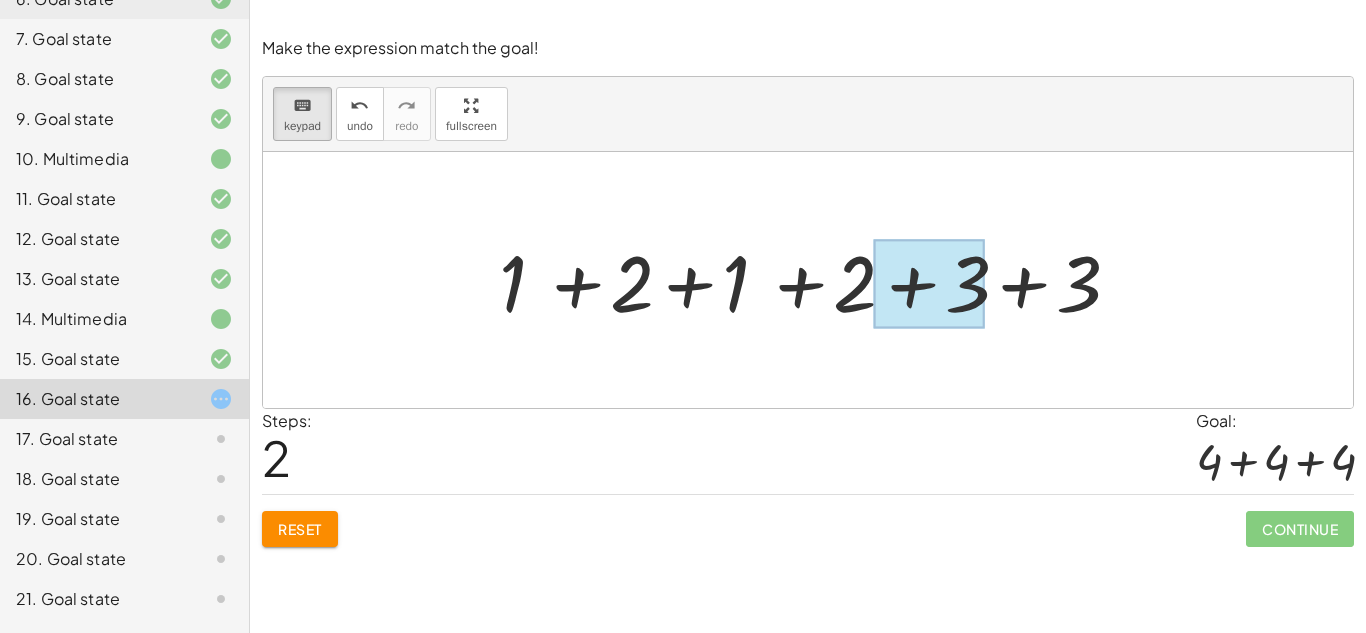 click at bounding box center (928, 284) 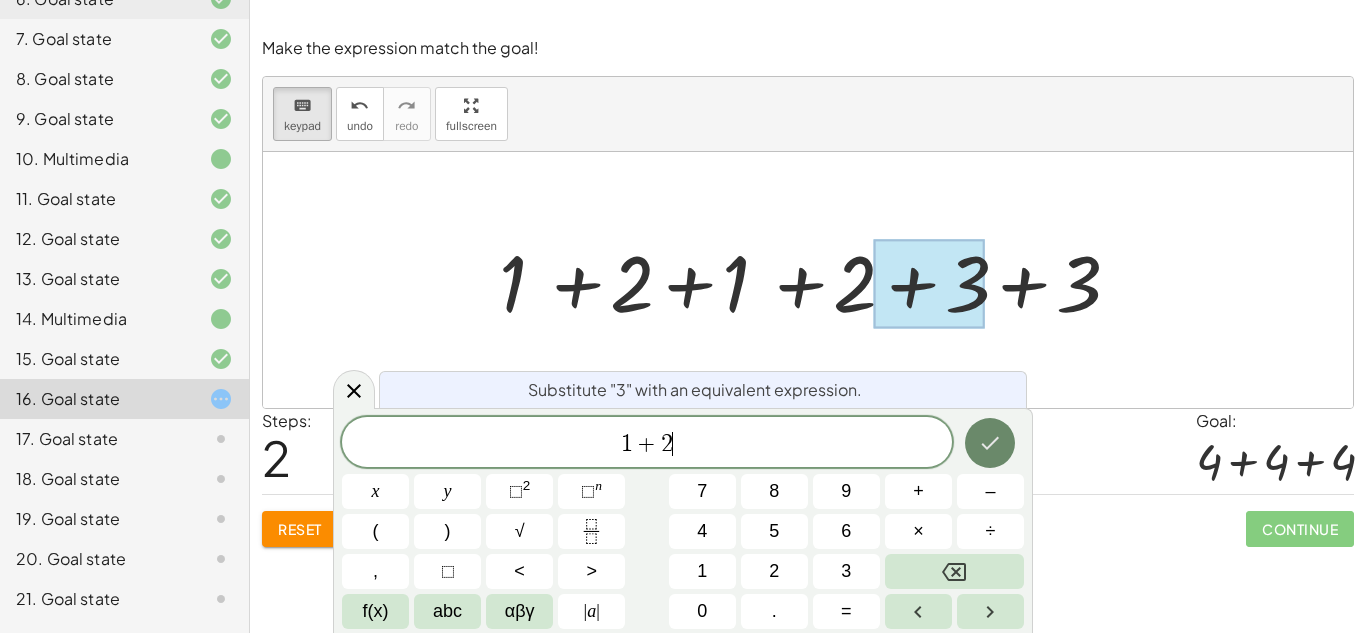 click 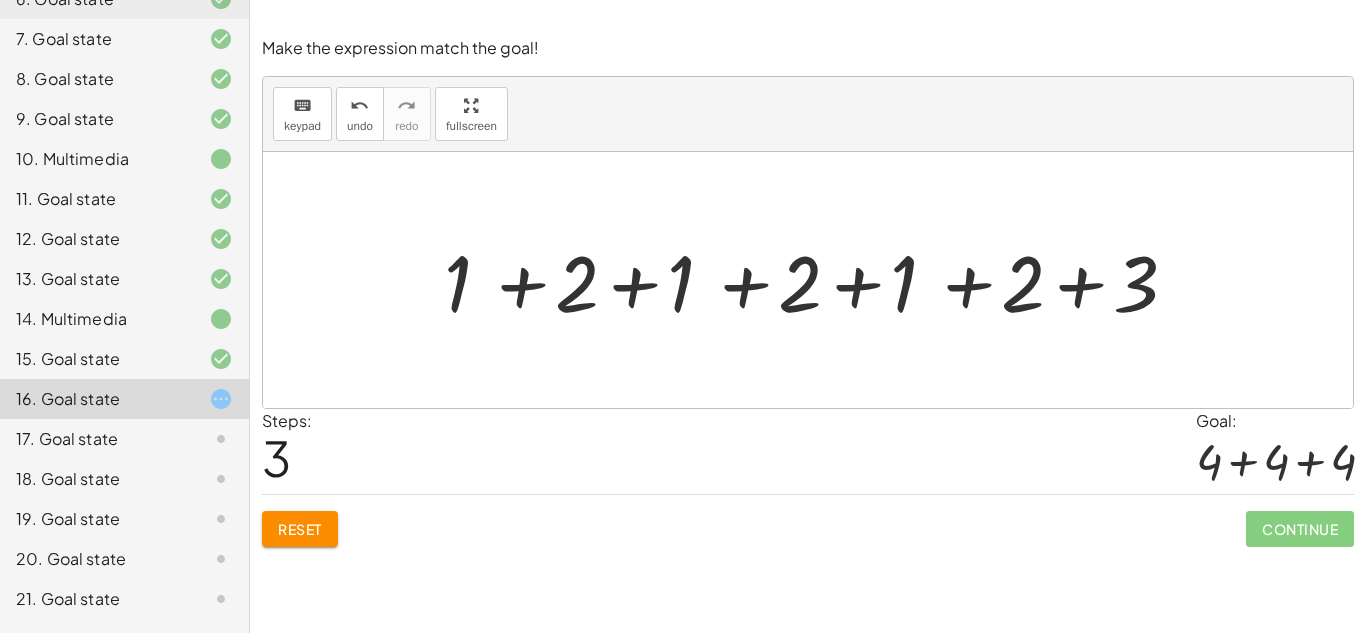 click at bounding box center [816, 280] 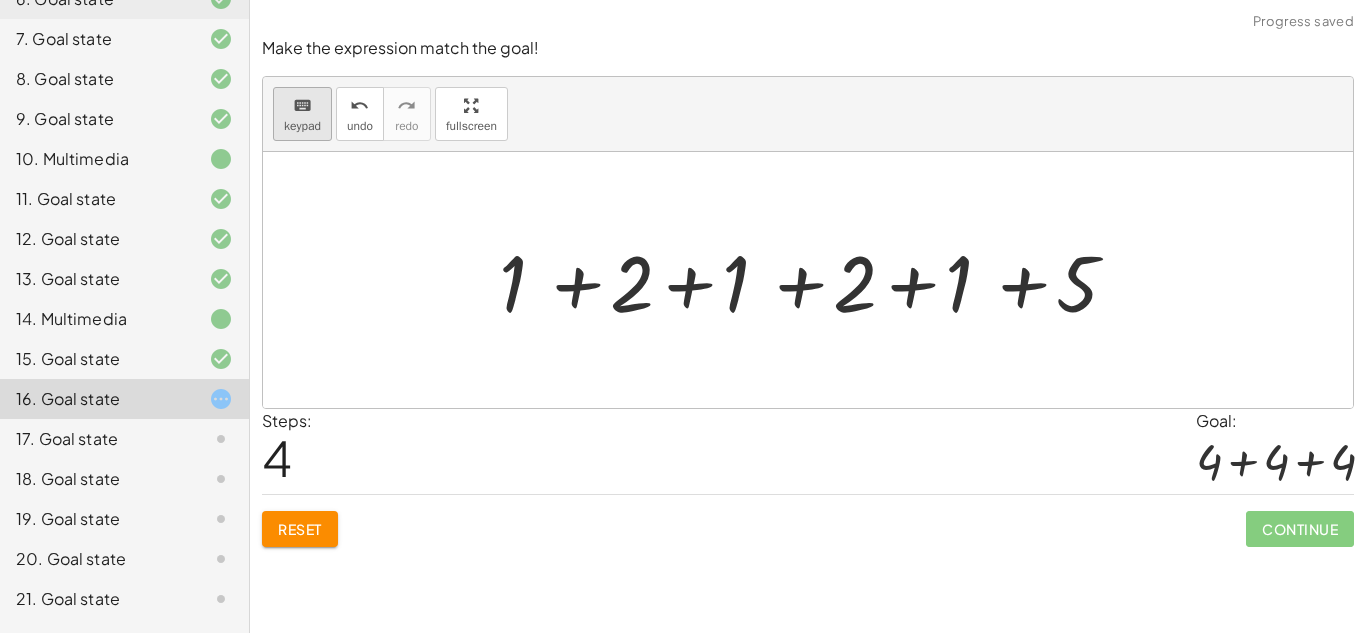 click on "keyboard" at bounding box center [302, 105] 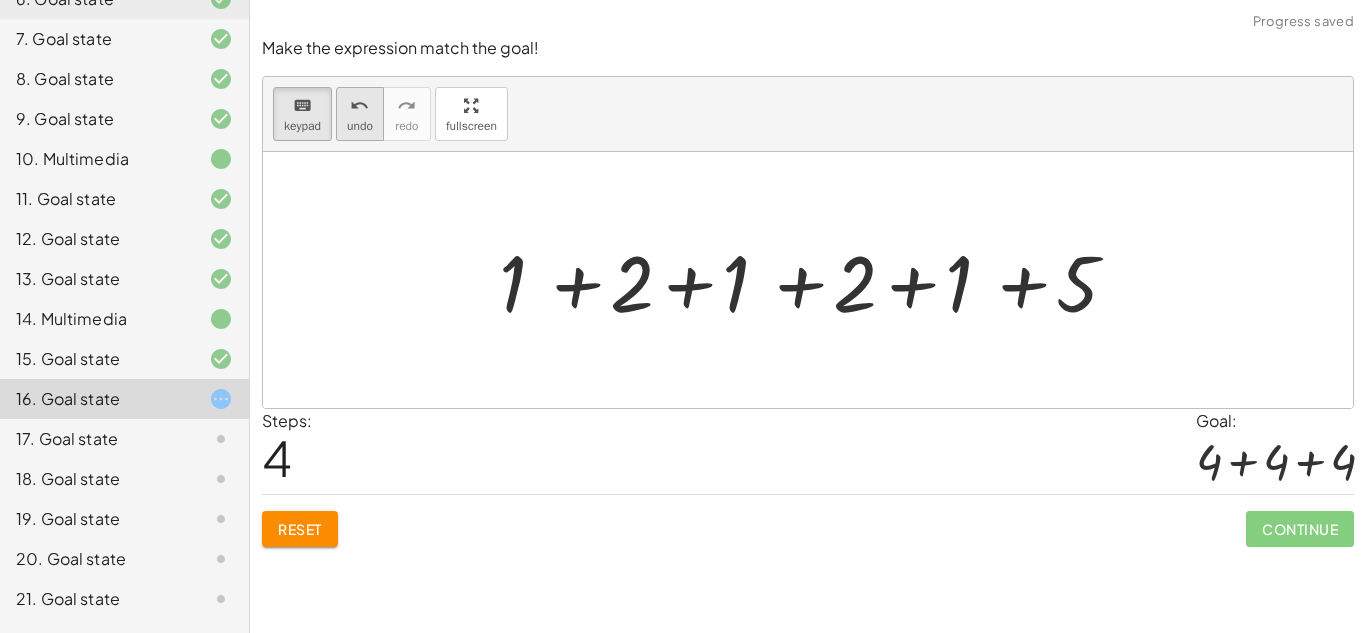 click on "undo" at bounding box center [359, 106] 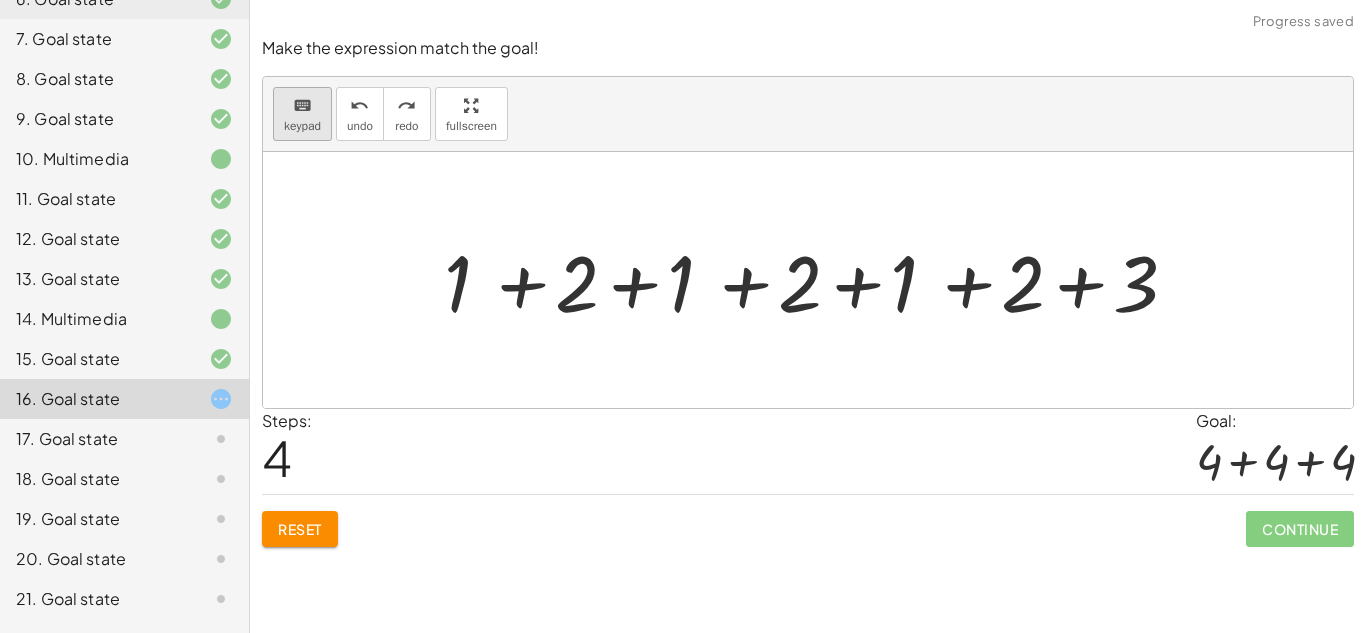 click on "keyboard" at bounding box center [302, 106] 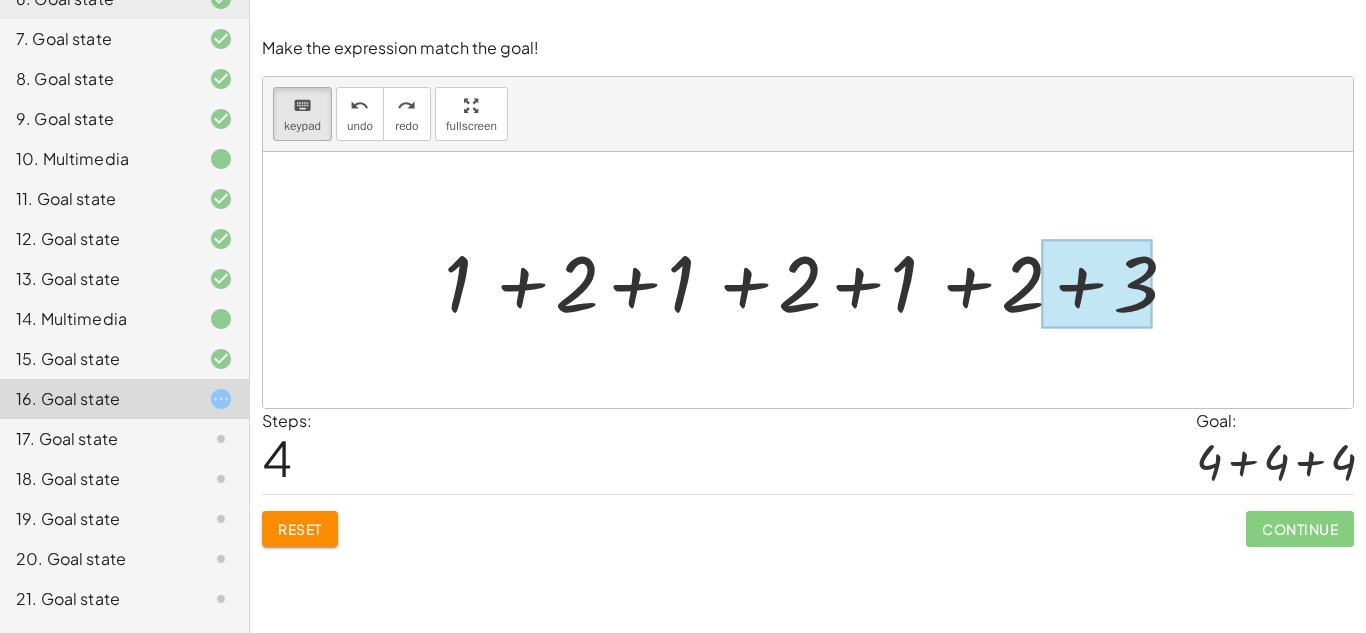 click at bounding box center (1096, 284) 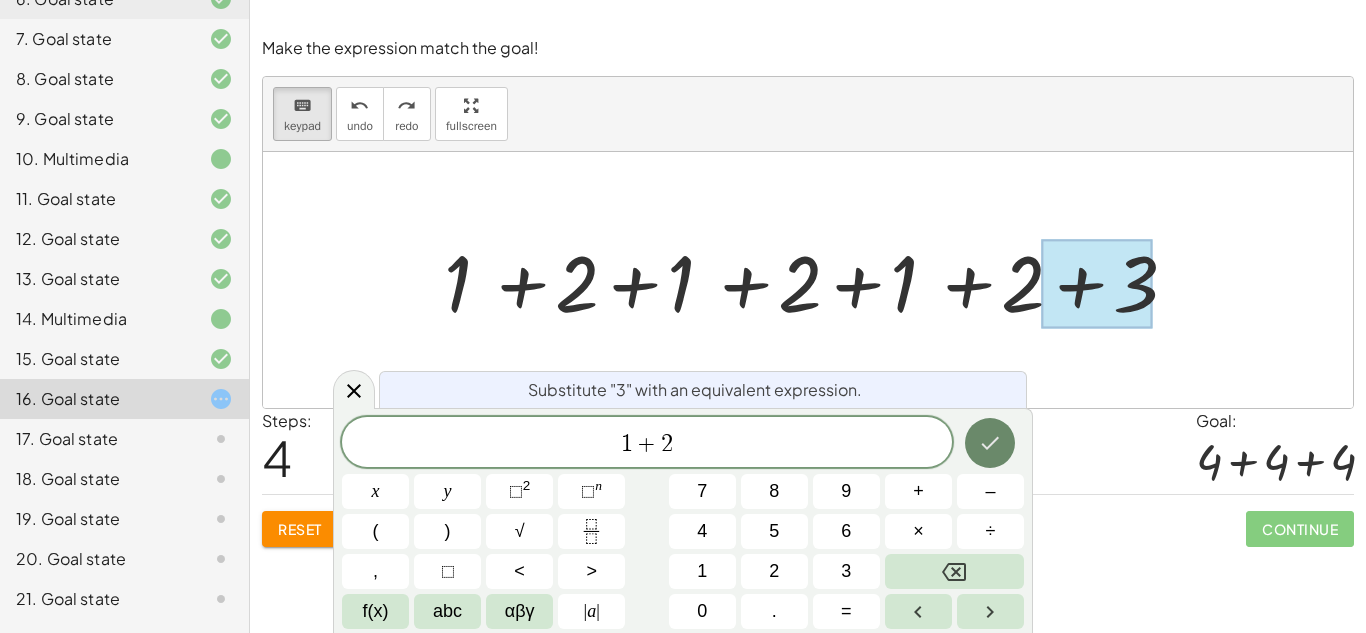 click 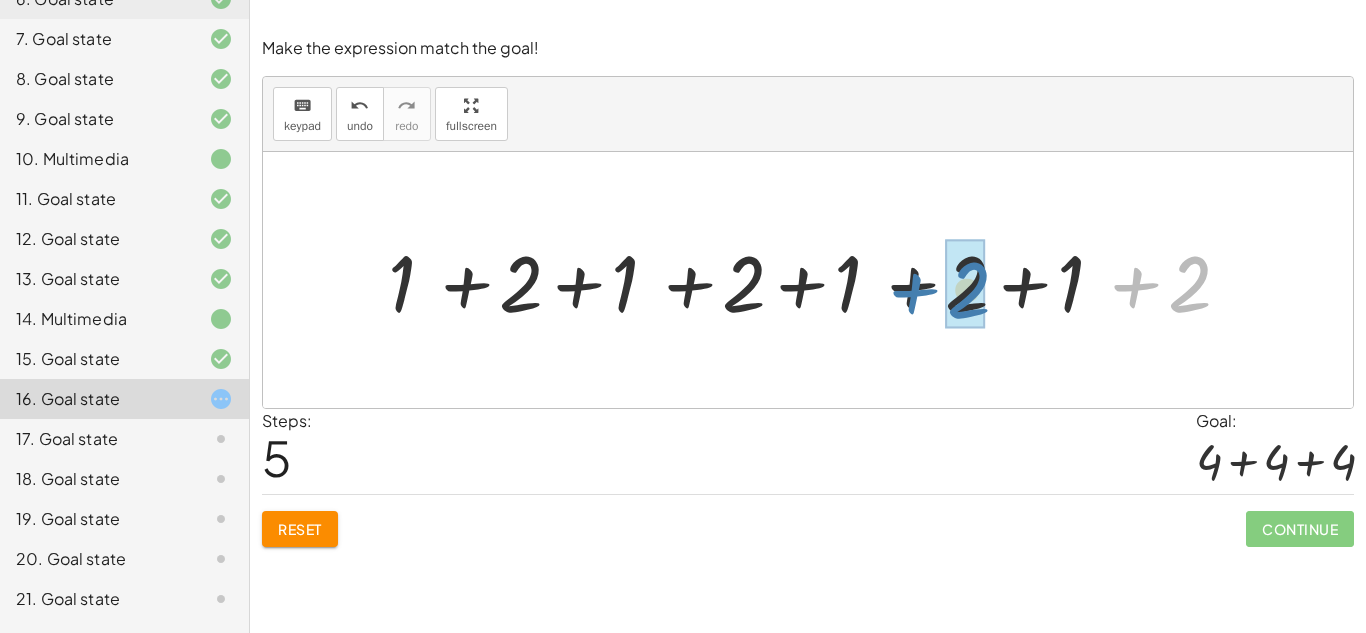drag, startPoint x: 1205, startPoint y: 273, endPoint x: 980, endPoint y: 279, distance: 225.07999 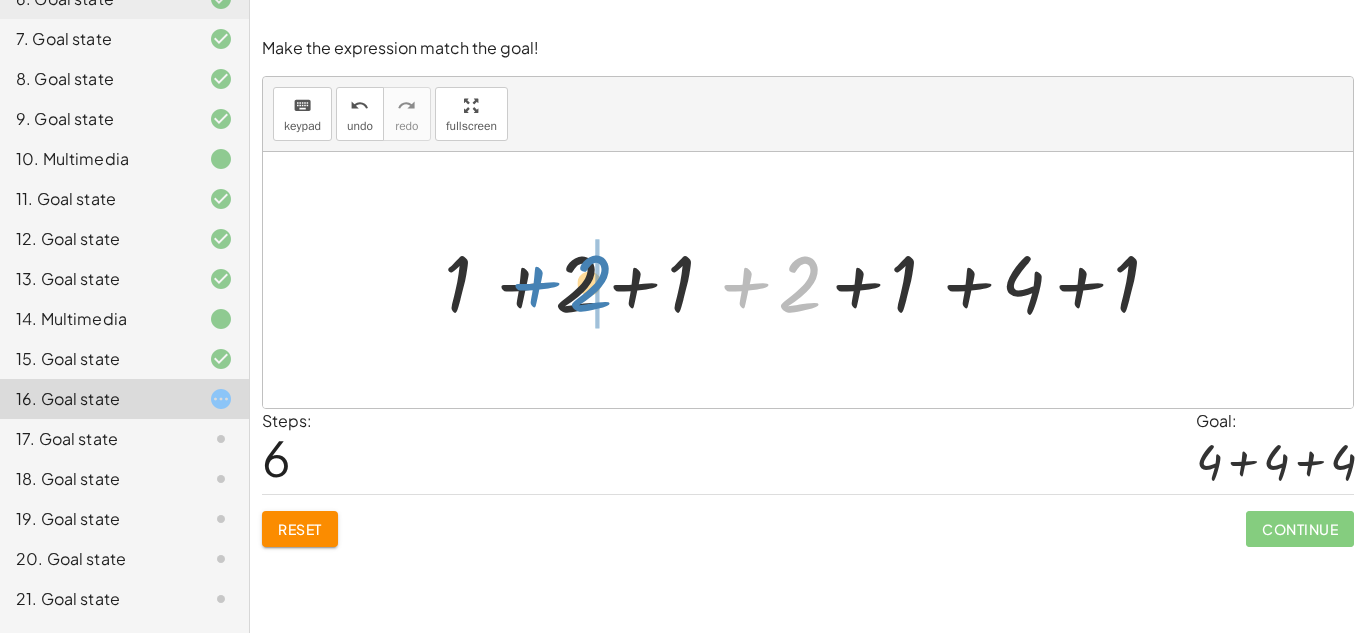 drag, startPoint x: 801, startPoint y: 285, endPoint x: 589, endPoint y: 284, distance: 212.00237 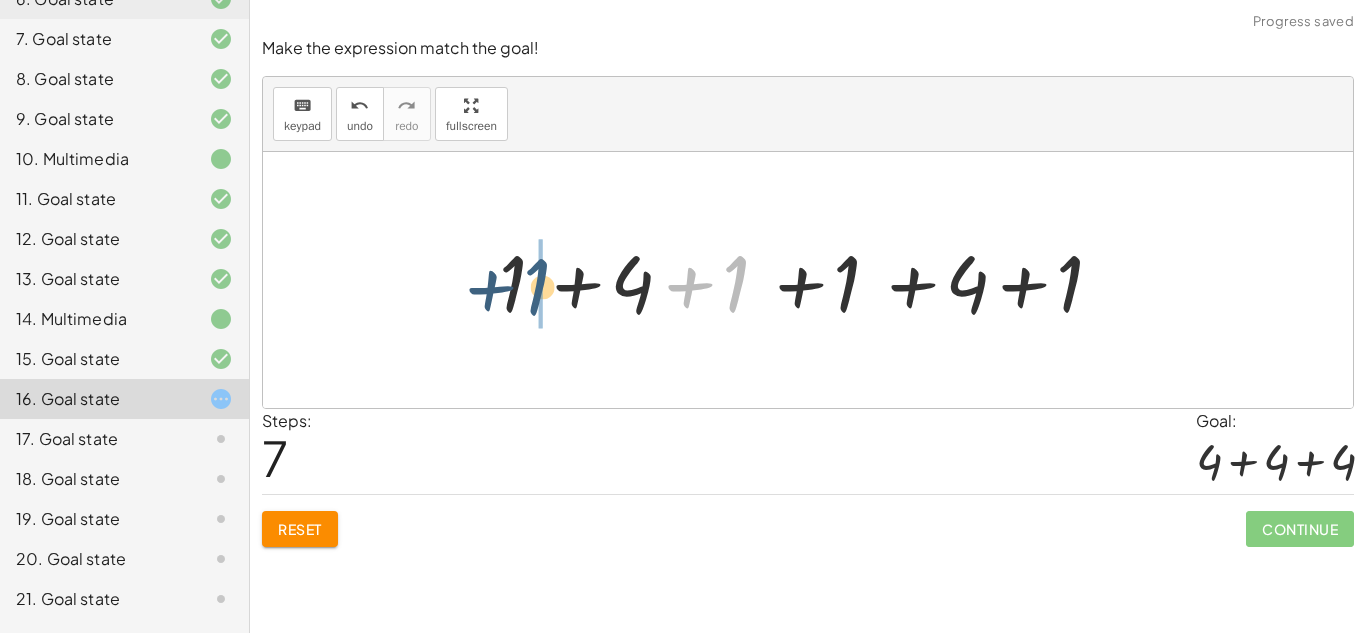 drag, startPoint x: 730, startPoint y: 296, endPoint x: 522, endPoint y: 299, distance: 208.02164 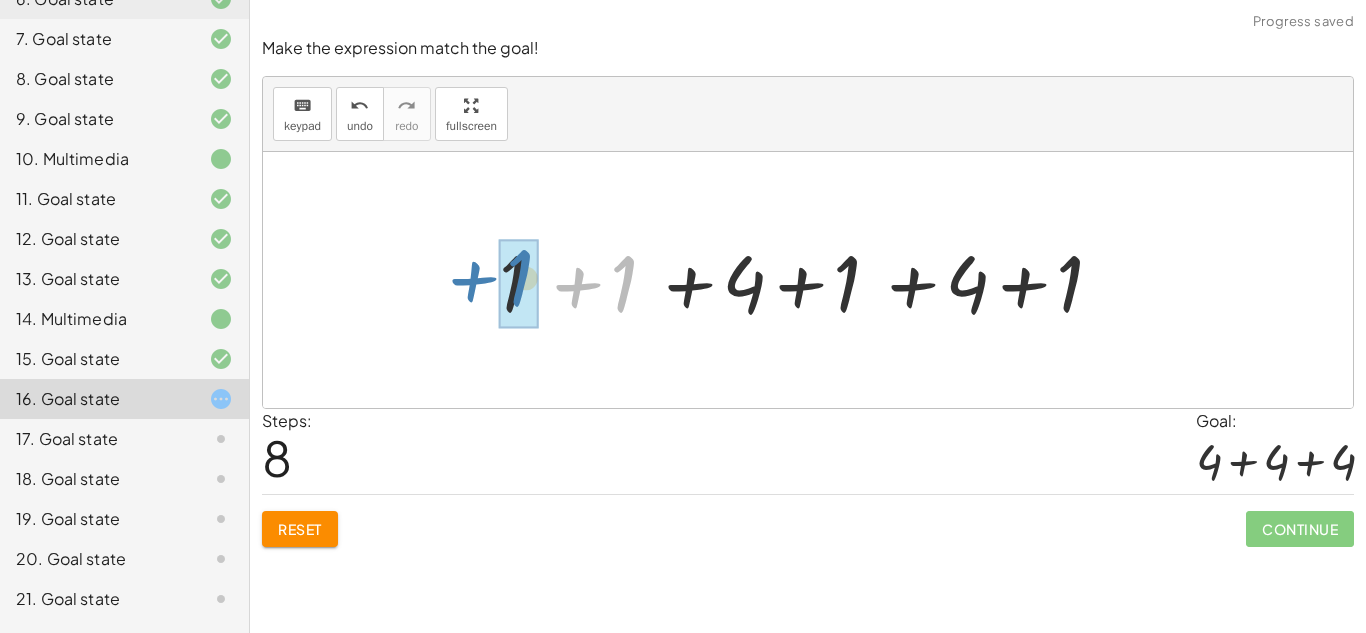 drag, startPoint x: 622, startPoint y: 295, endPoint x: 517, endPoint y: 289, distance: 105.17129 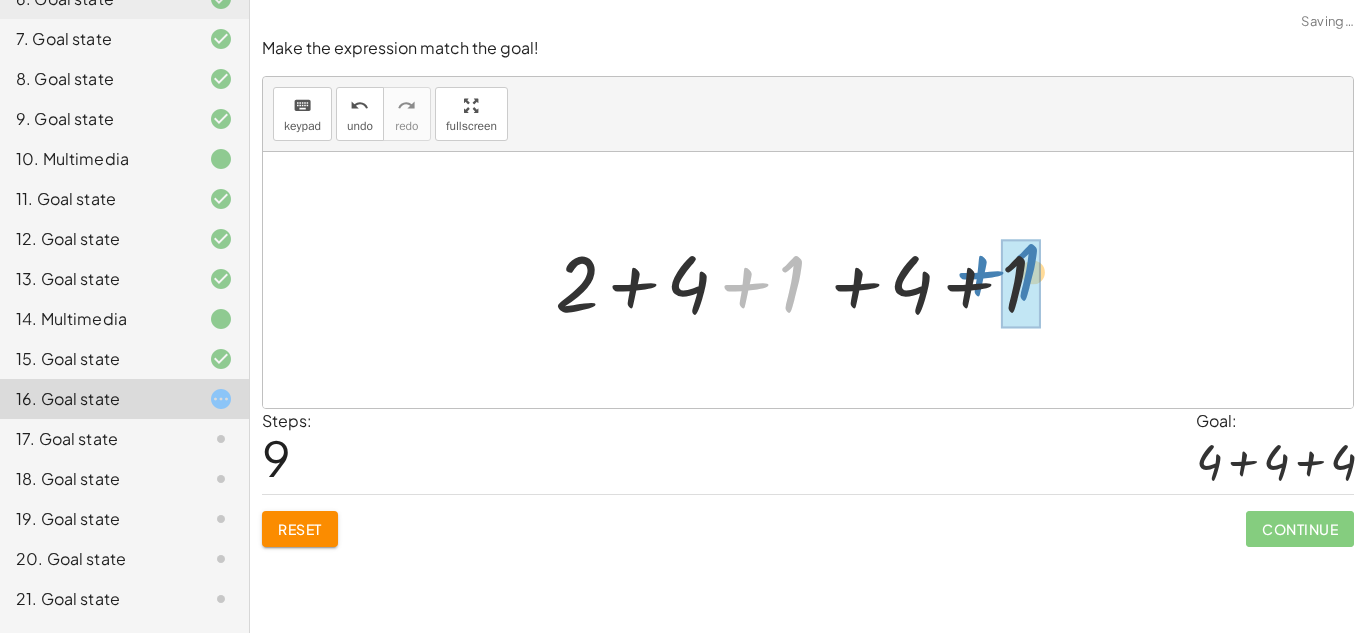 drag, startPoint x: 788, startPoint y: 292, endPoint x: 1018, endPoint y: 282, distance: 230.21729 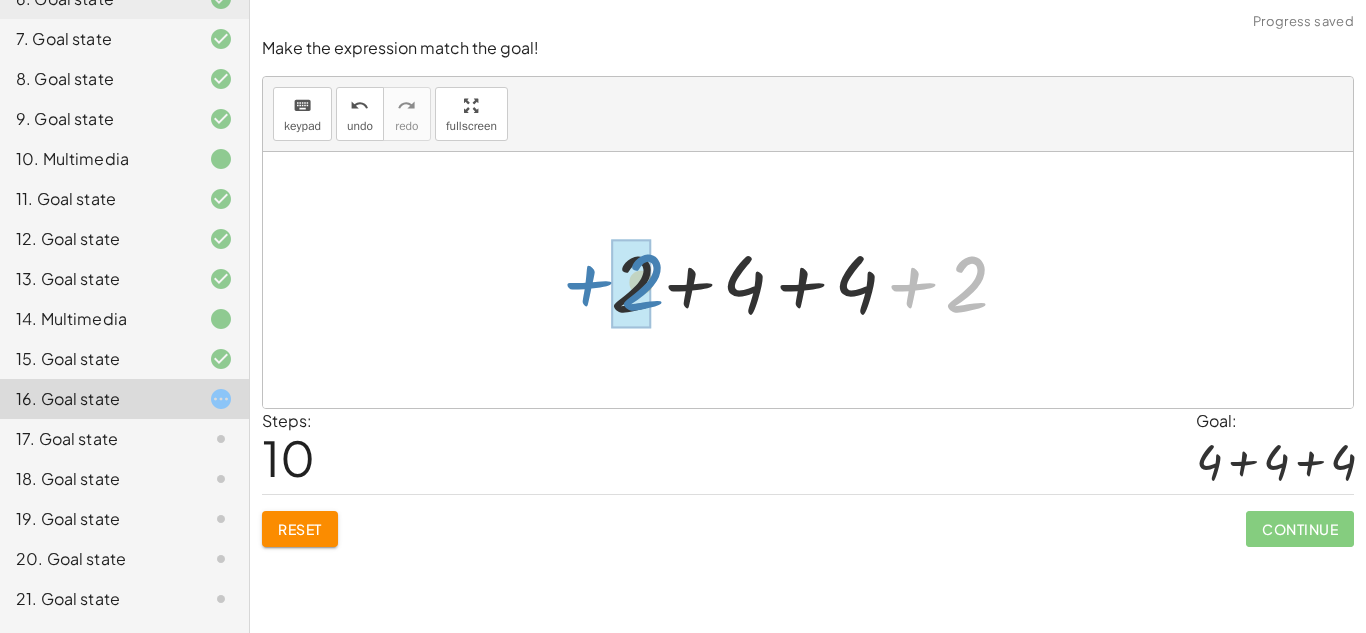 drag, startPoint x: 961, startPoint y: 283, endPoint x: 631, endPoint y: 281, distance: 330.00607 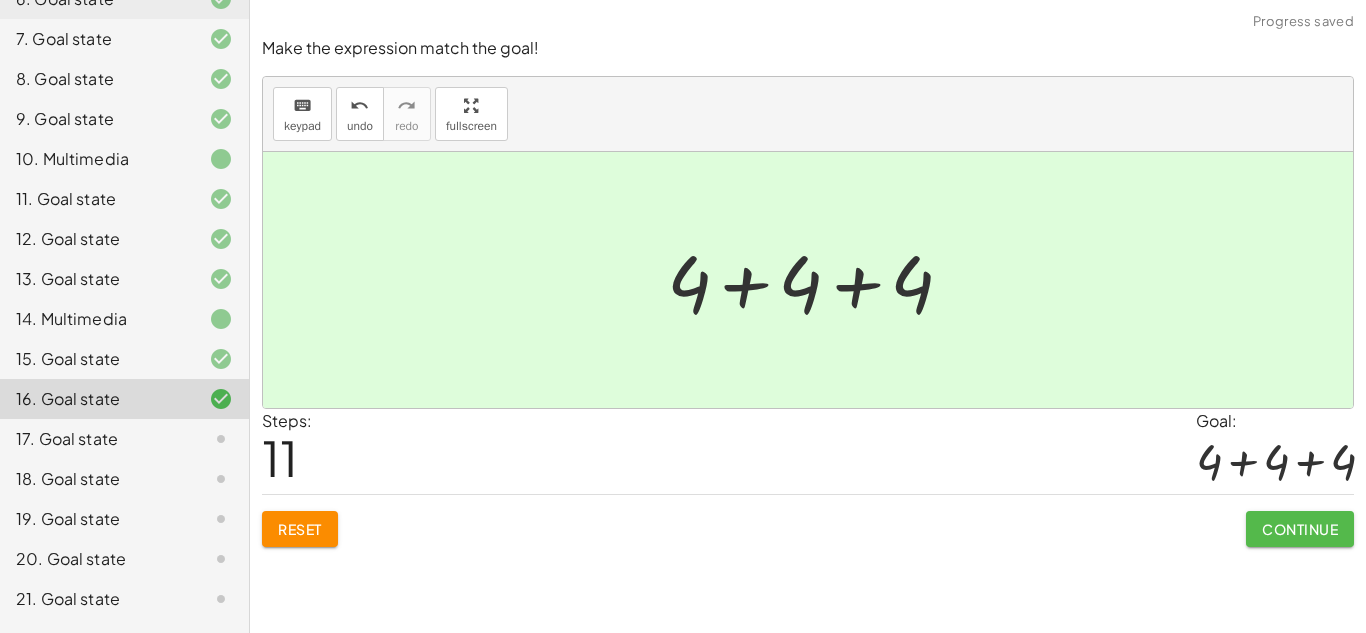 click on "Continue" 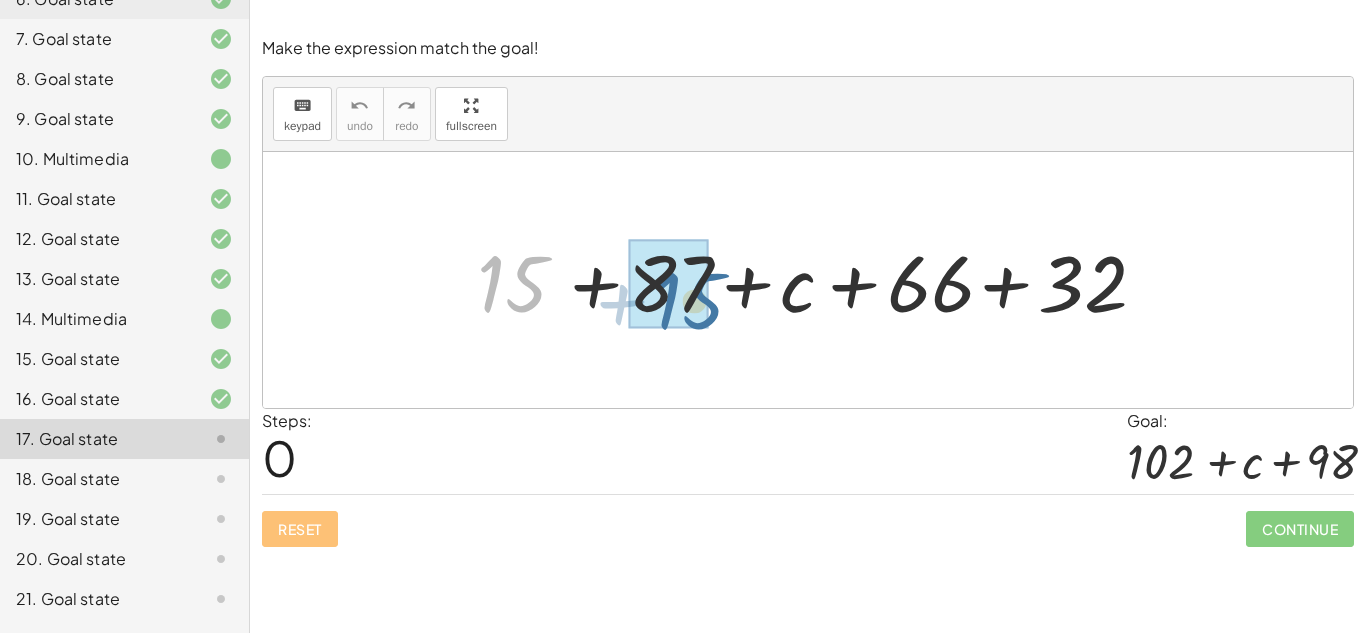 drag, startPoint x: 496, startPoint y: 275, endPoint x: 675, endPoint y: 293, distance: 179.90276 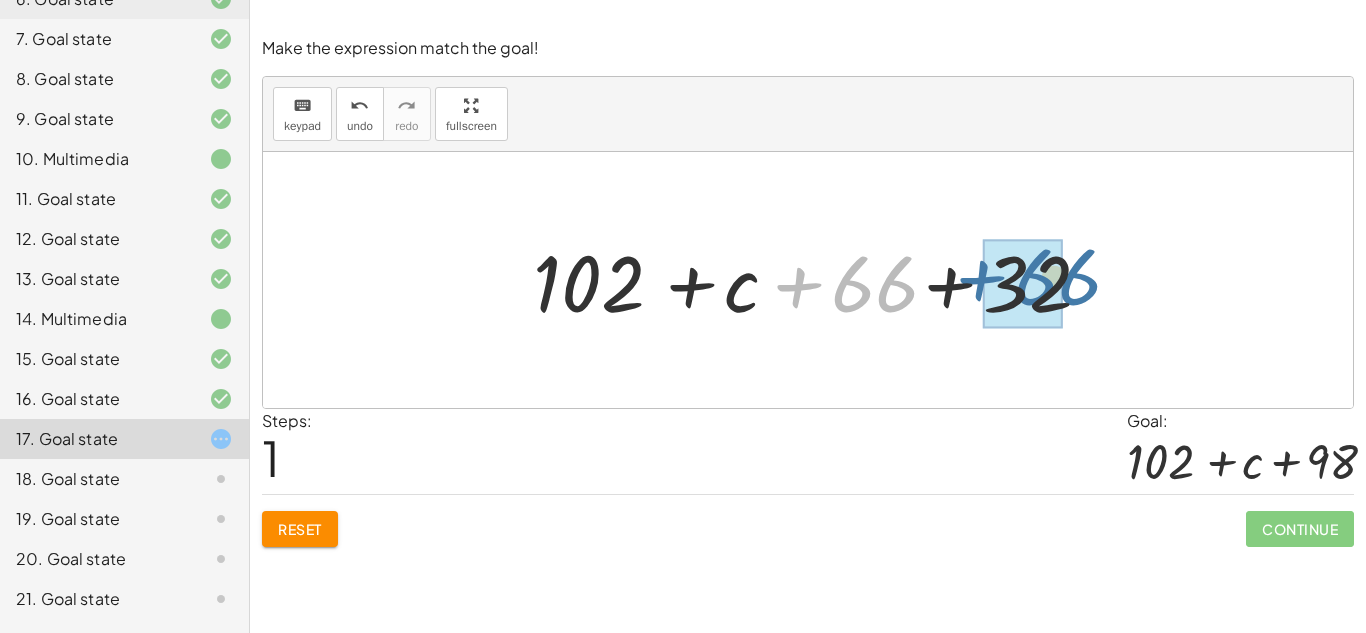 drag, startPoint x: 872, startPoint y: 291, endPoint x: 1053, endPoint y: 284, distance: 181.13531 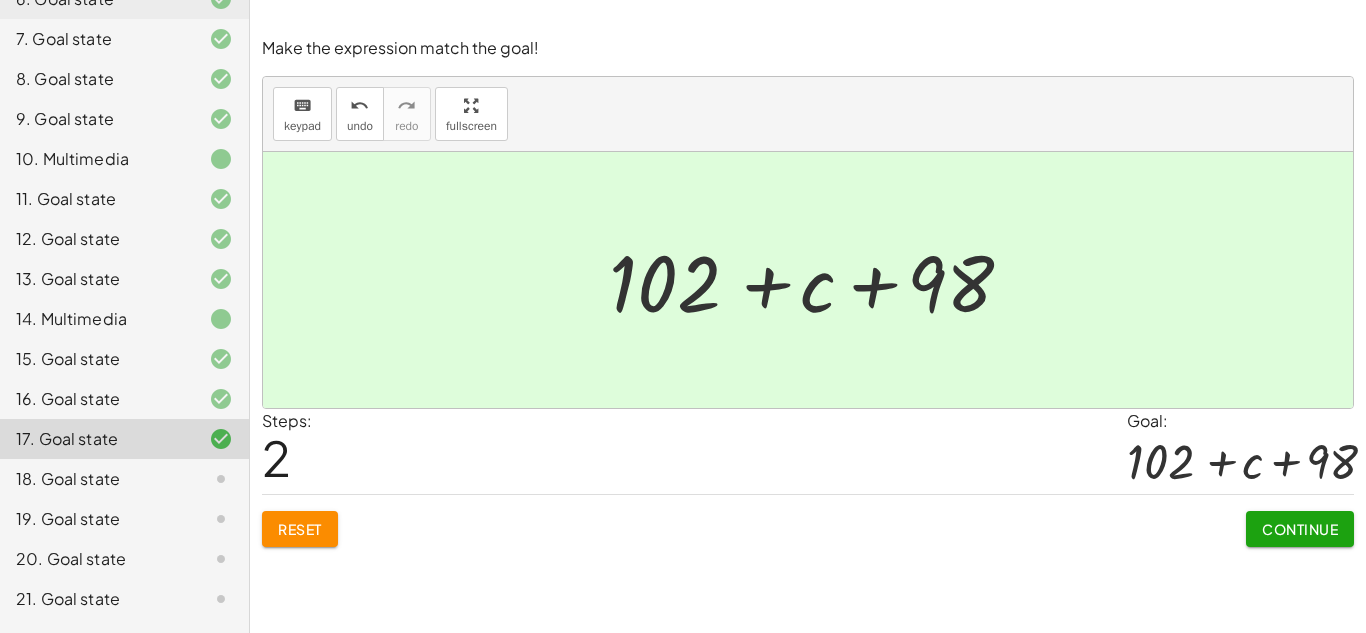 click on "Continue" 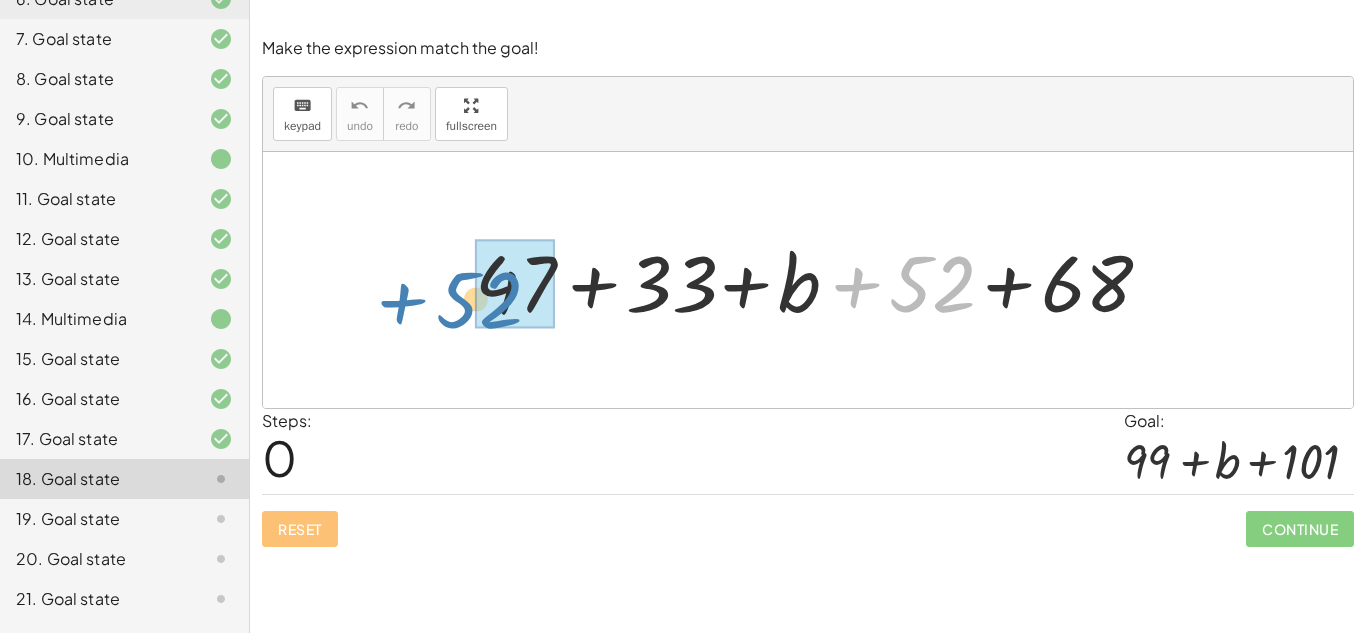 drag, startPoint x: 941, startPoint y: 271, endPoint x: 491, endPoint y: 279, distance: 450.0711 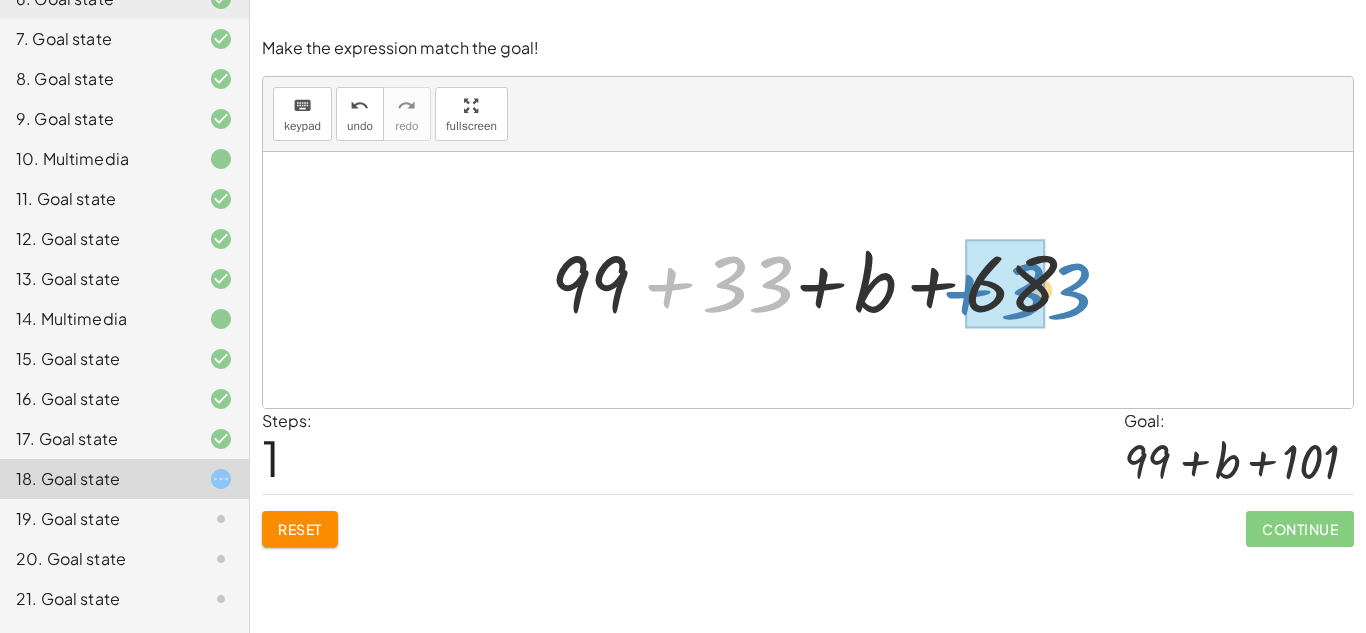 drag, startPoint x: 759, startPoint y: 272, endPoint x: 1027, endPoint y: 265, distance: 268.0914 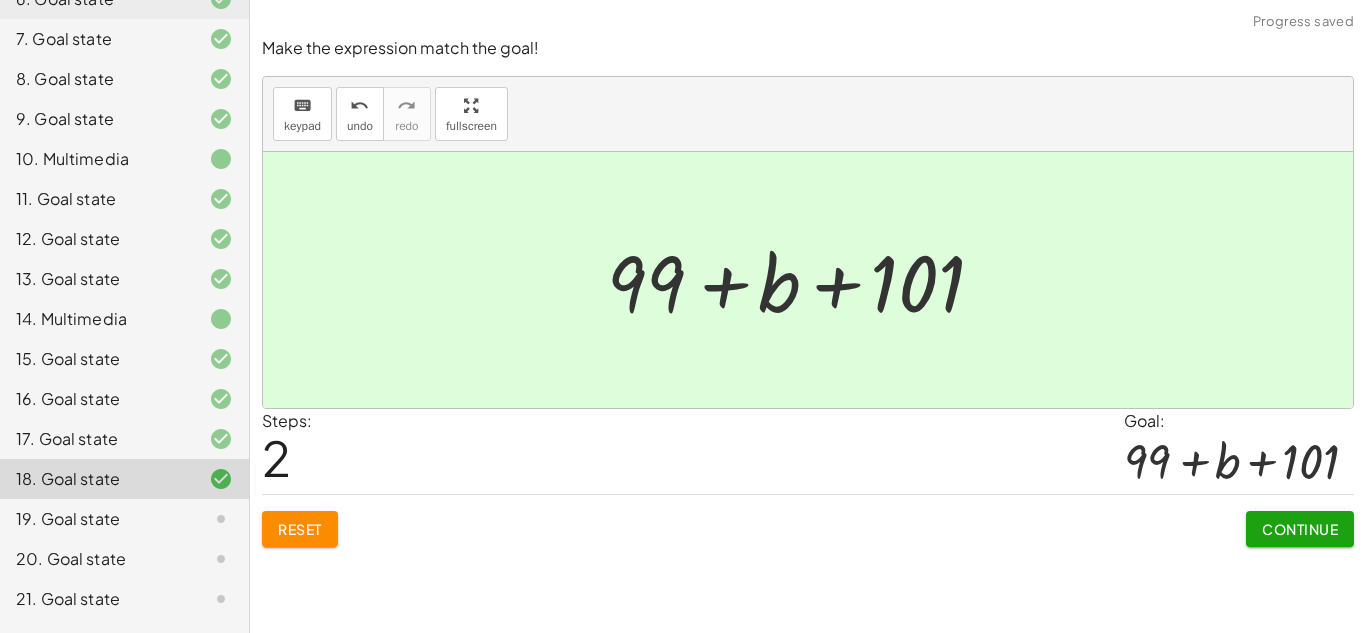 click on "Continue" 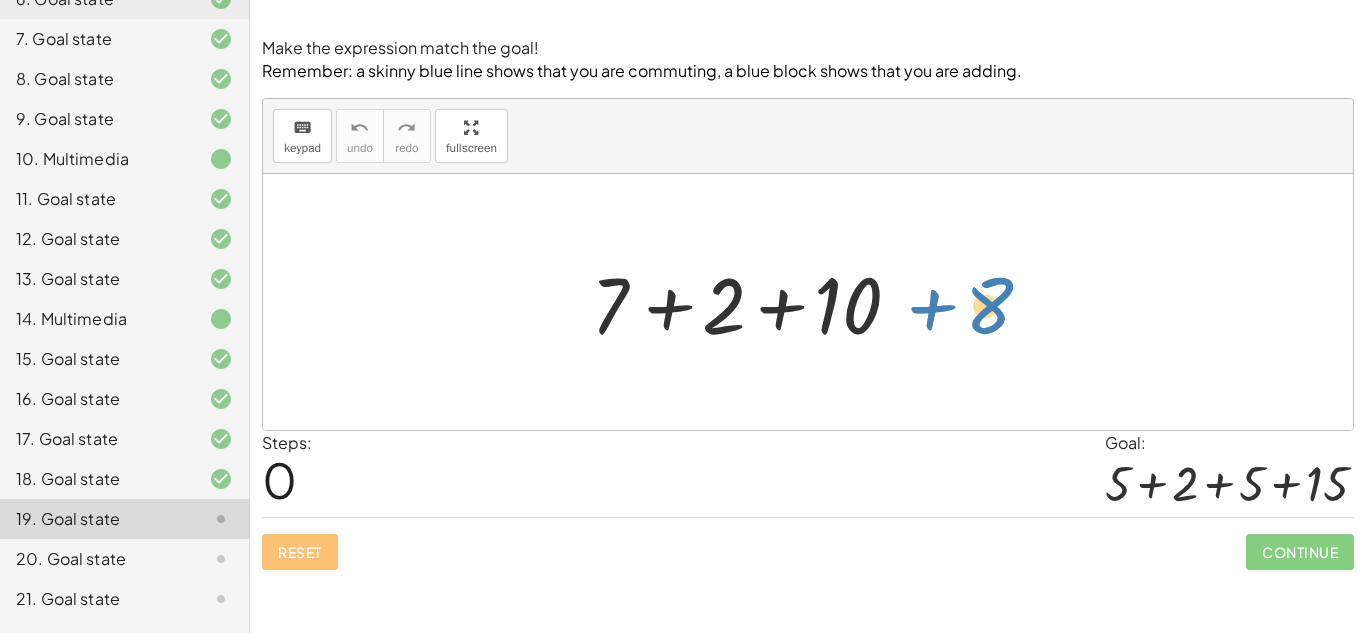 click at bounding box center [815, 302] 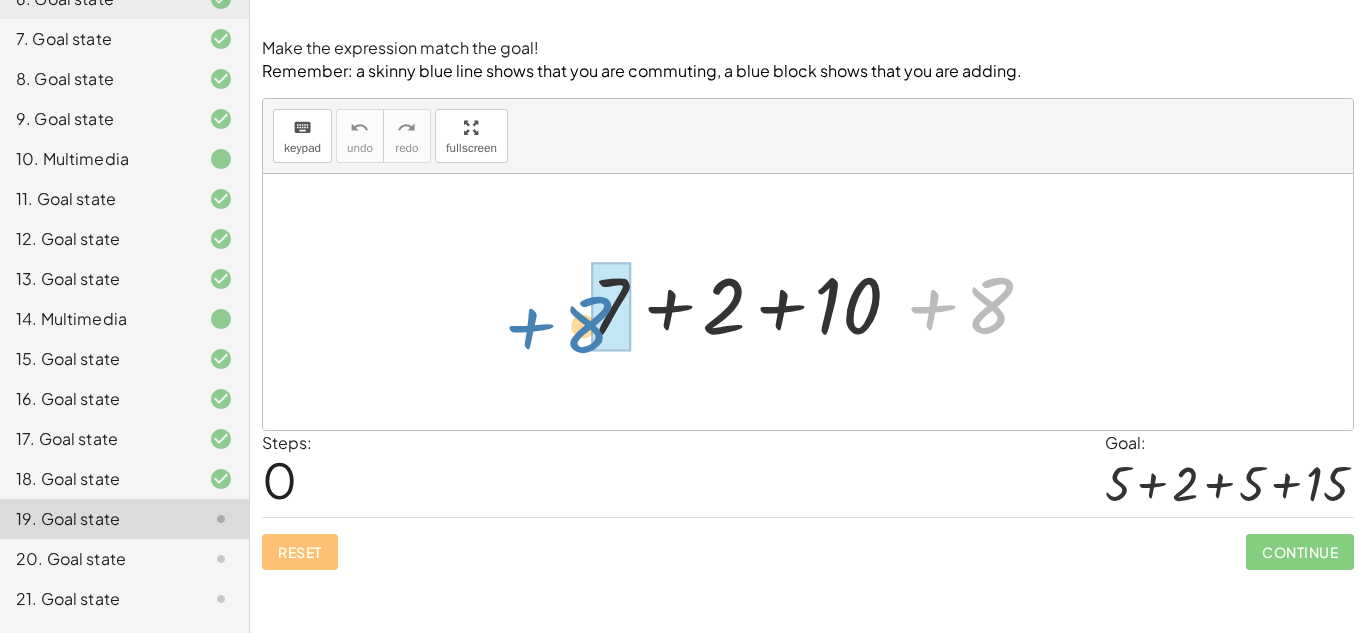 drag, startPoint x: 982, startPoint y: 288, endPoint x: 581, endPoint y: 305, distance: 401.3602 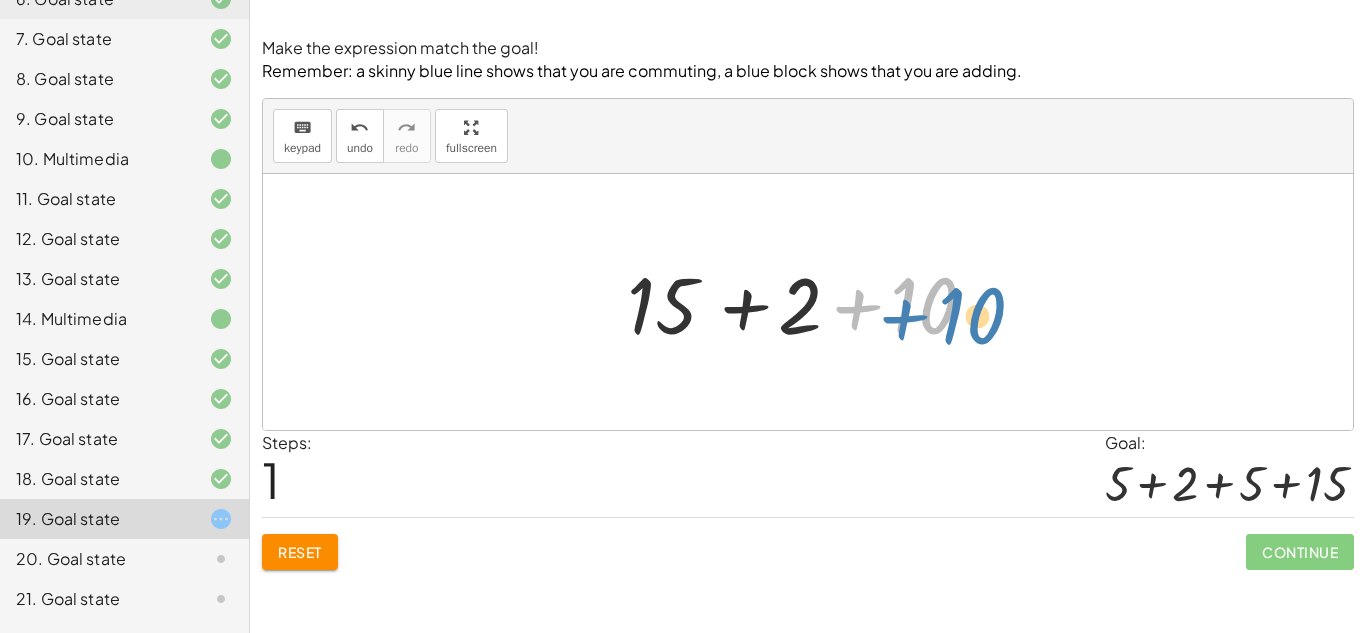 drag, startPoint x: 926, startPoint y: 307, endPoint x: 968, endPoint y: 317, distance: 43.174065 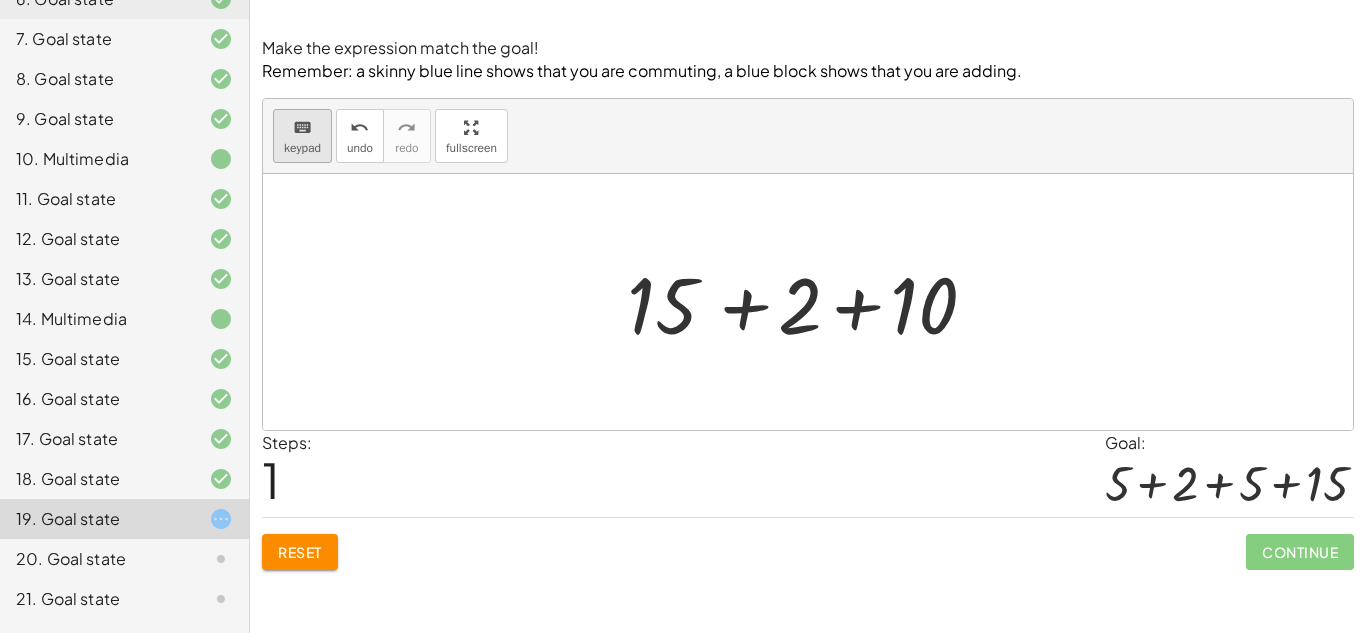 click on "keyboard keypad" at bounding box center (302, 136) 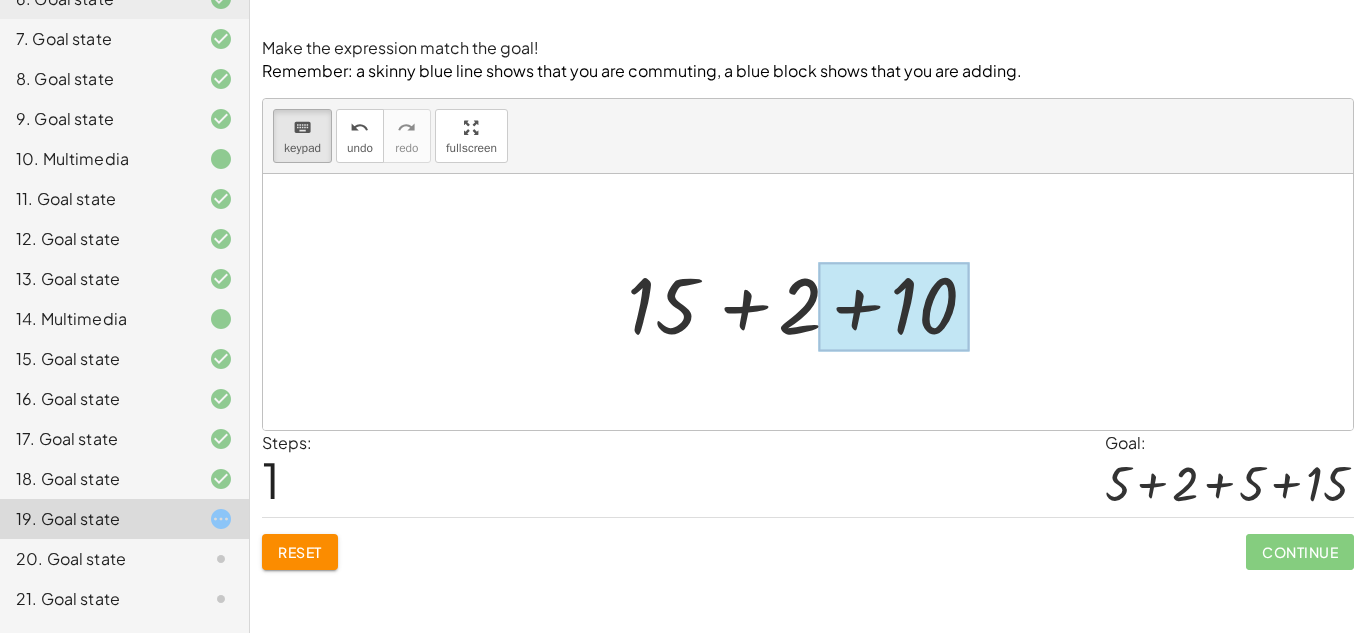 click at bounding box center (893, 306) 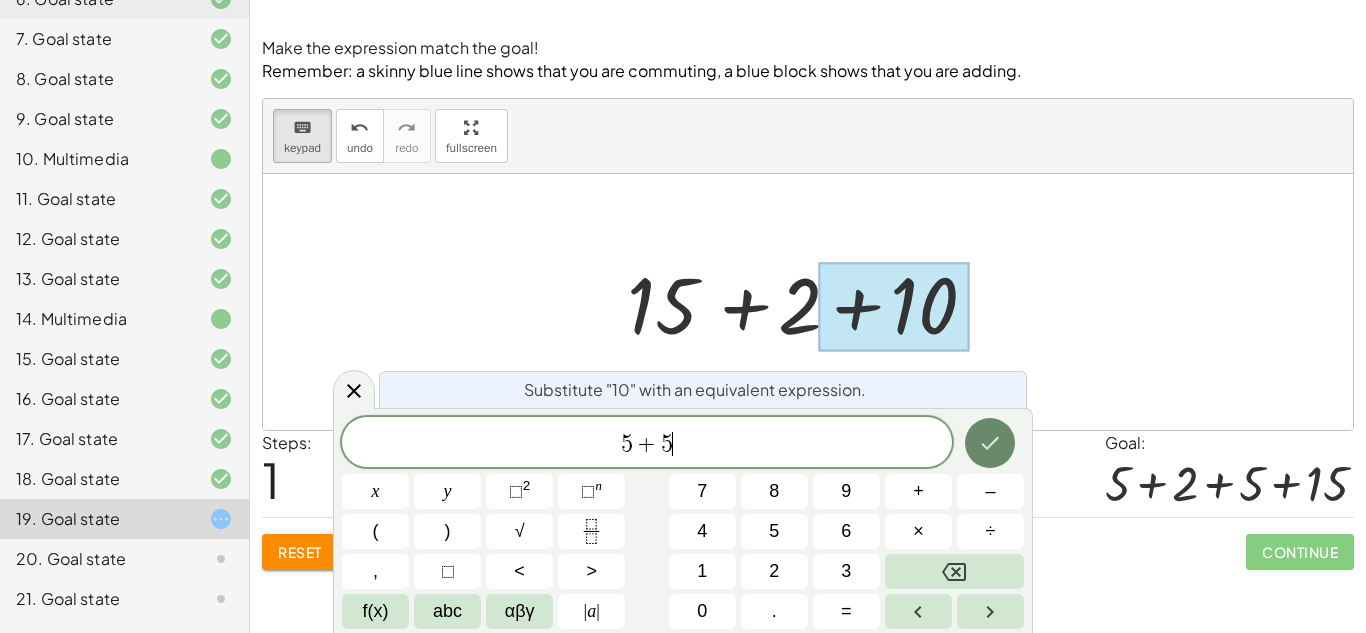 click 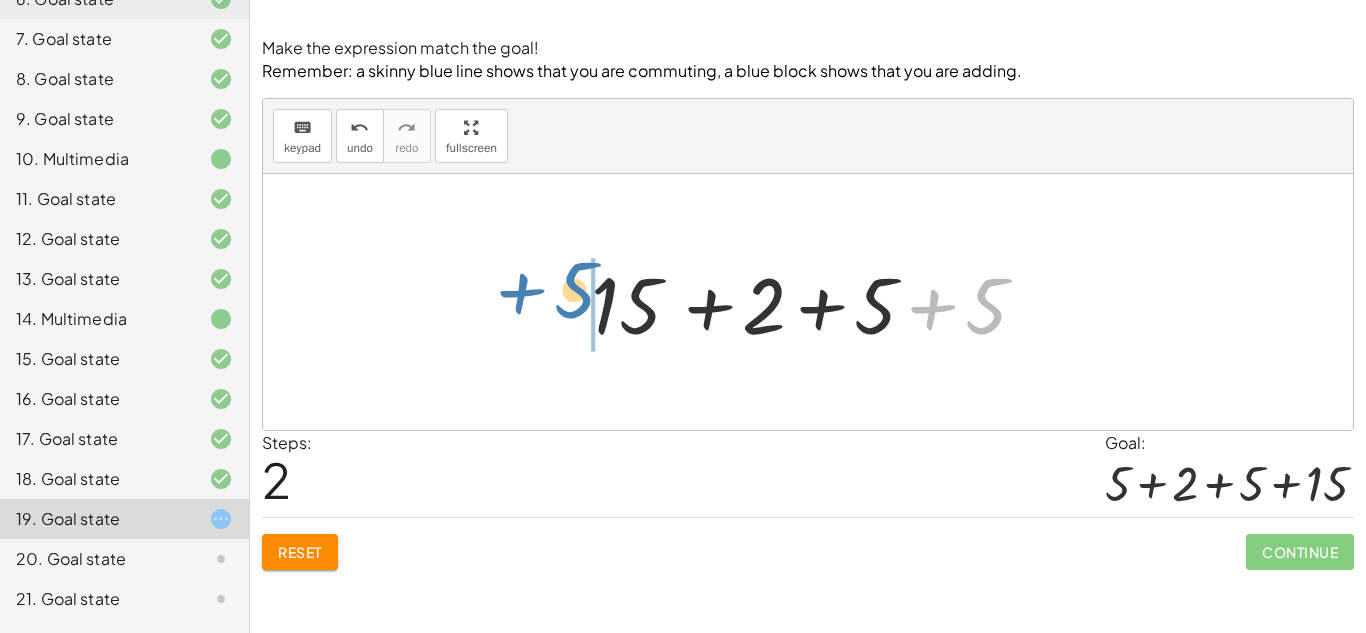 drag, startPoint x: 990, startPoint y: 313, endPoint x: 746, endPoint y: 315, distance: 244.0082 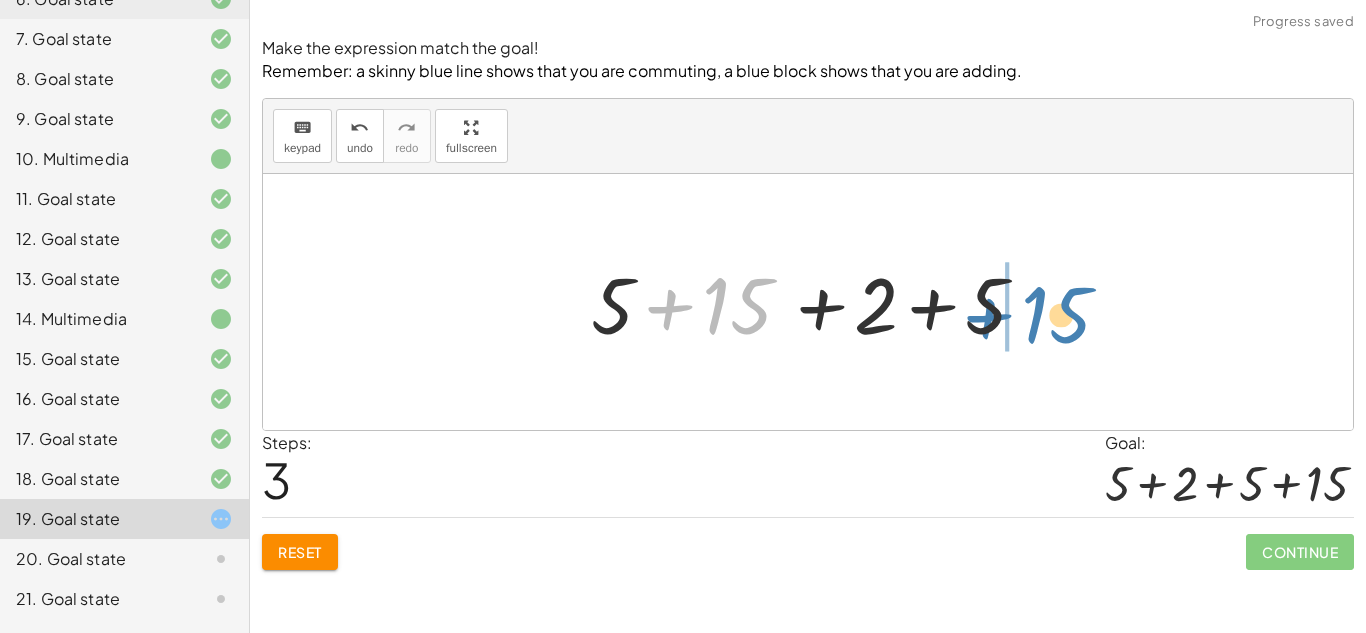 drag, startPoint x: 741, startPoint y: 315, endPoint x: 1062, endPoint y: 325, distance: 321.15573 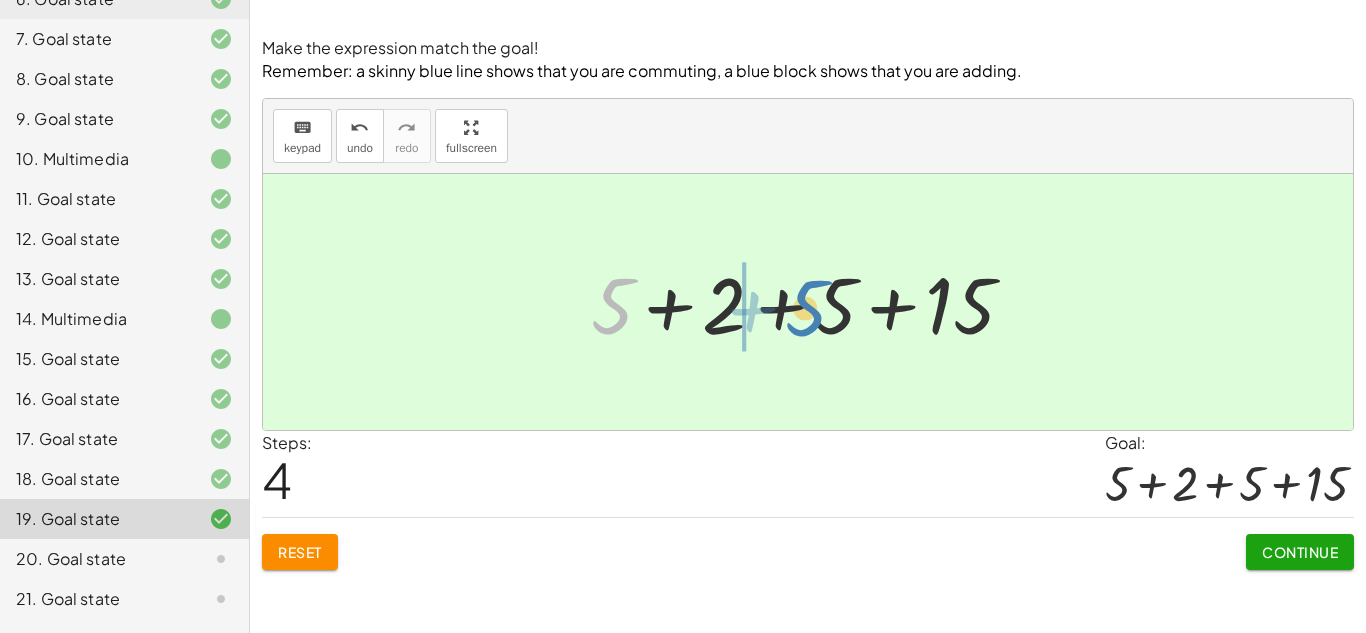 drag, startPoint x: 616, startPoint y: 308, endPoint x: 813, endPoint y: 310, distance: 197.01015 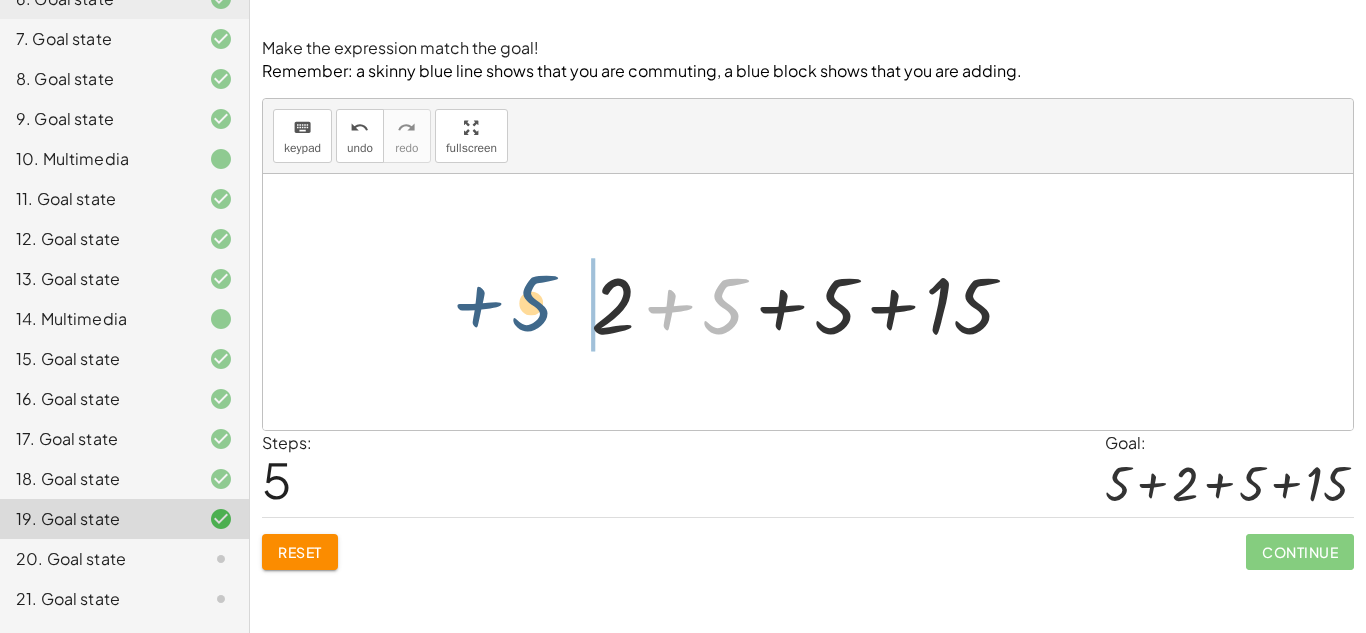 drag, startPoint x: 720, startPoint y: 324, endPoint x: 505, endPoint y: 323, distance: 215.00232 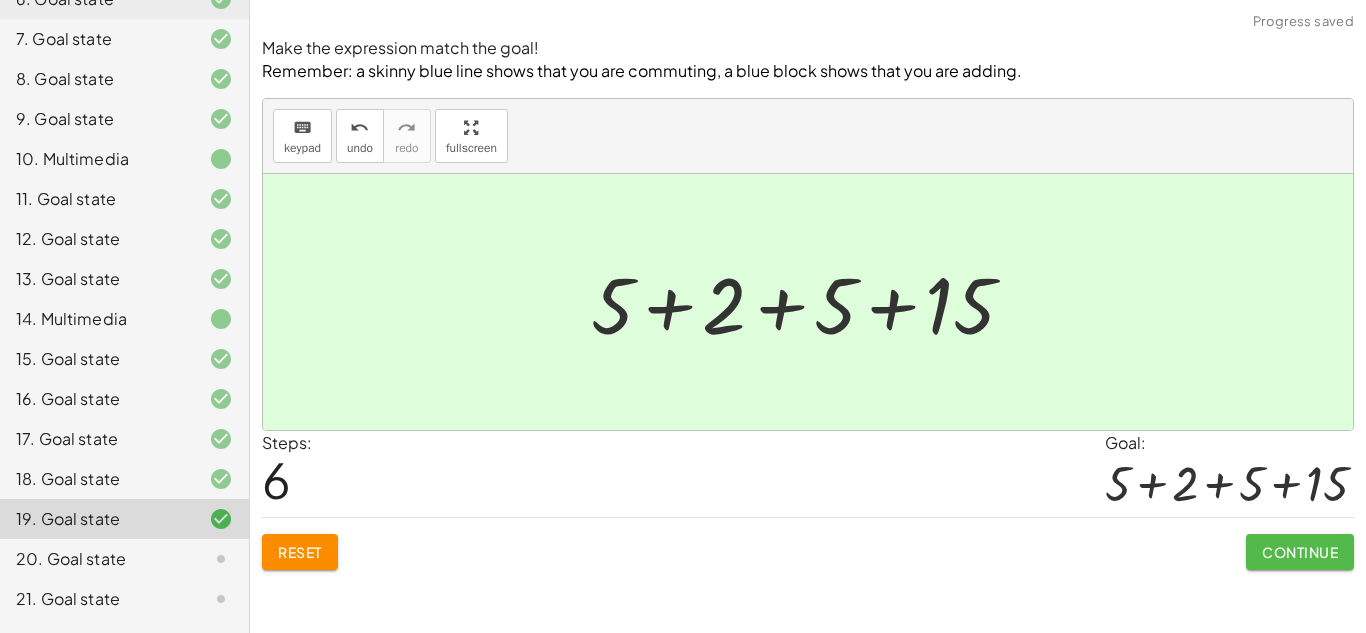 click on "Continue" 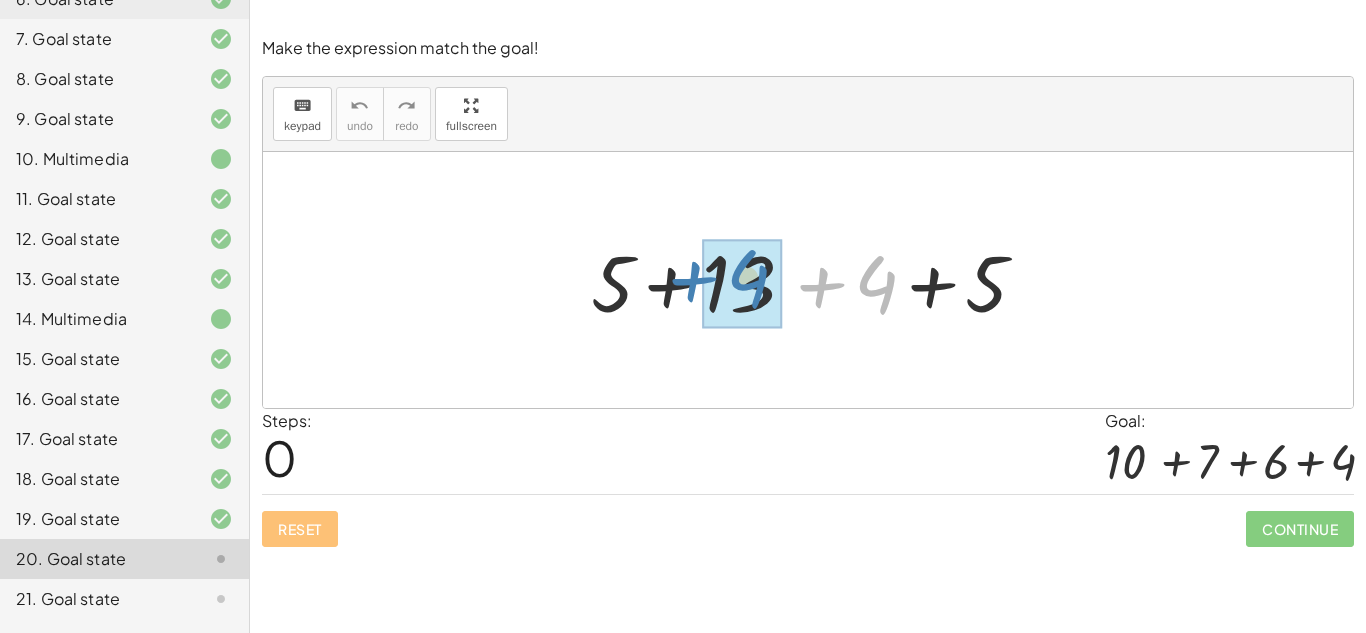drag, startPoint x: 883, startPoint y: 300, endPoint x: 755, endPoint y: 295, distance: 128.09763 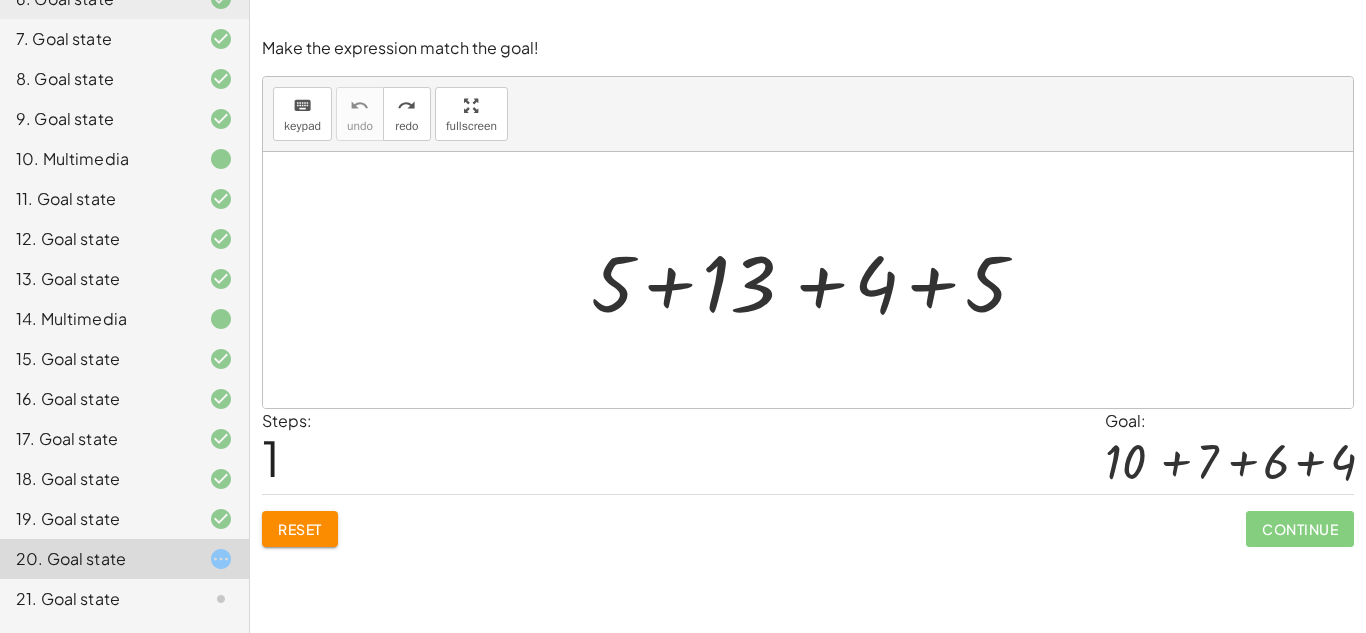 click at bounding box center (815, 280) 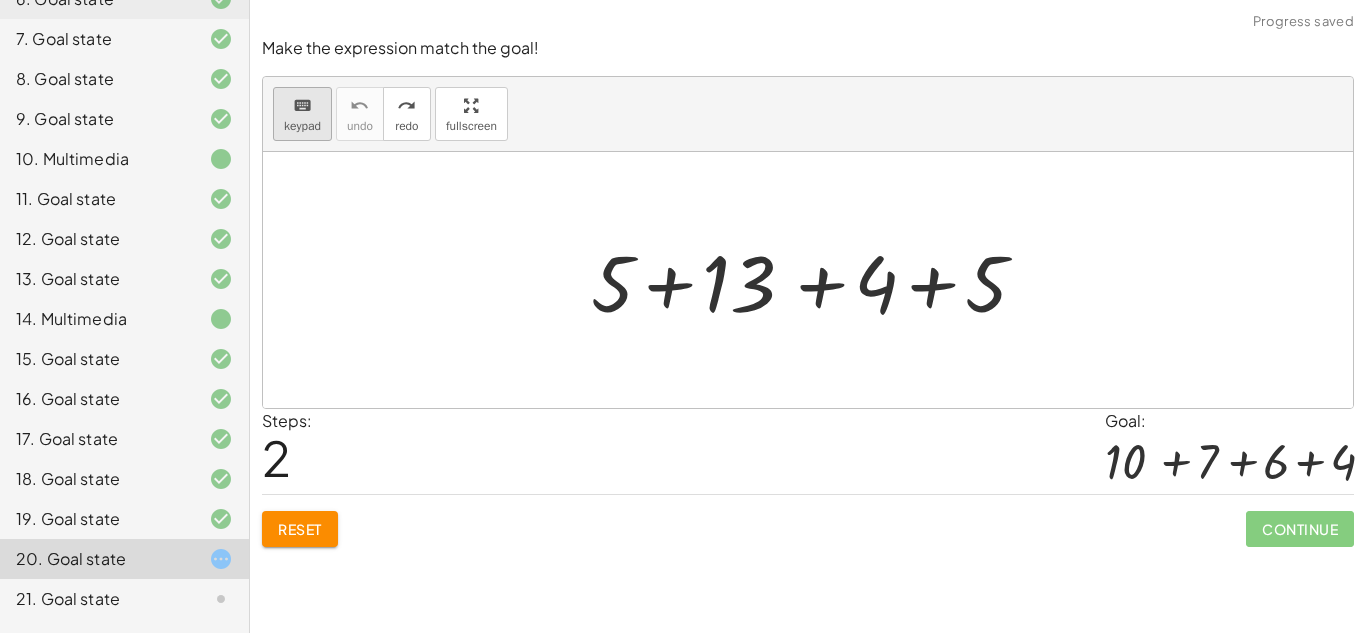click on "keyboard" at bounding box center [302, 106] 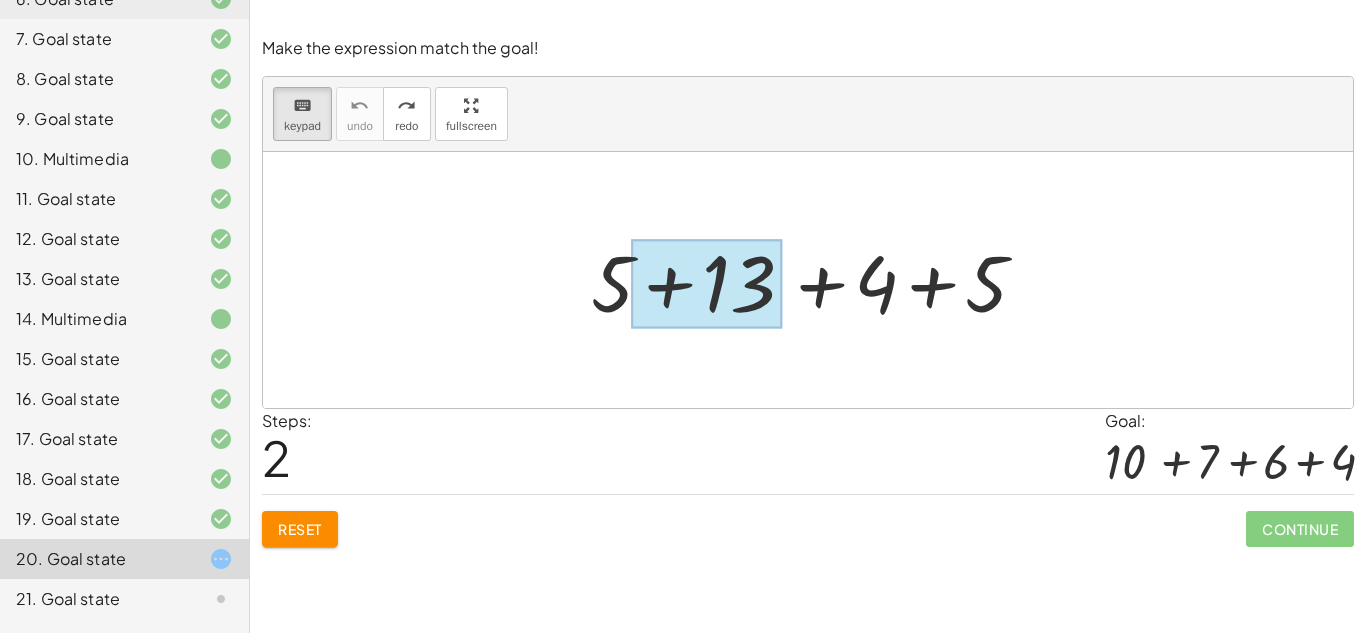 click at bounding box center [706, 284] 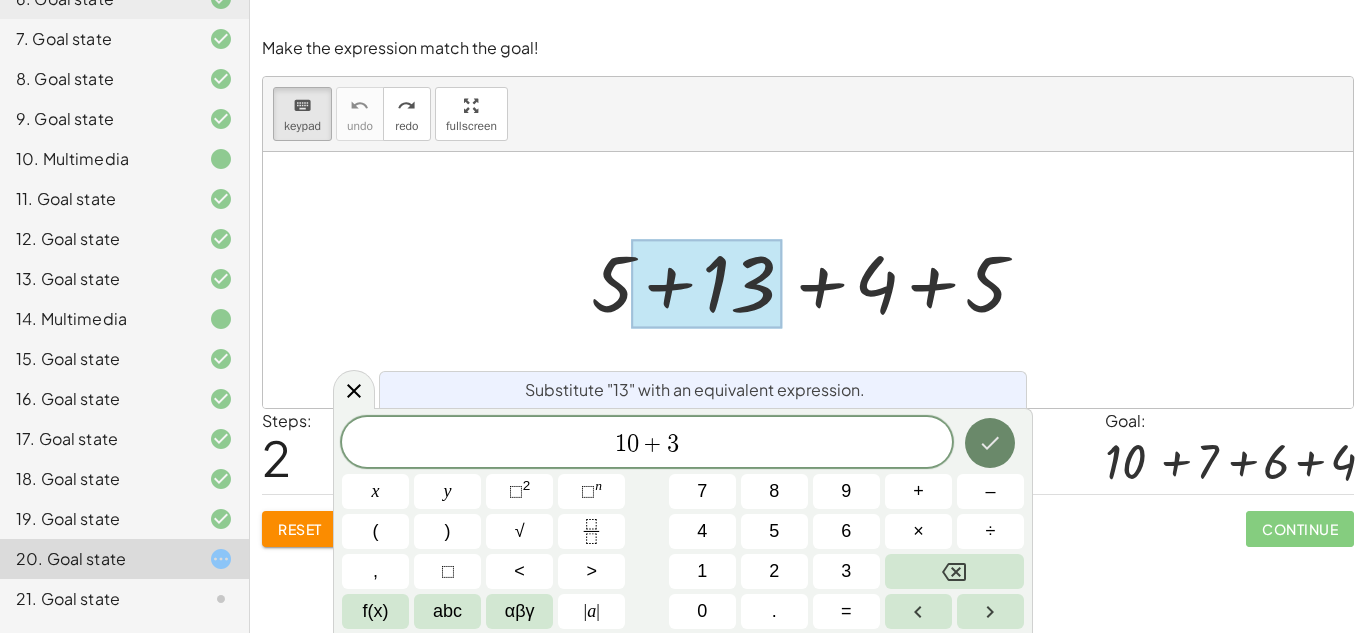 click 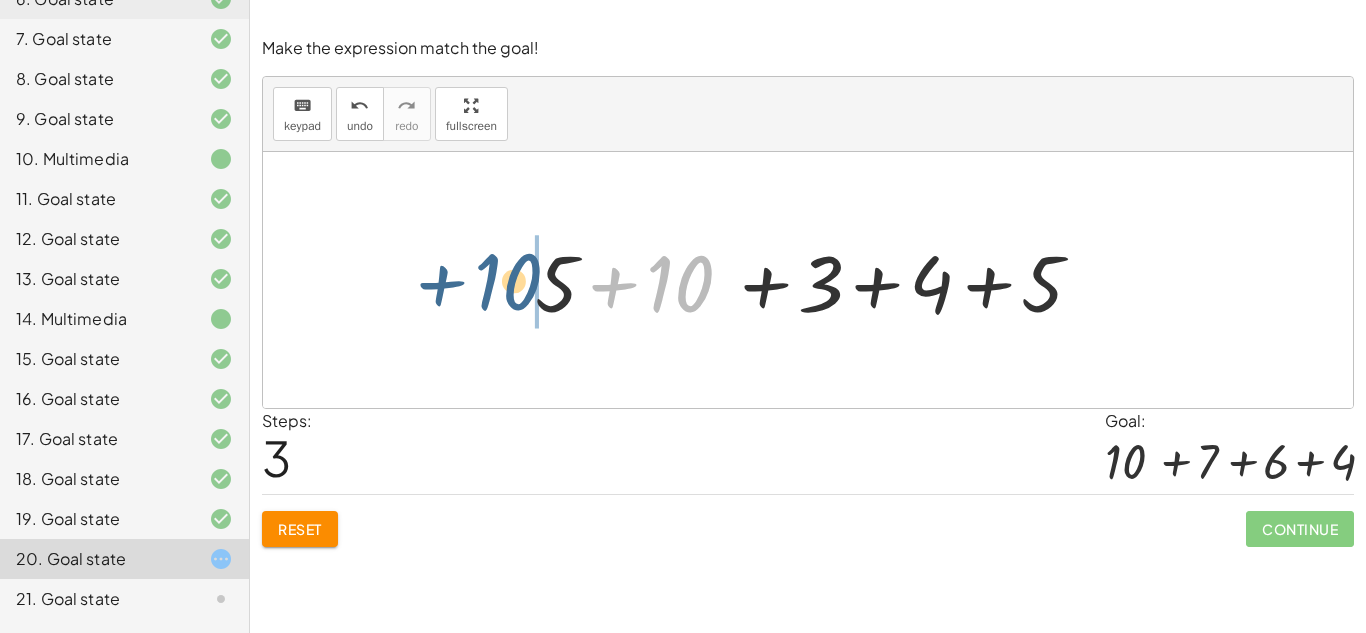 drag, startPoint x: 680, startPoint y: 273, endPoint x: 505, endPoint y: 271, distance: 175.01143 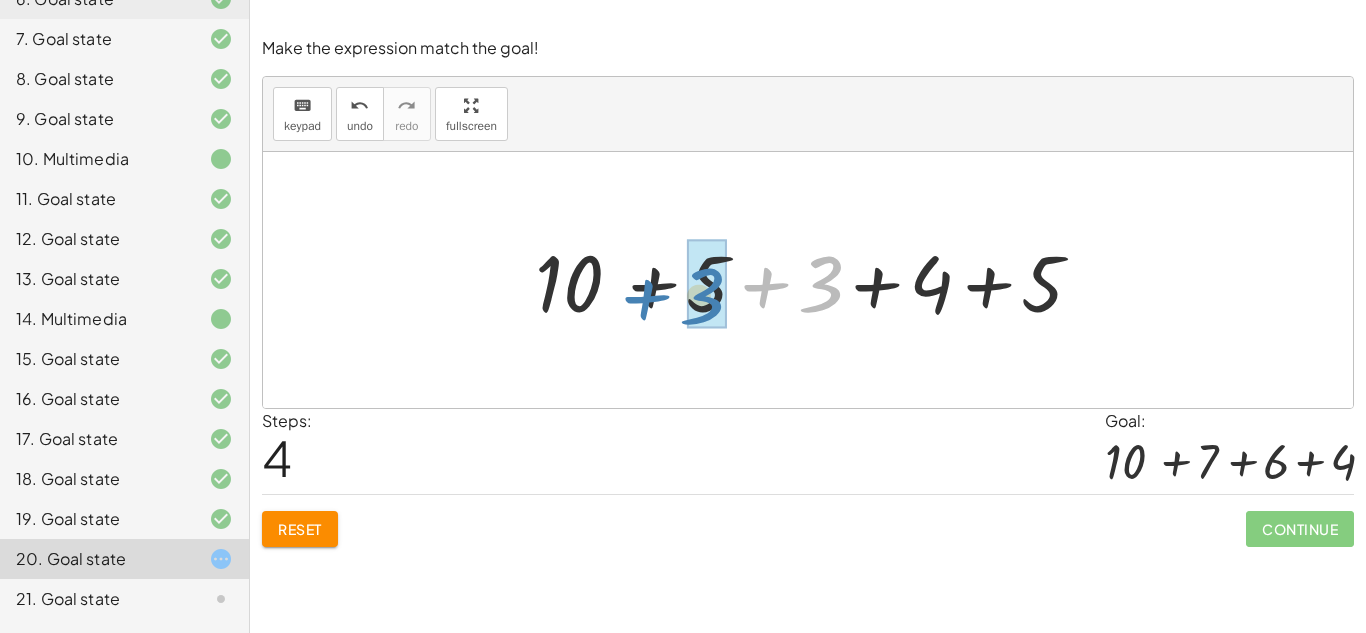 drag, startPoint x: 824, startPoint y: 298, endPoint x: 706, endPoint y: 310, distance: 118.6086 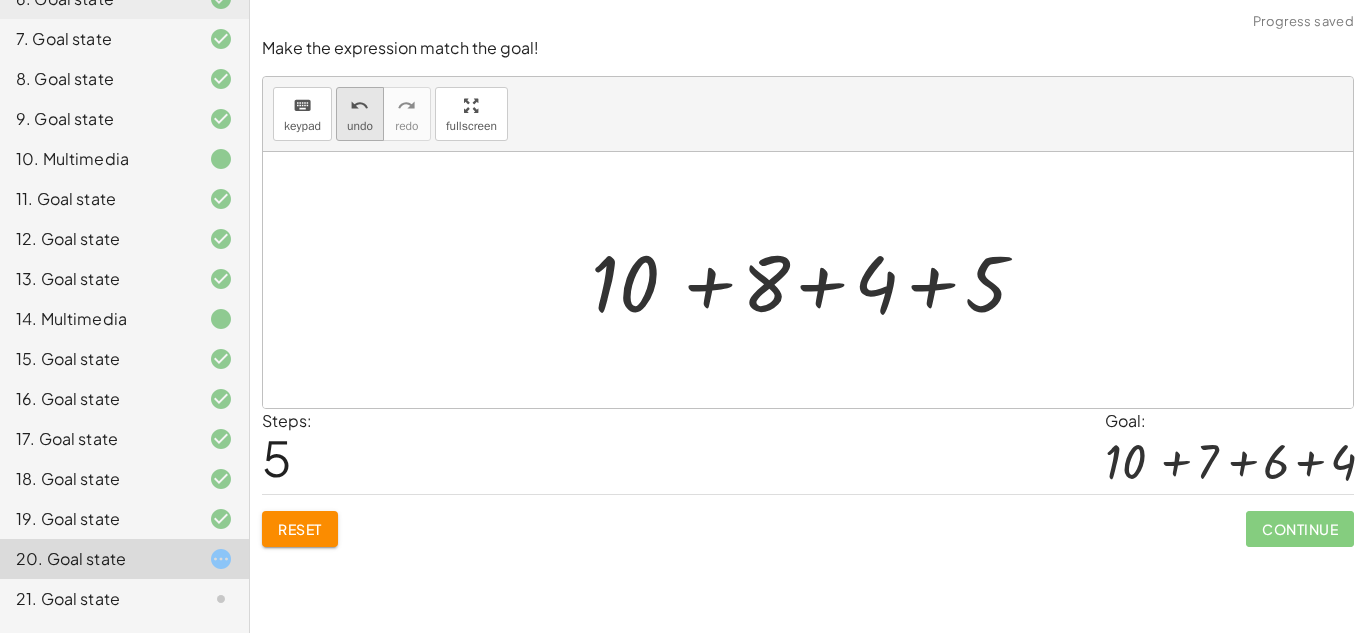 click on "undo" at bounding box center [360, 105] 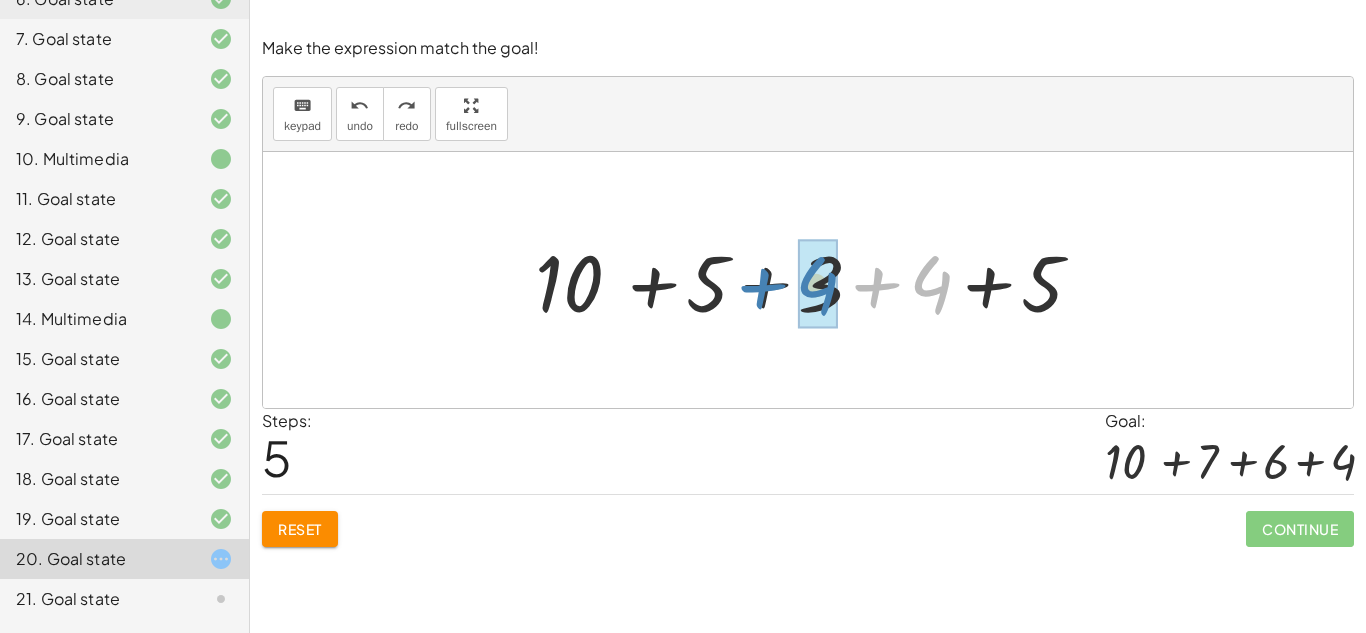 drag, startPoint x: 926, startPoint y: 281, endPoint x: 814, endPoint y: 282, distance: 112.00446 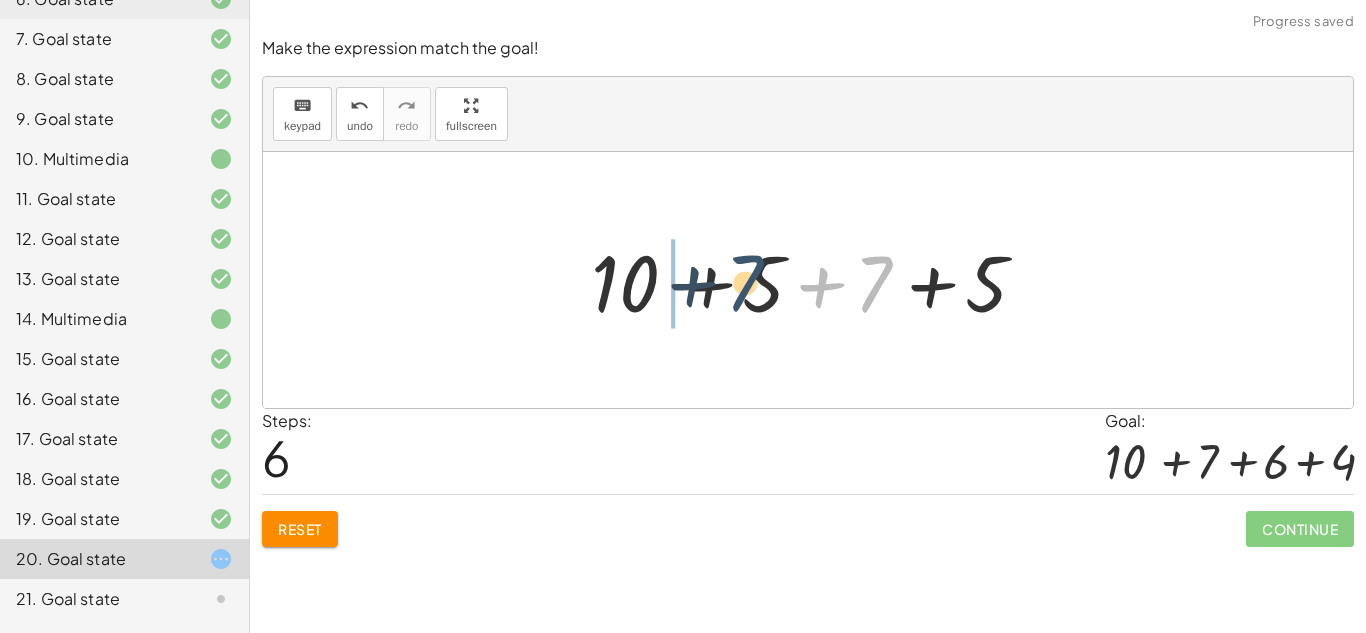 drag, startPoint x: 868, startPoint y: 287, endPoint x: 736, endPoint y: 289, distance: 132.01515 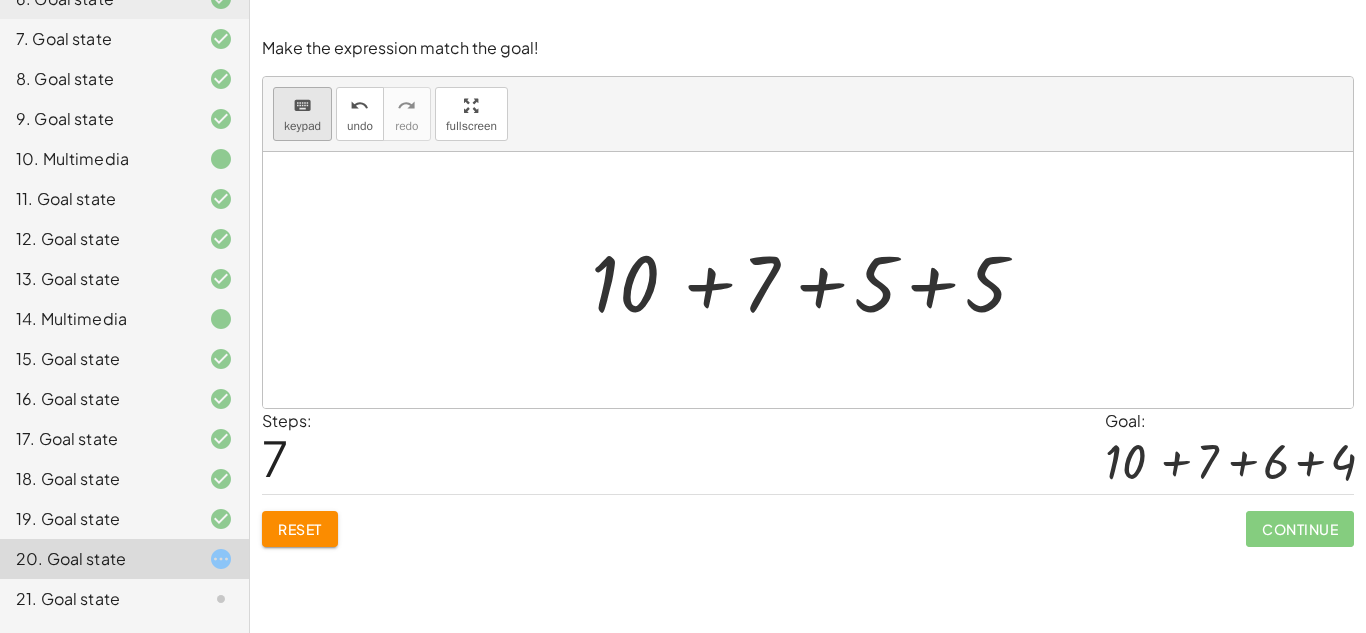click on "keyboard" at bounding box center (302, 106) 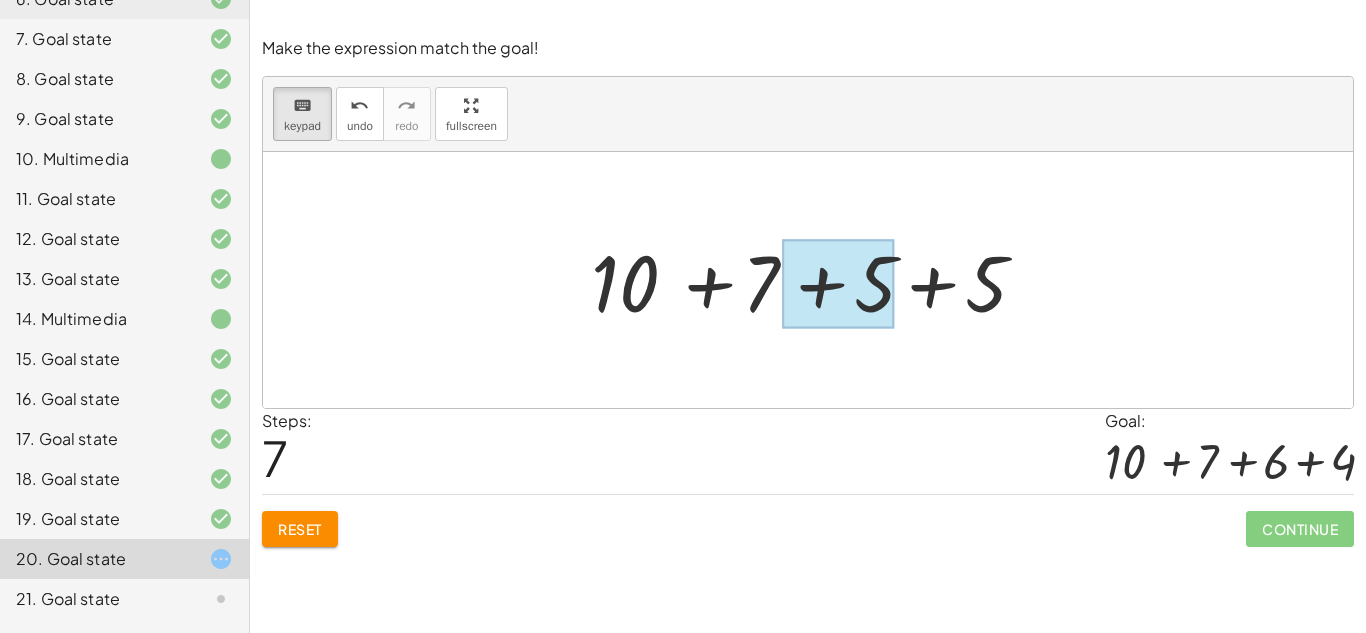 click at bounding box center [837, 284] 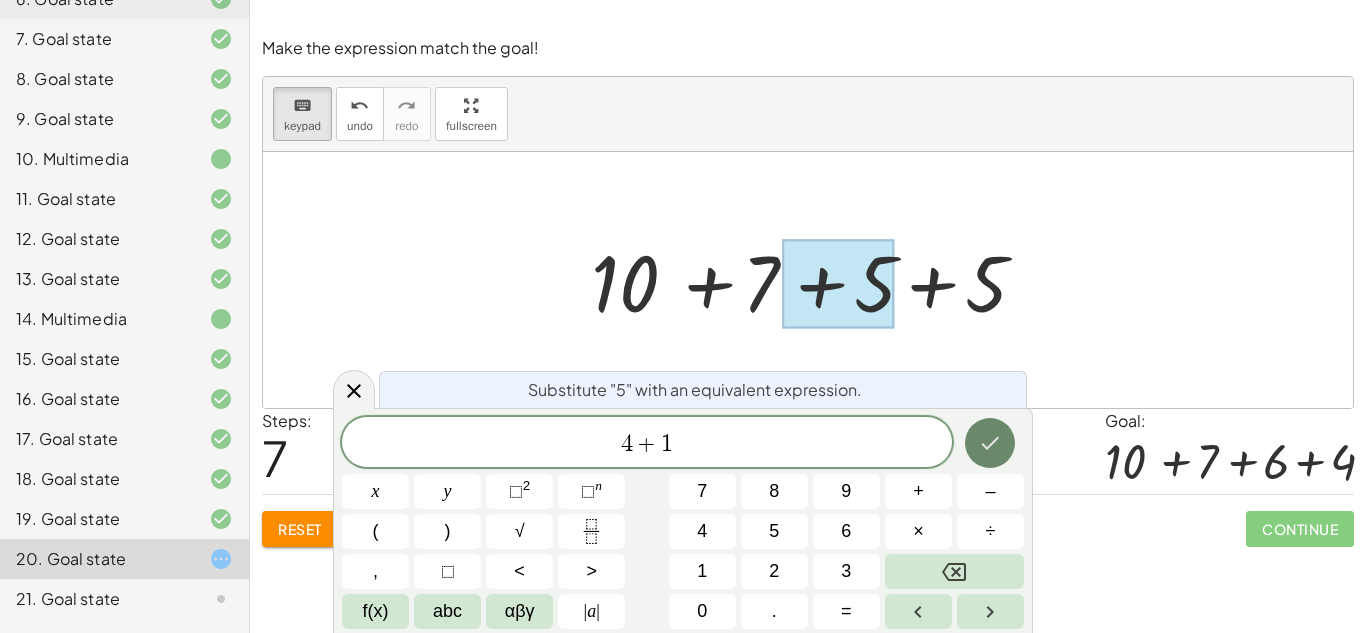 click 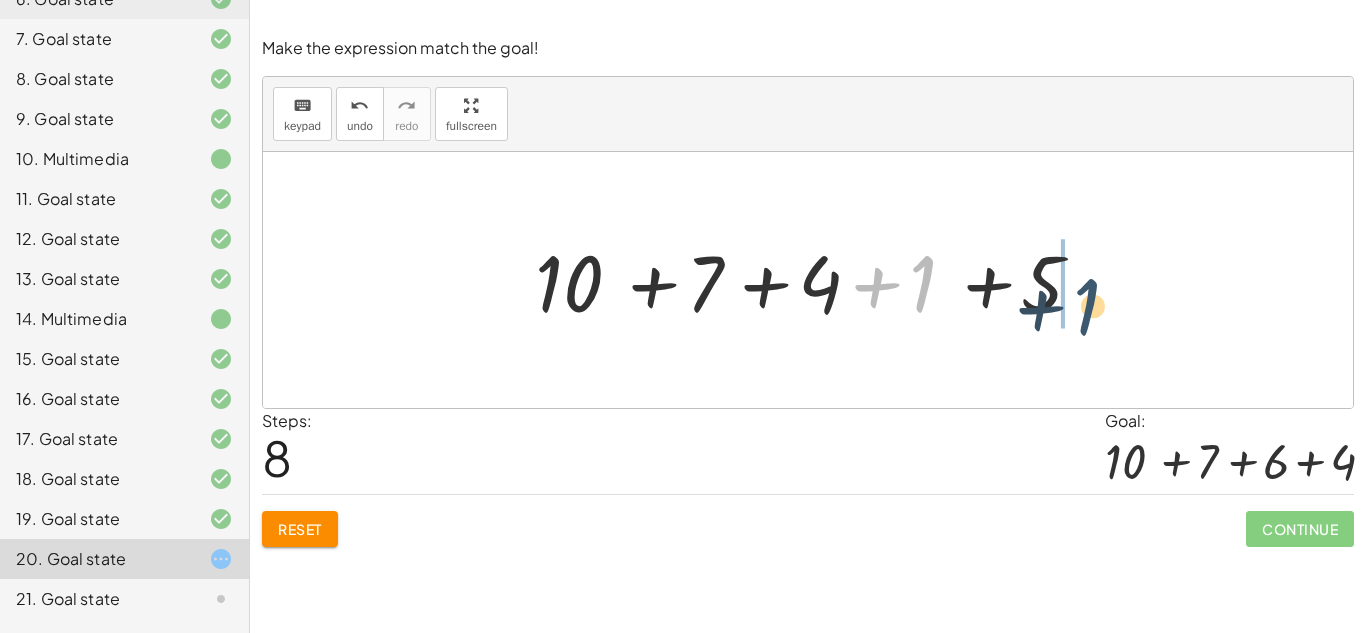 drag, startPoint x: 917, startPoint y: 293, endPoint x: 1088, endPoint y: 315, distance: 172.4094 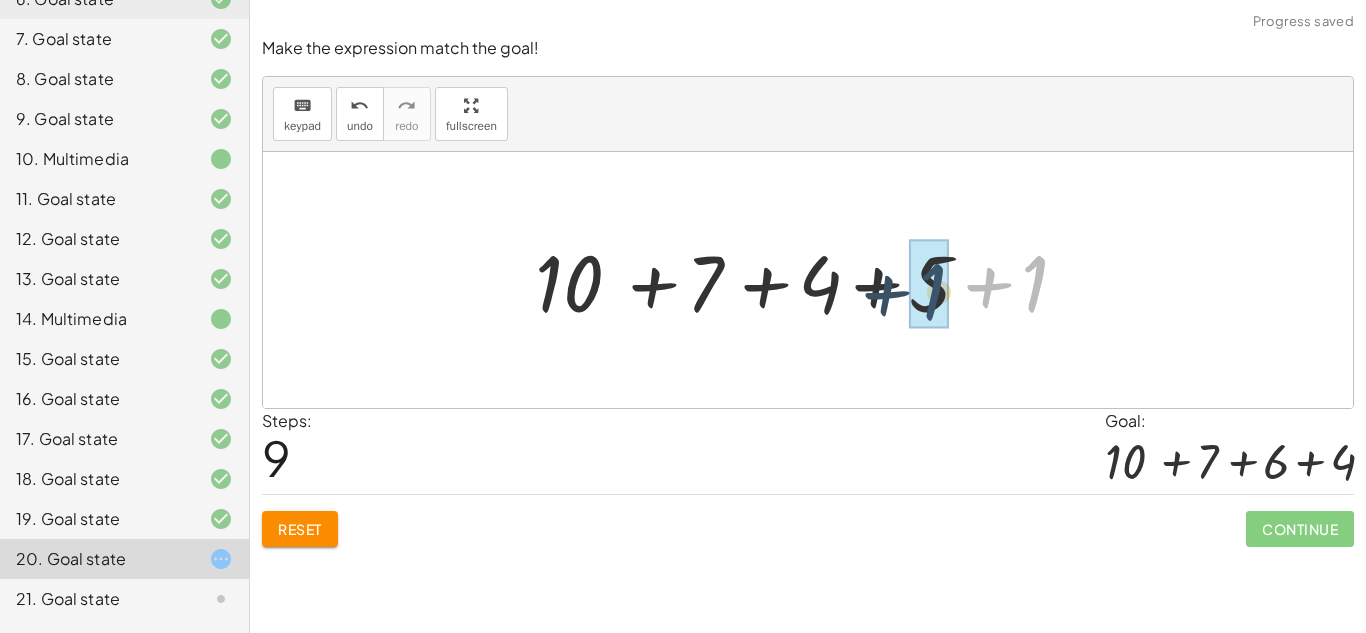 drag, startPoint x: 1042, startPoint y: 297, endPoint x: 939, endPoint y: 306, distance: 103.392456 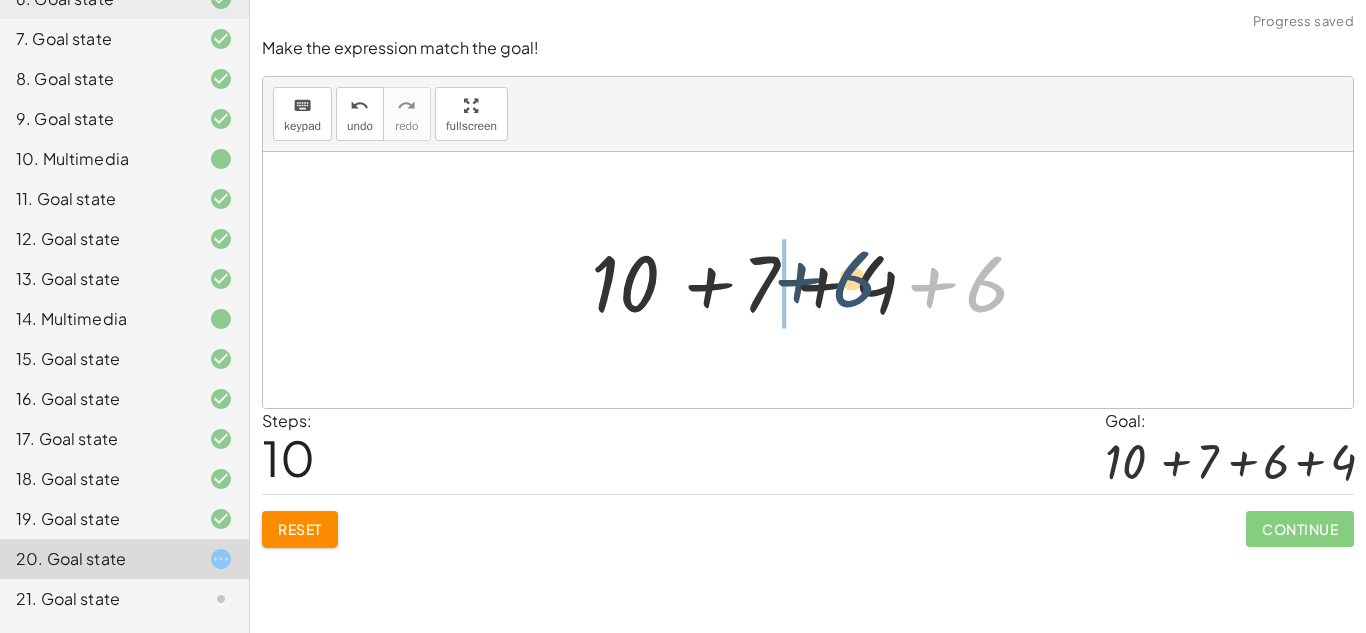 drag, startPoint x: 983, startPoint y: 285, endPoint x: 844, endPoint y: 281, distance: 139.05754 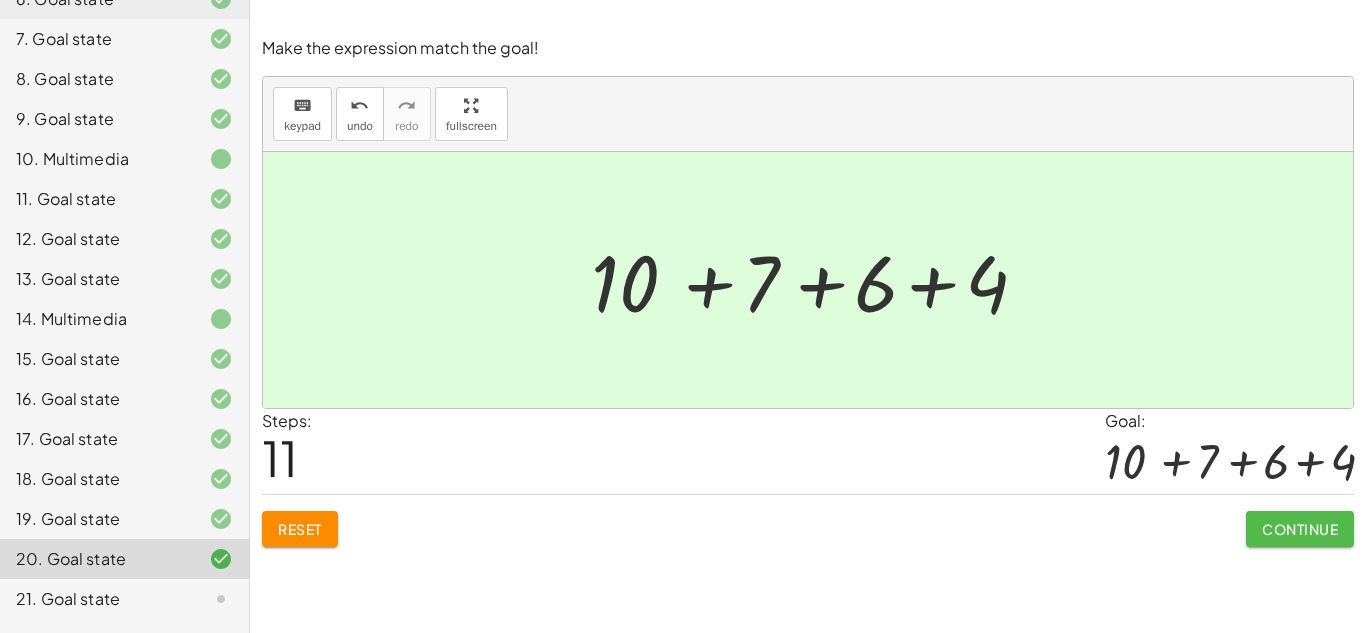 click on "Continue" at bounding box center (1300, 529) 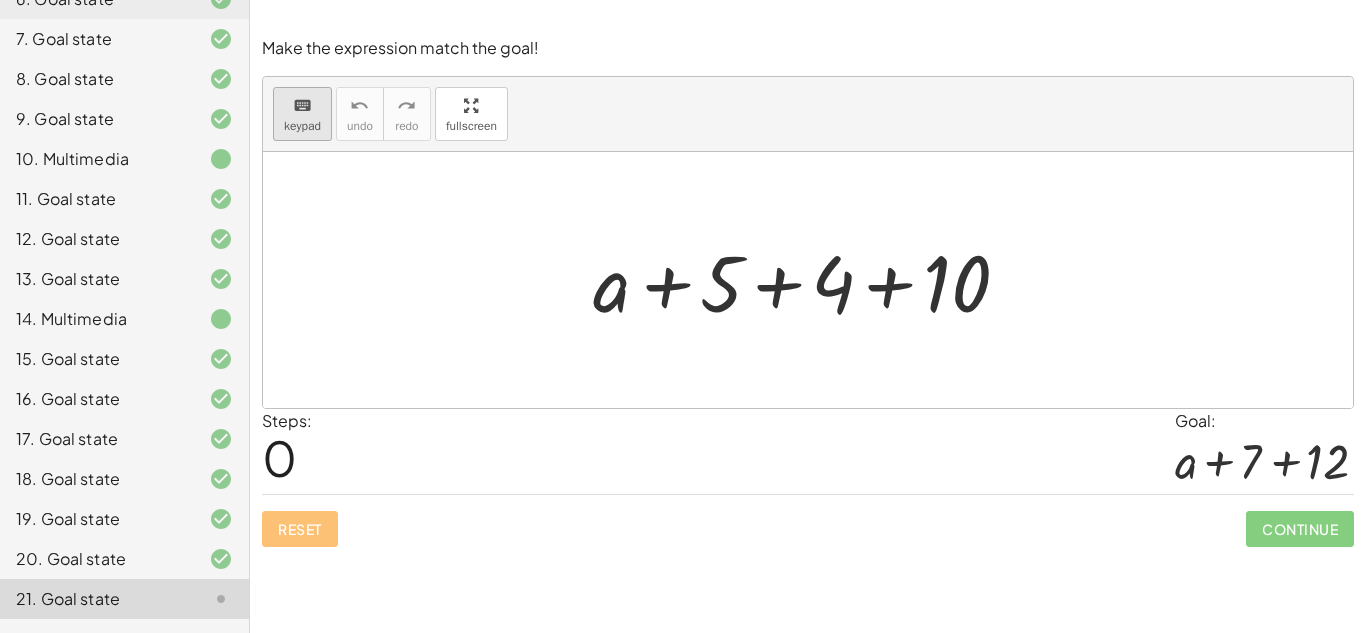 click on "keyboard keypad" at bounding box center (302, 114) 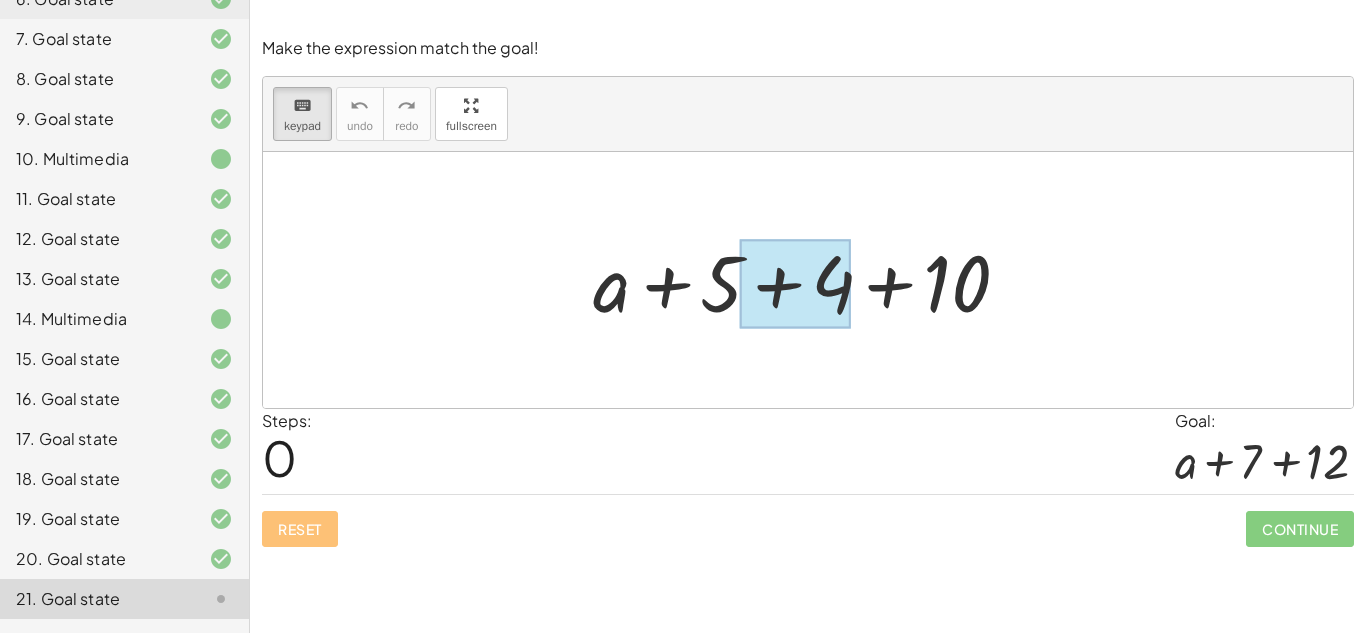 click at bounding box center [795, 284] 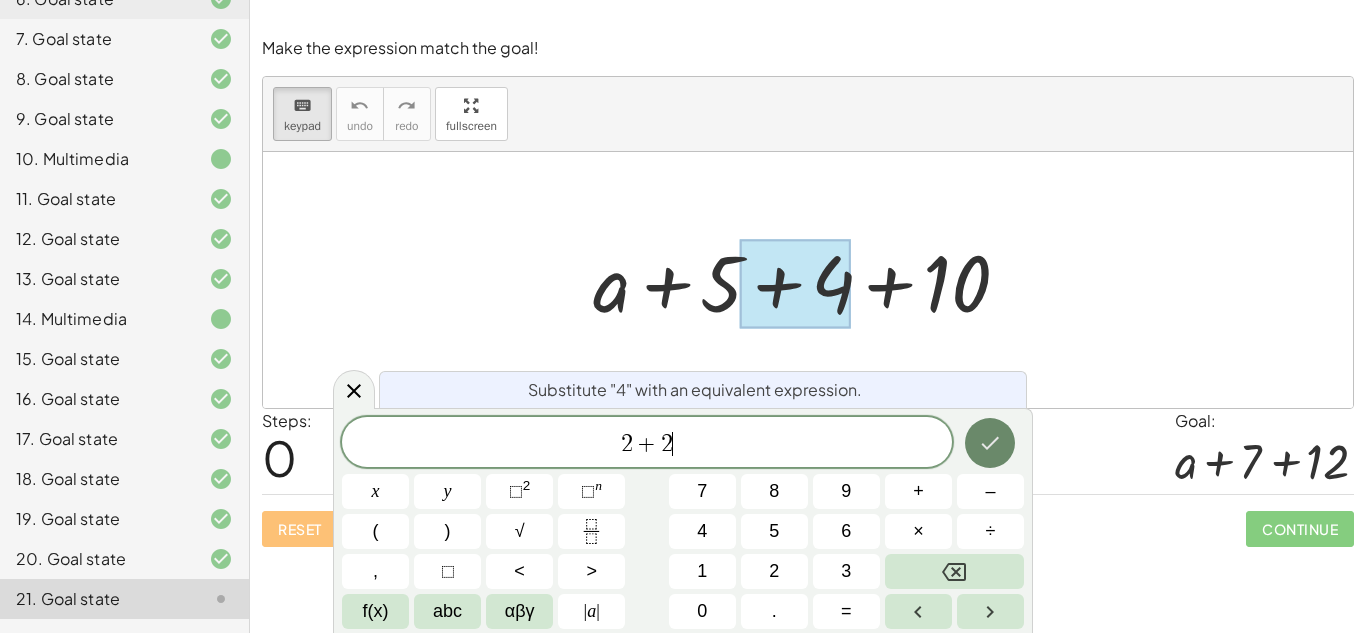 click at bounding box center (990, 443) 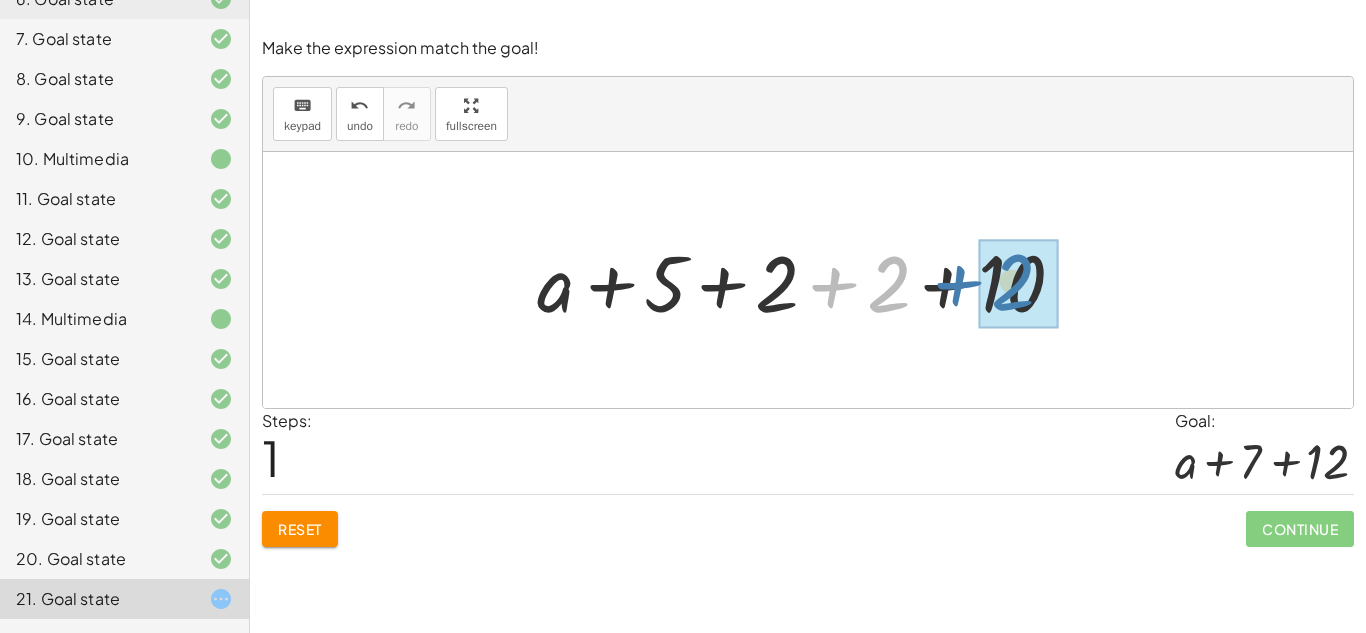 drag, startPoint x: 884, startPoint y: 293, endPoint x: 1020, endPoint y: 295, distance: 136.01471 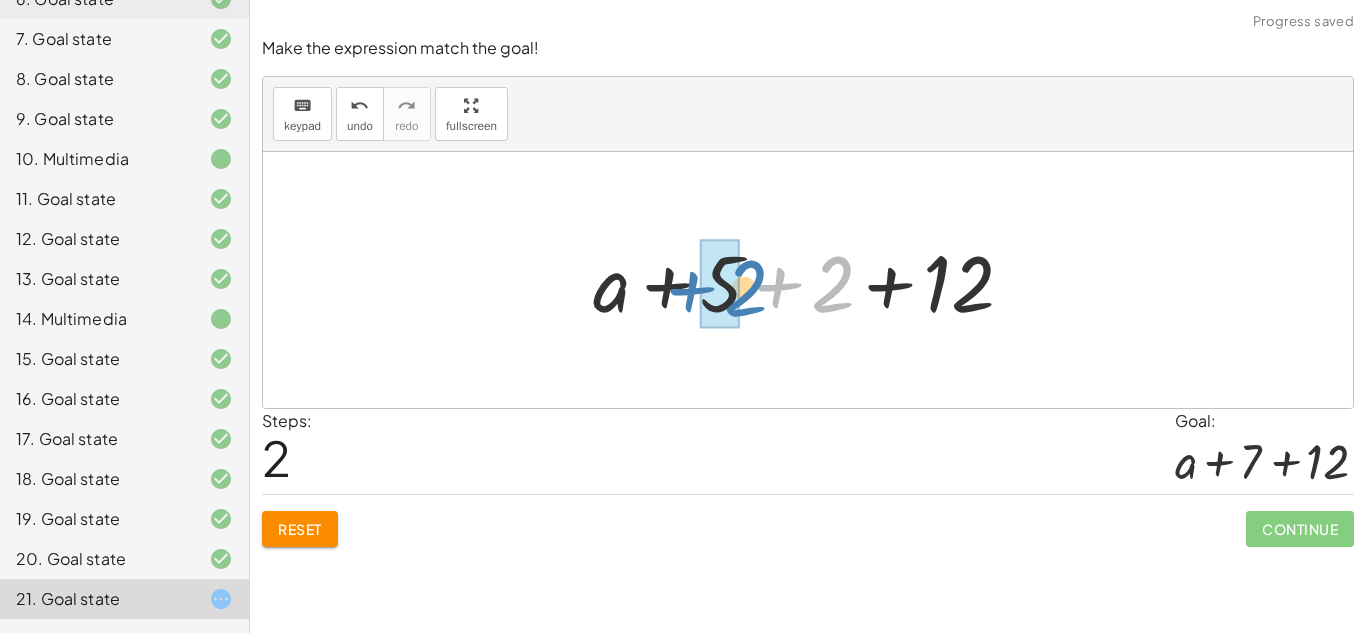 drag, startPoint x: 824, startPoint y: 305, endPoint x: 737, endPoint y: 313, distance: 87.36704 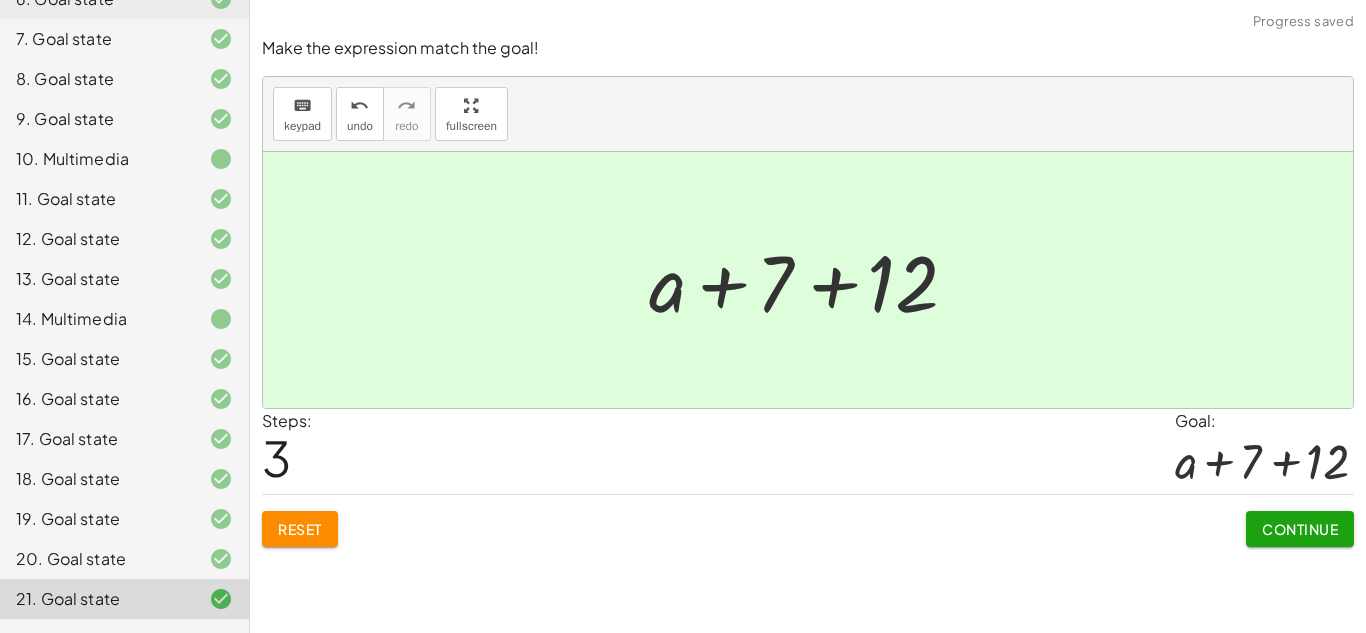click on "Continue" 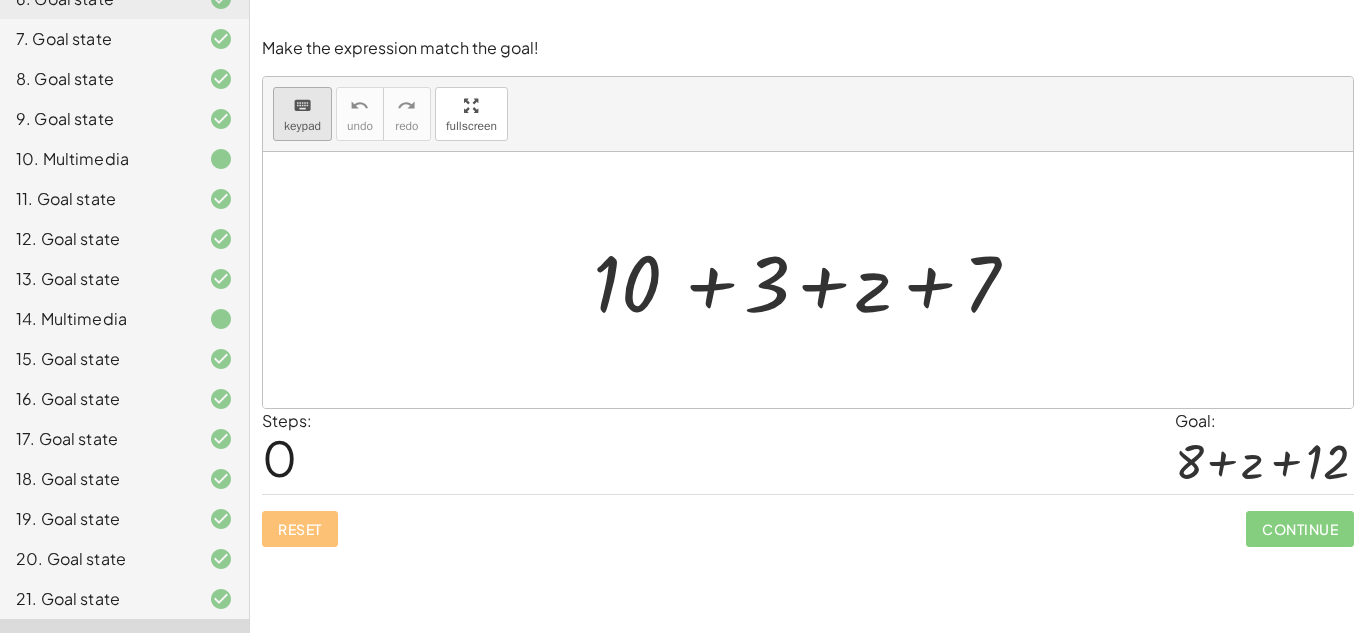 click on "keypad" at bounding box center (302, 126) 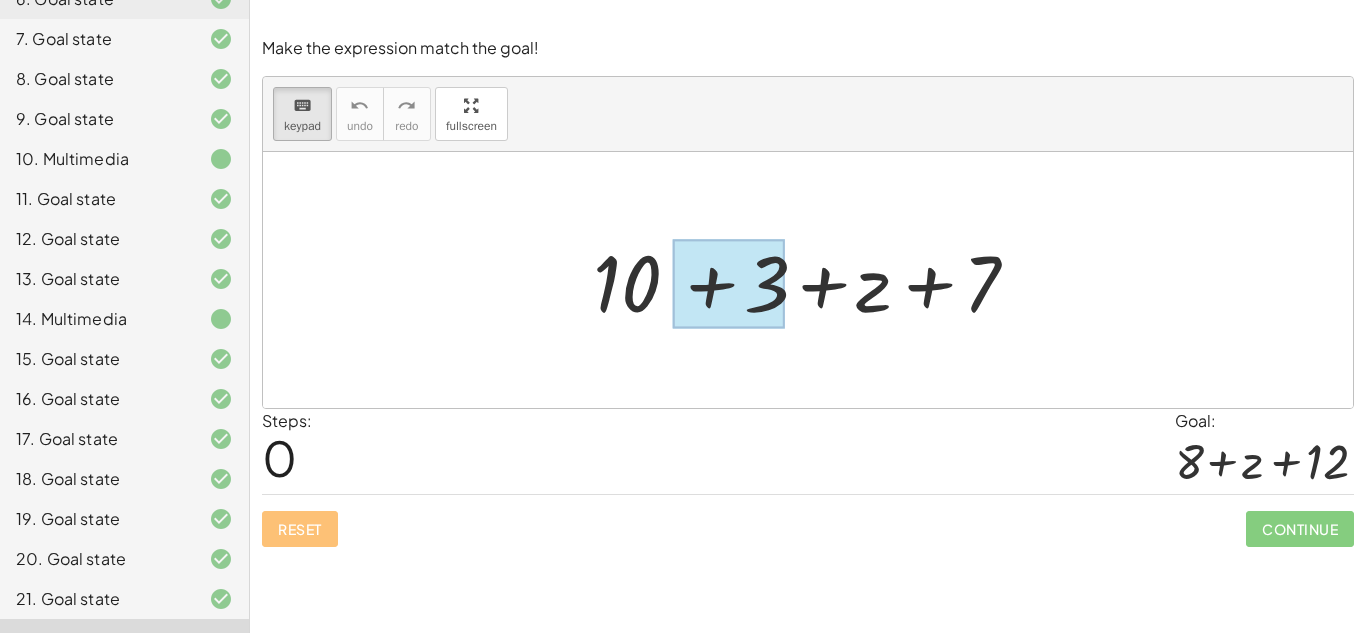 click at bounding box center (728, 284) 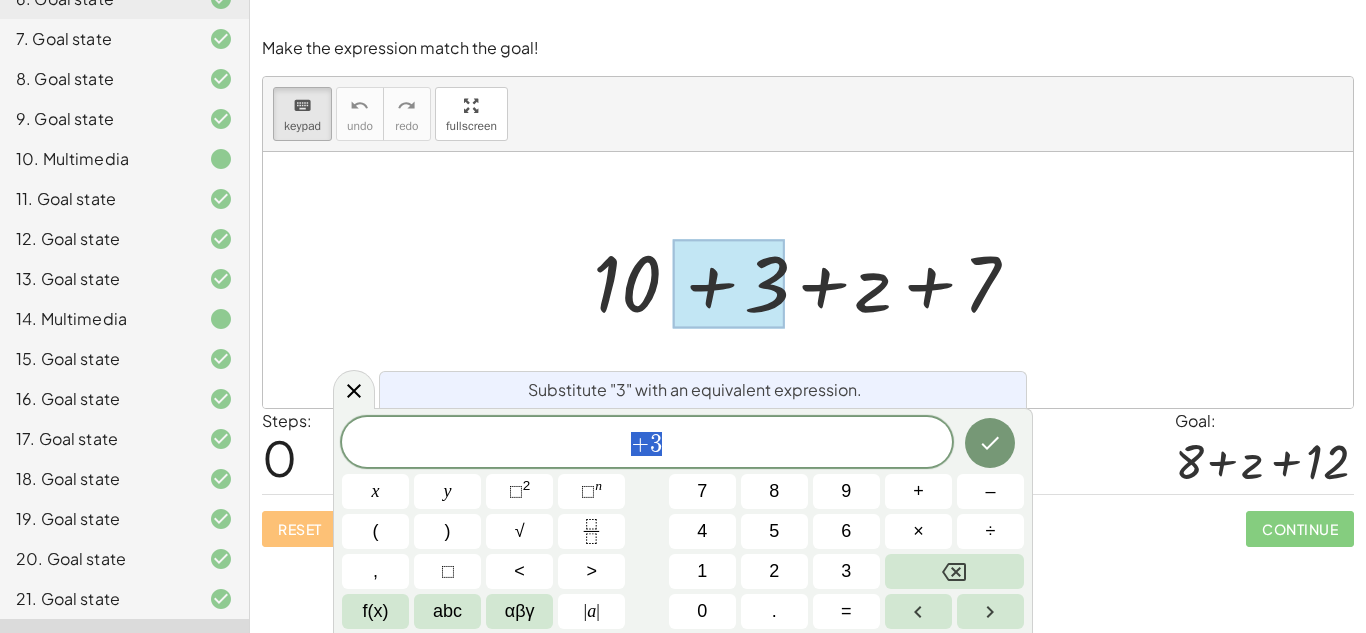 click on "+ 3" at bounding box center [647, 444] 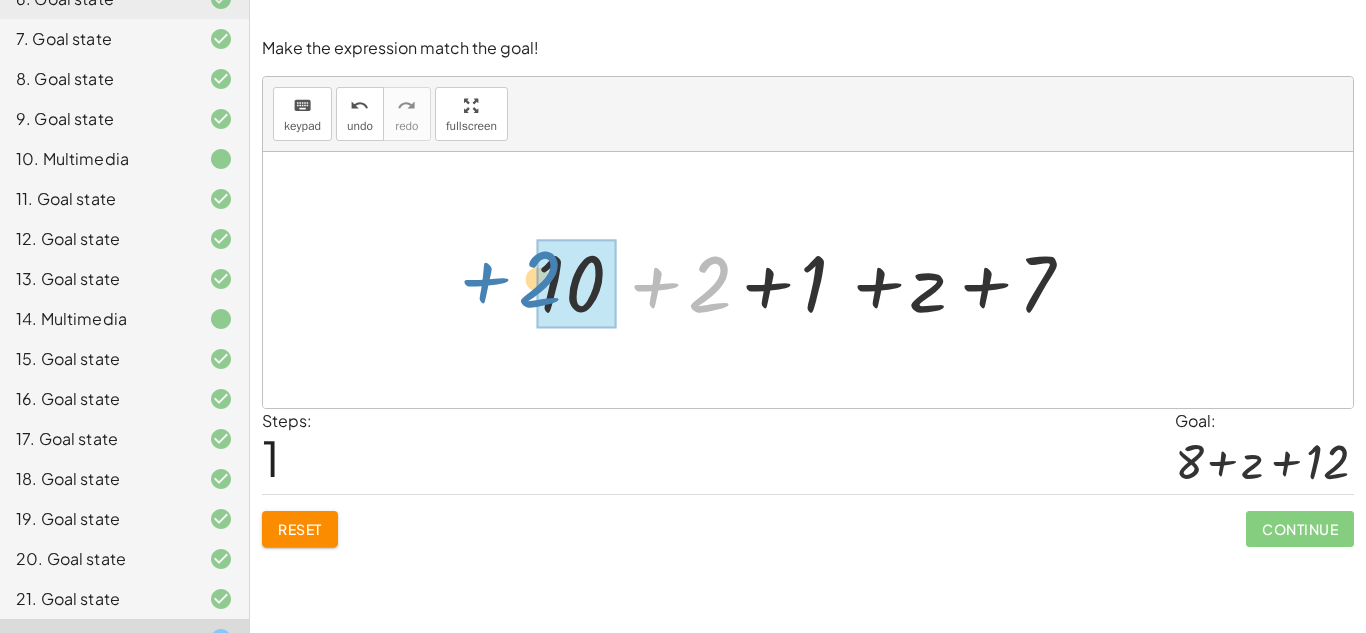 drag, startPoint x: 700, startPoint y: 284, endPoint x: 541, endPoint y: 279, distance: 159.0786 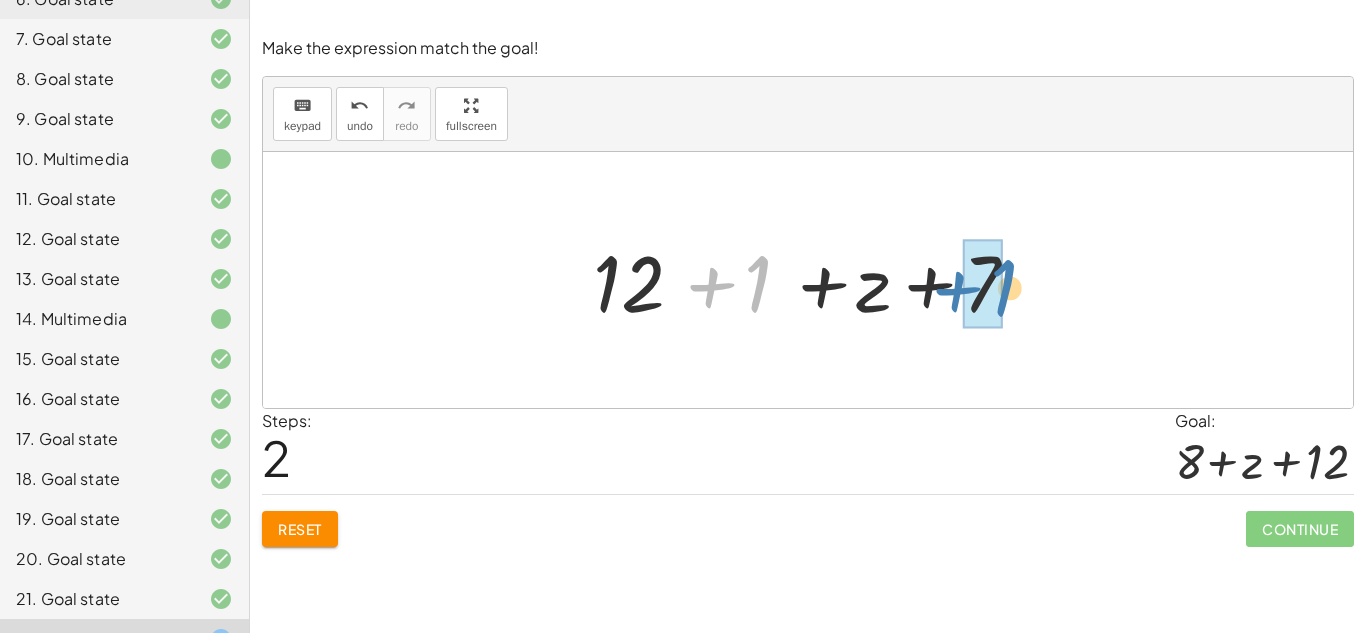 drag, startPoint x: 751, startPoint y: 280, endPoint x: 992, endPoint y: 283, distance: 241.01868 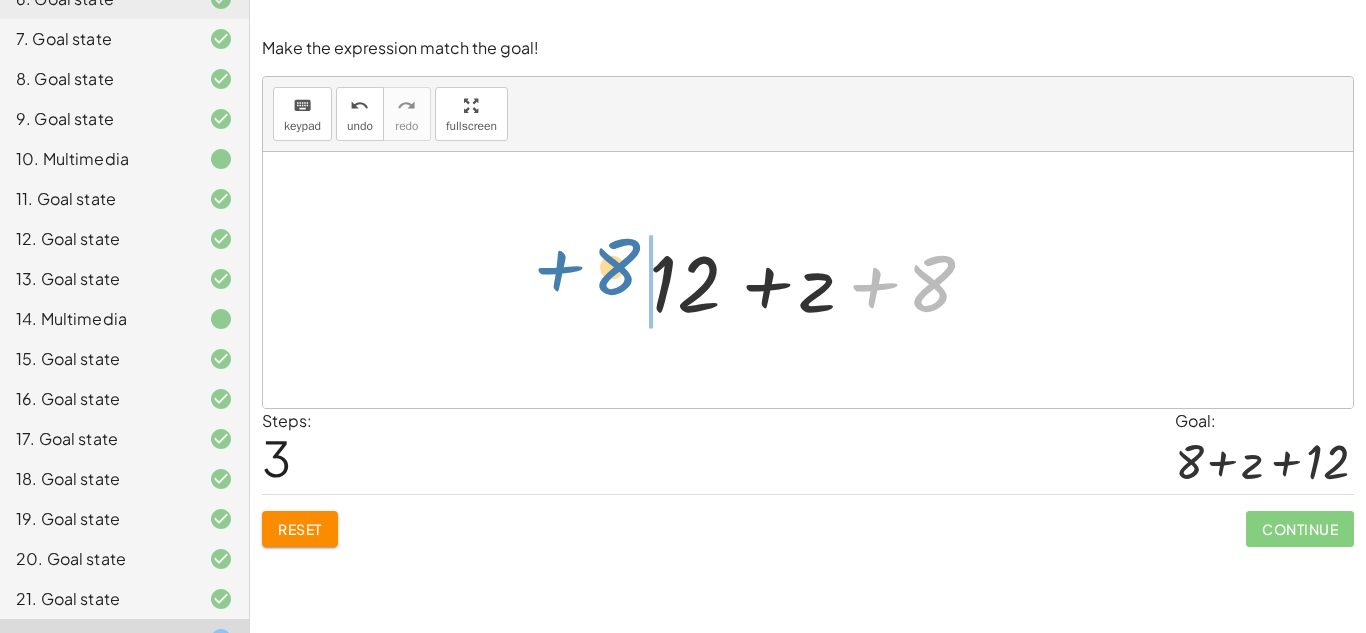 drag, startPoint x: 938, startPoint y: 288, endPoint x: 617, endPoint y: 274, distance: 321.30515 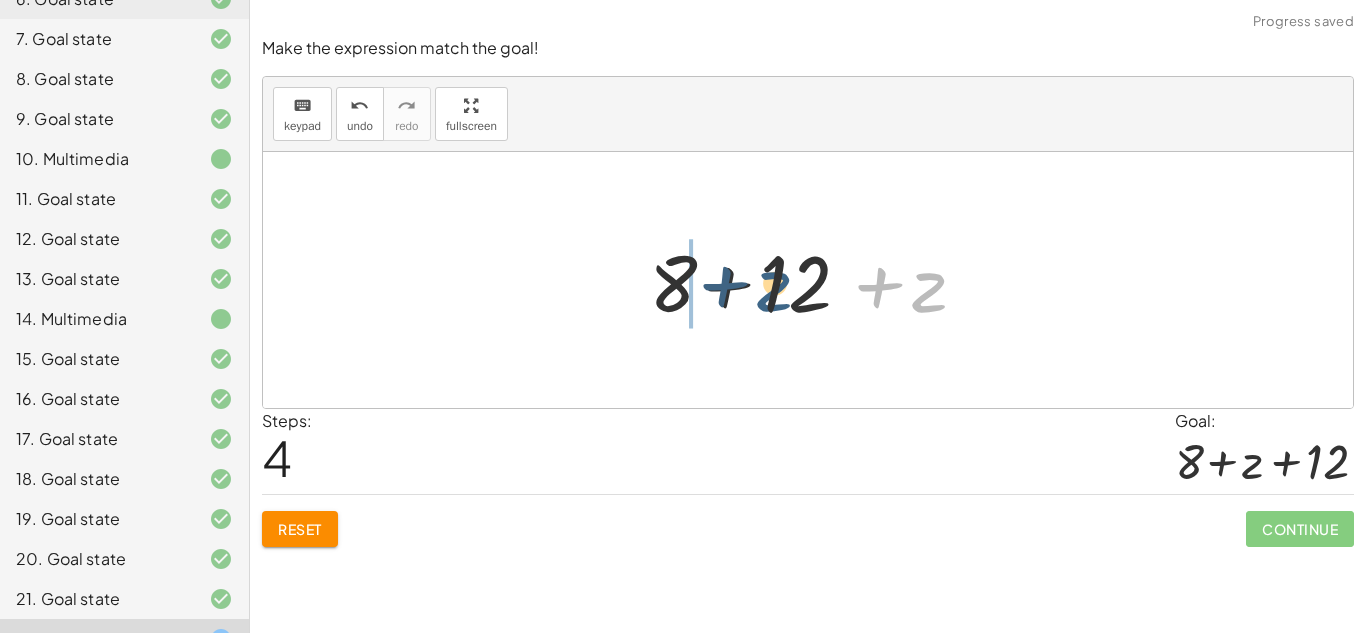 drag, startPoint x: 933, startPoint y: 300, endPoint x: 772, endPoint y: 300, distance: 161 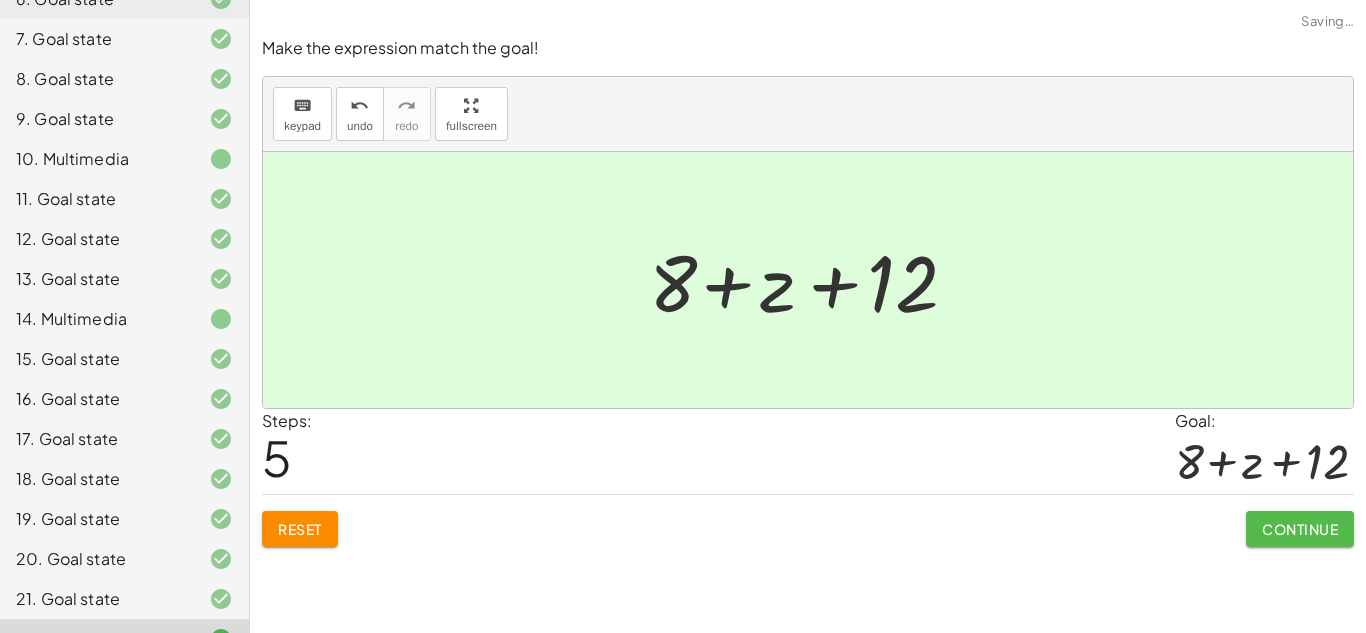 click on "Continue" 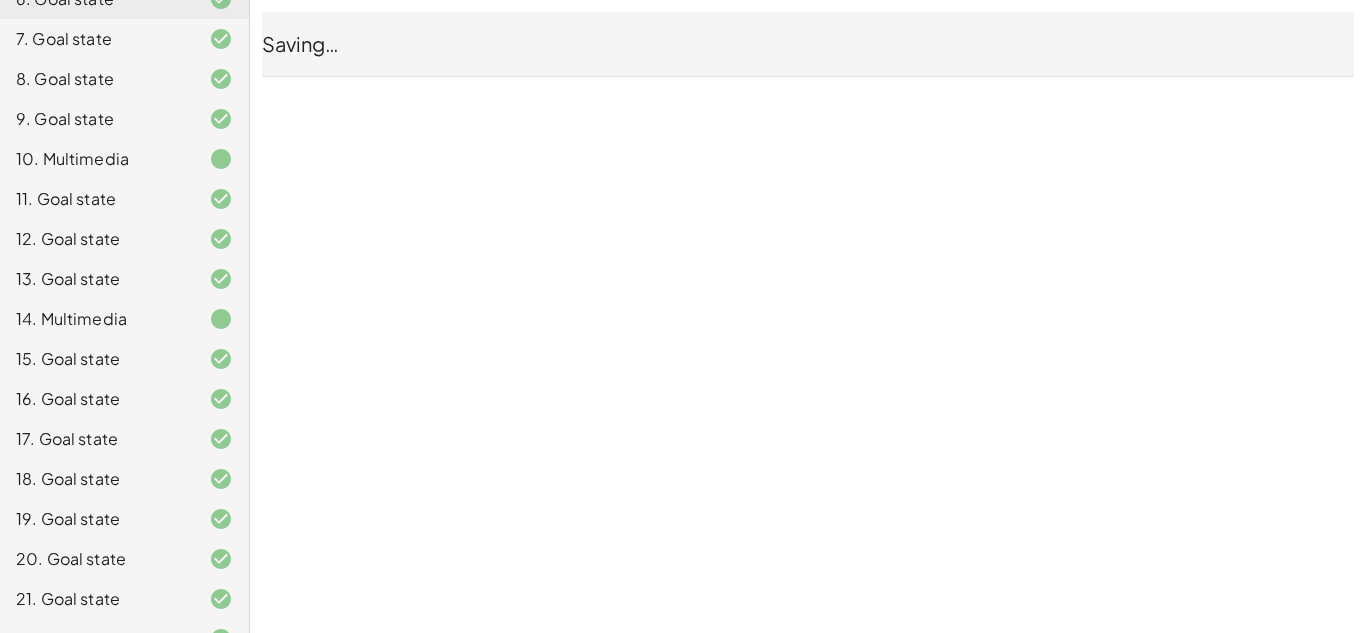 scroll, scrollTop: 449, scrollLeft: 0, axis: vertical 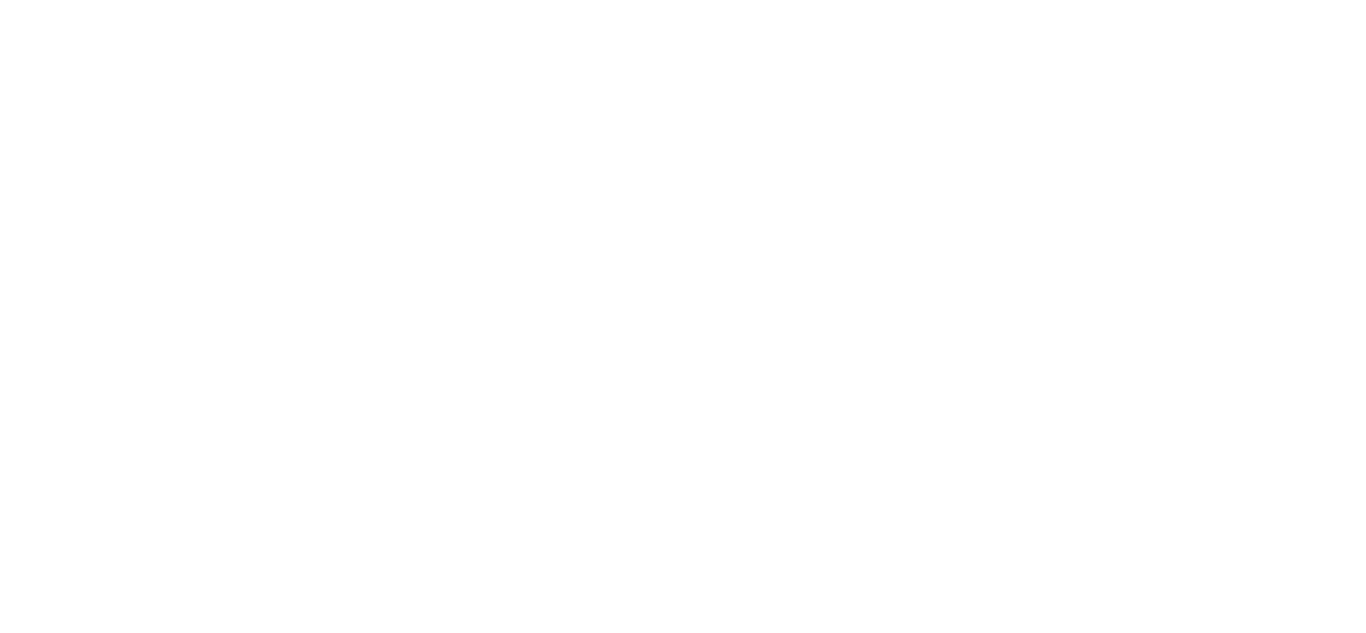 click at bounding box center (683, 316) 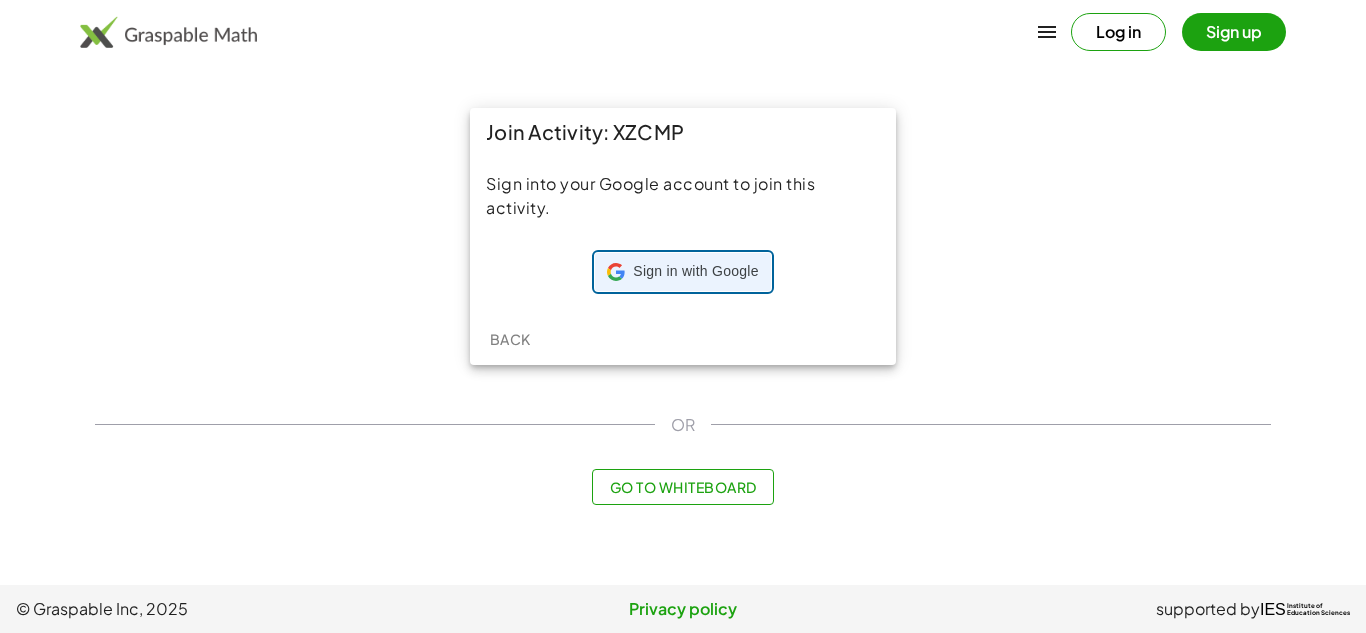 click on "Sign in with Google" at bounding box center [695, 272] 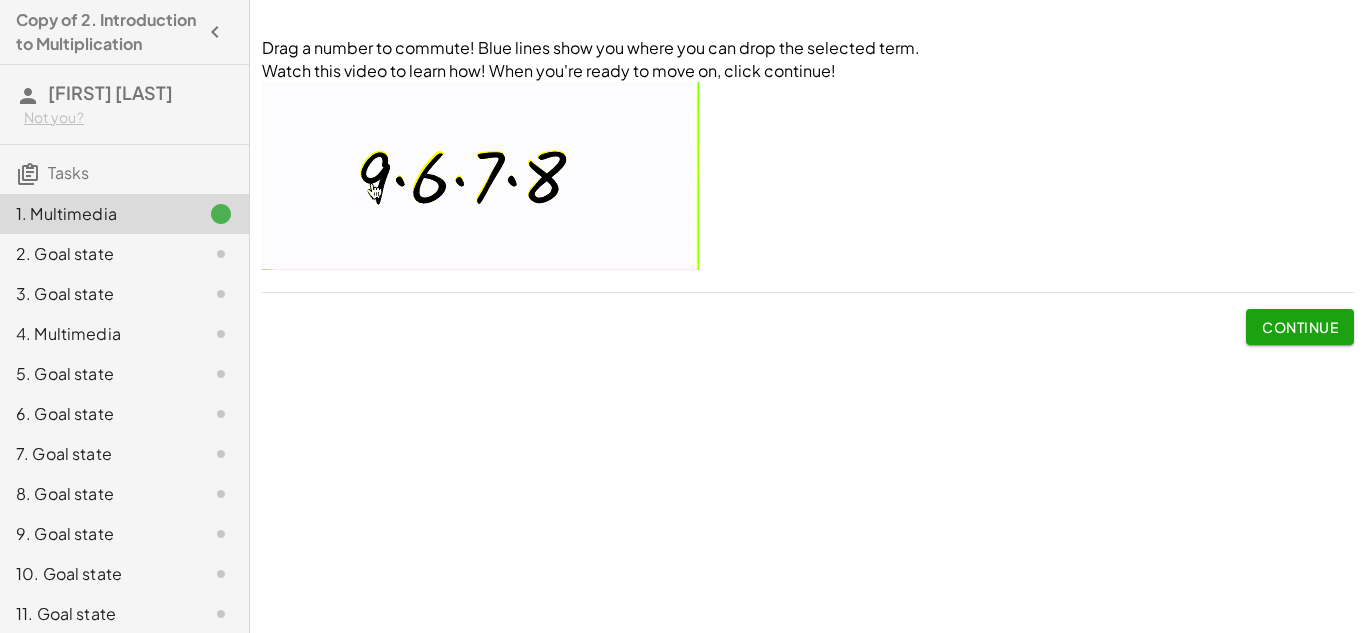 click on "Continue" at bounding box center [1300, 327] 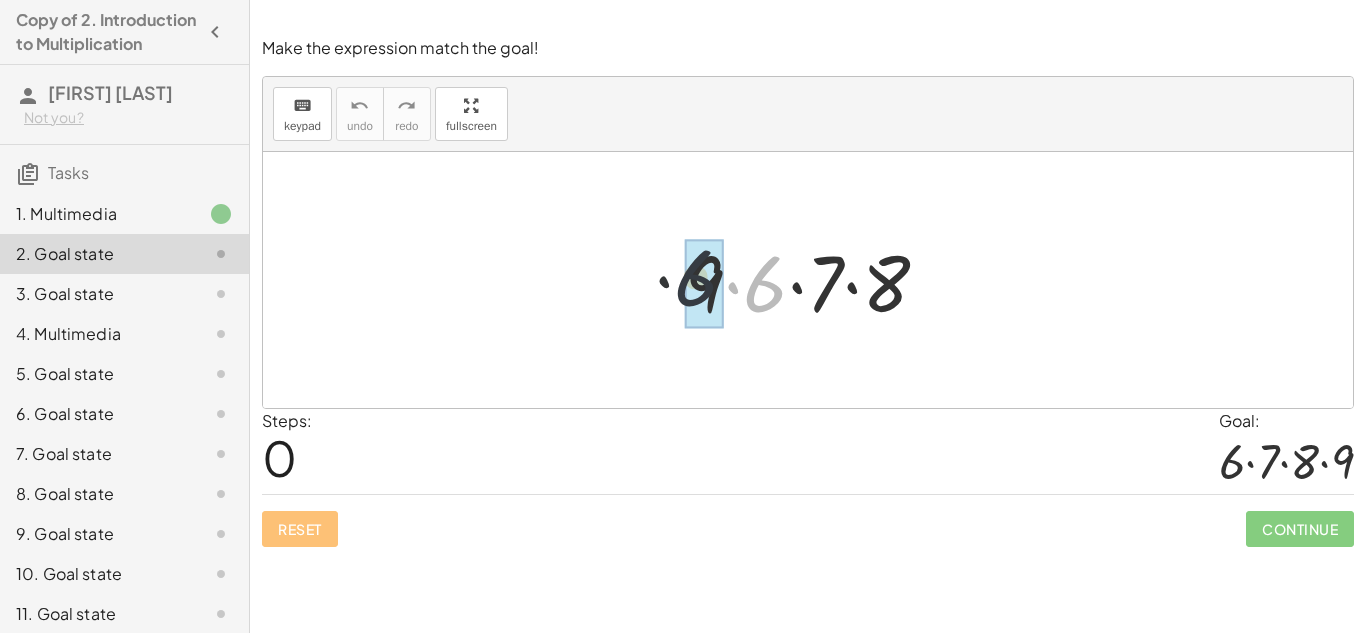 drag, startPoint x: 764, startPoint y: 298, endPoint x: 674, endPoint y: 293, distance: 90.13878 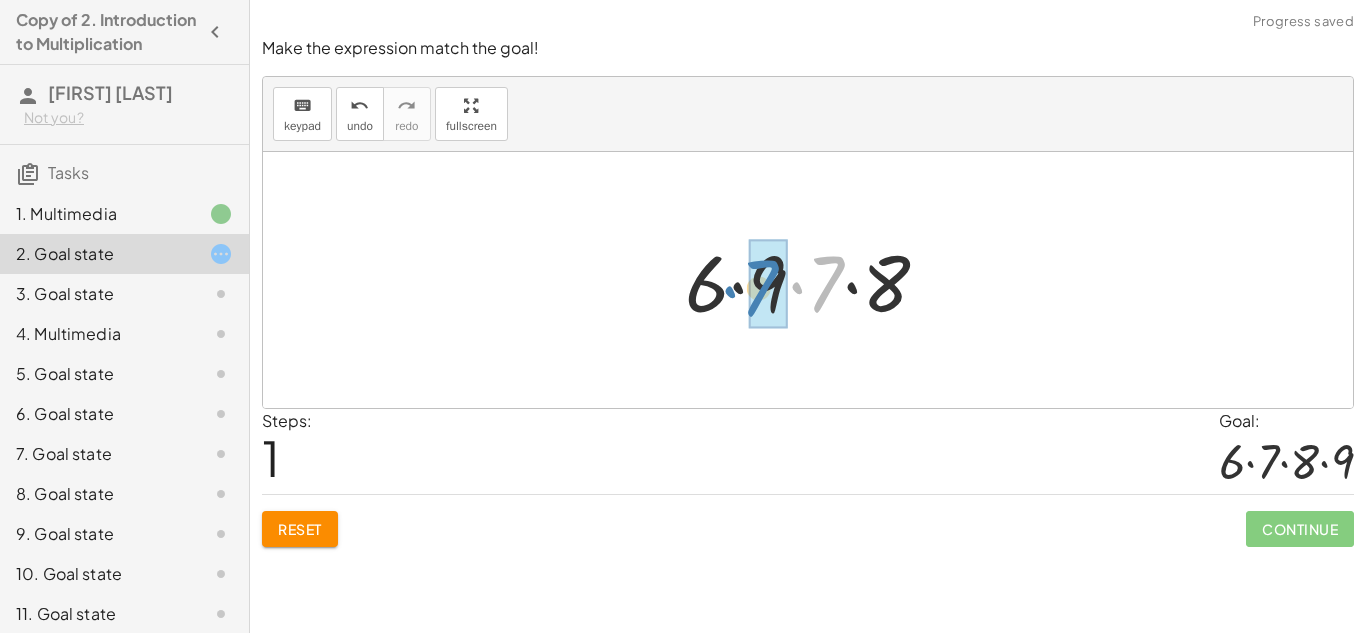 drag, startPoint x: 835, startPoint y: 285, endPoint x: 766, endPoint y: 289, distance: 69.115845 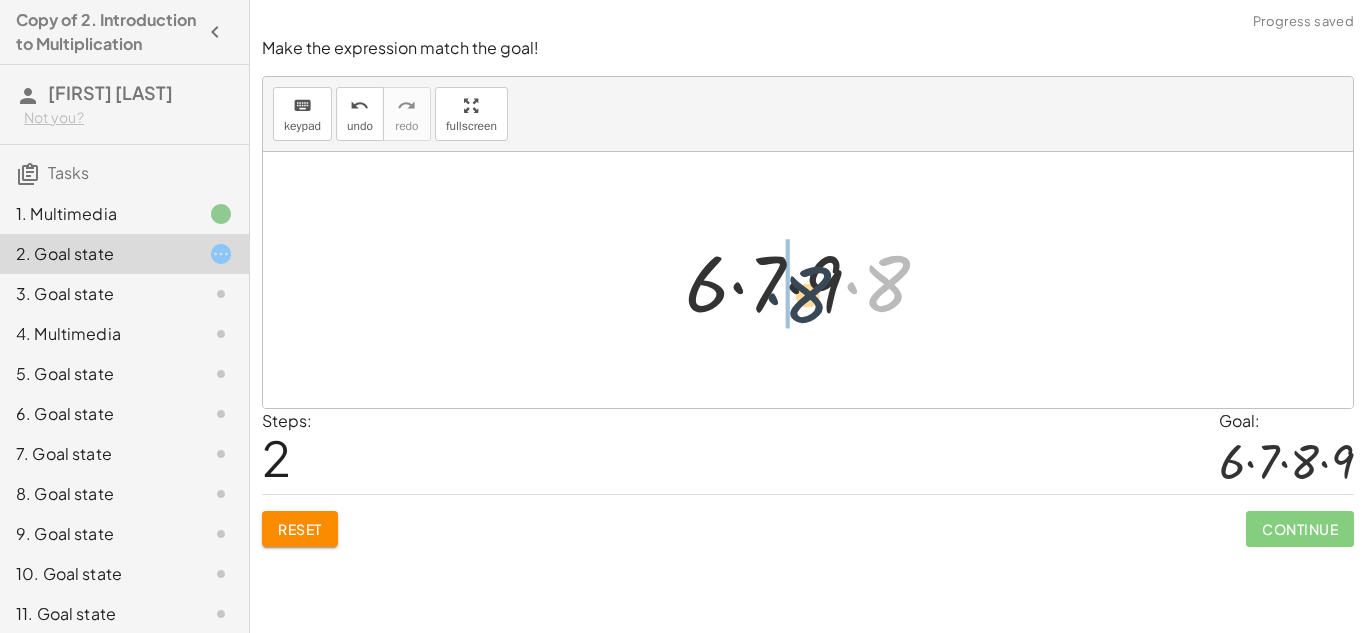 drag, startPoint x: 887, startPoint y: 276, endPoint x: 803, endPoint y: 288, distance: 84.85281 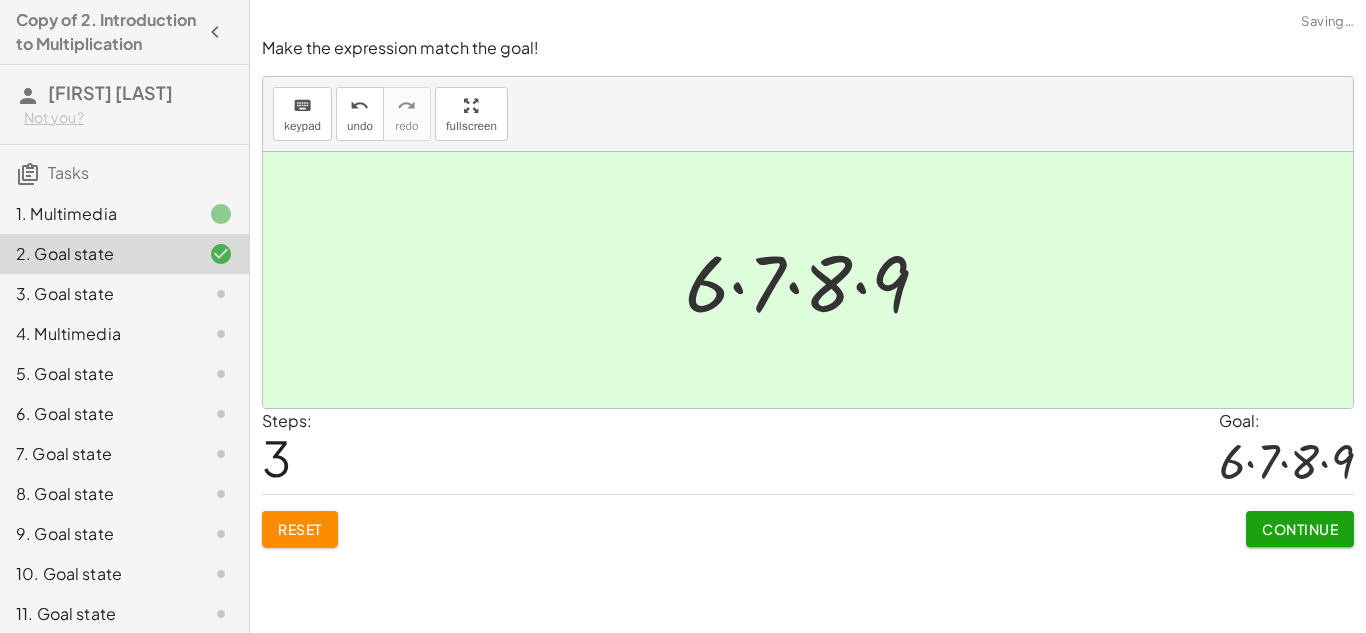 click on "Continue" 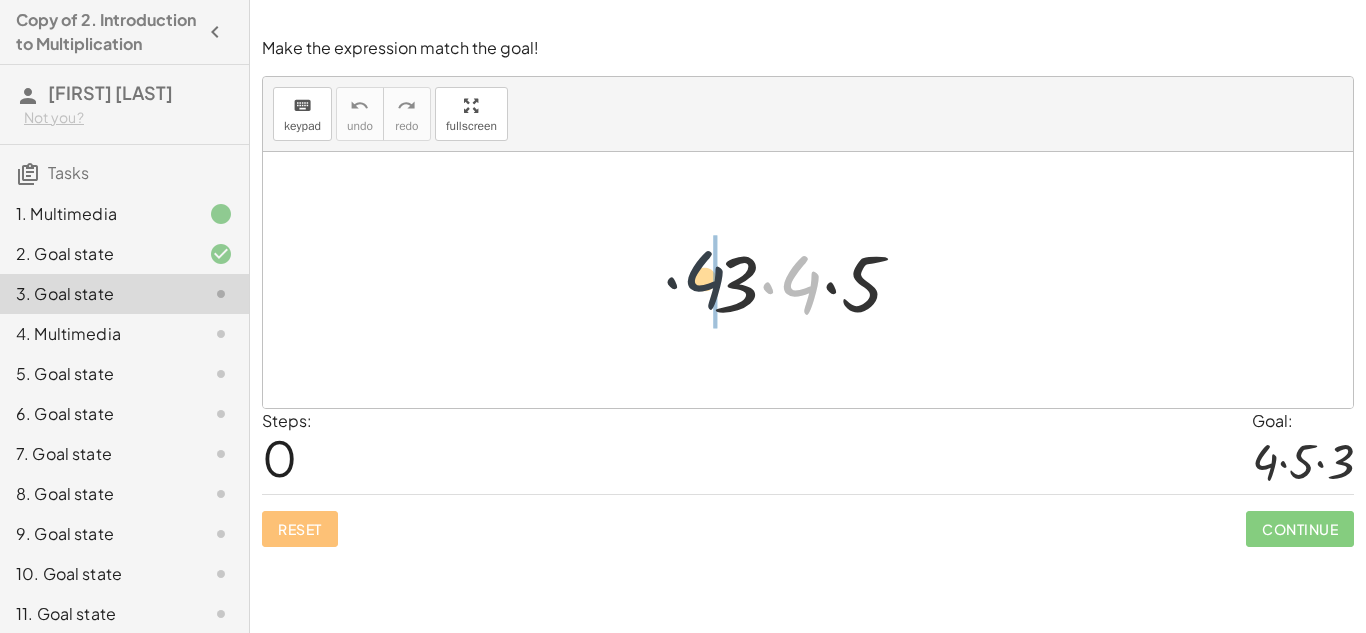 drag, startPoint x: 805, startPoint y: 290, endPoint x: 700, endPoint y: 288, distance: 105.01904 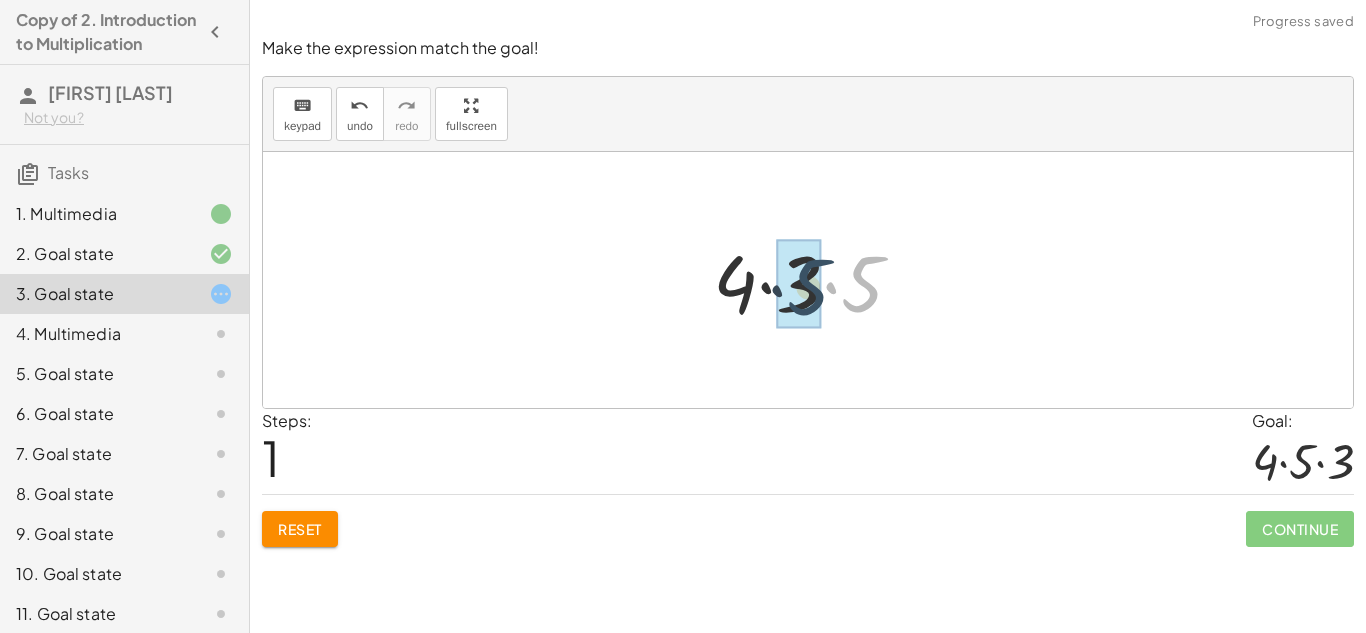 drag, startPoint x: 848, startPoint y: 288, endPoint x: 775, endPoint y: 292, distance: 73.109505 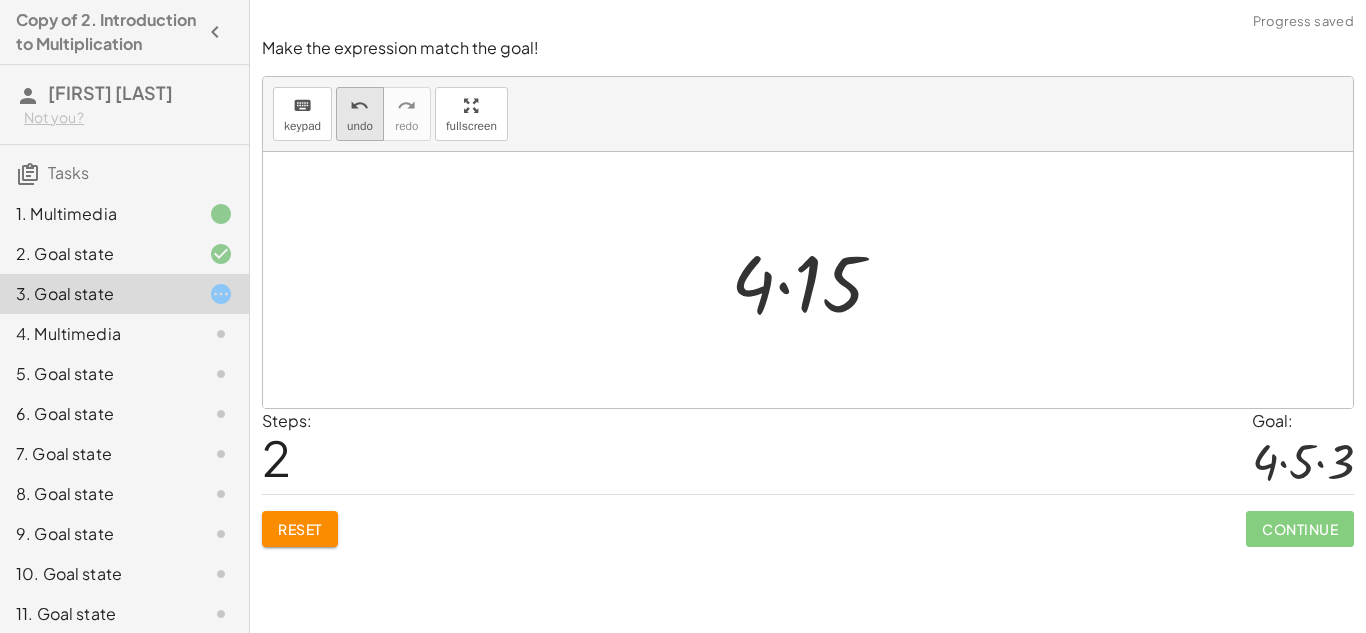 click on "undo" at bounding box center [359, 106] 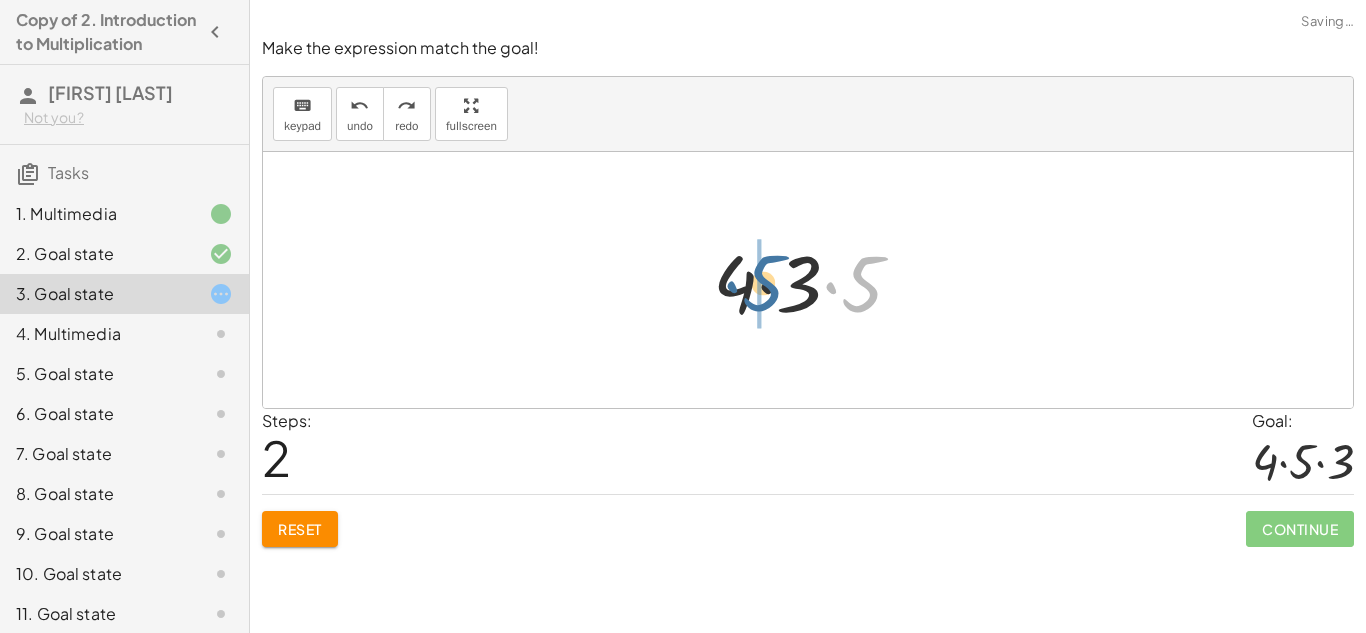 drag, startPoint x: 862, startPoint y: 286, endPoint x: 763, endPoint y: 286, distance: 99 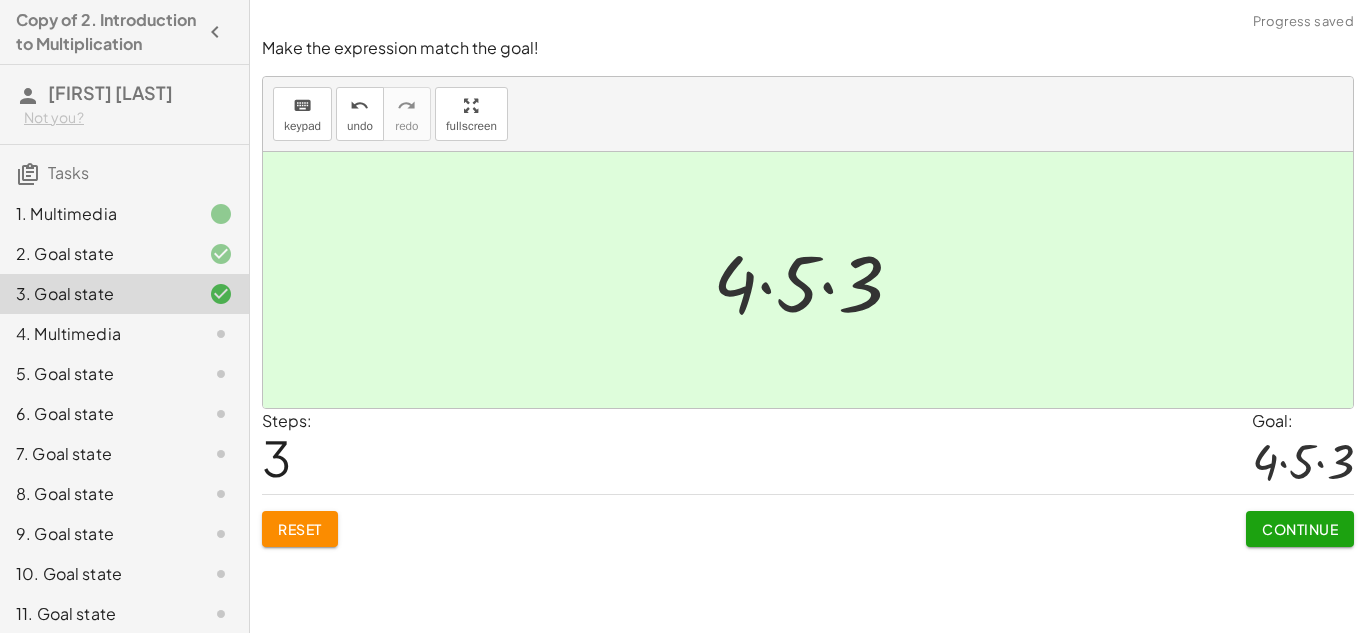 click on "Continue" 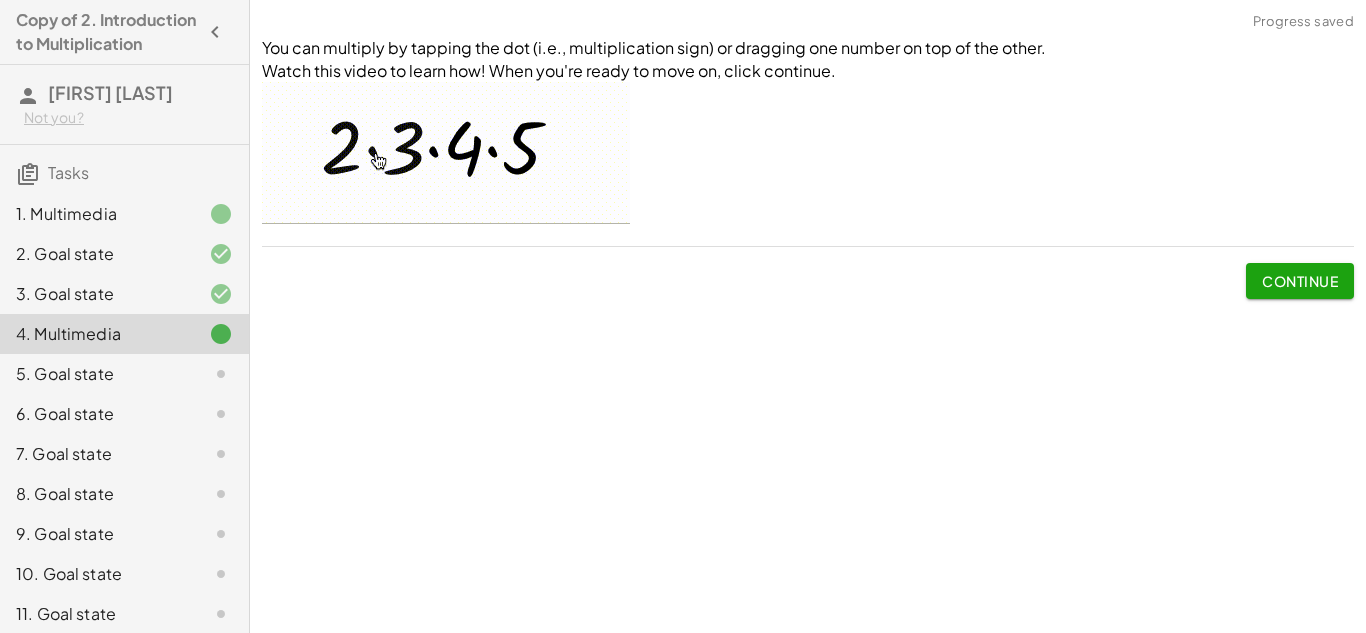 click on "Continue" 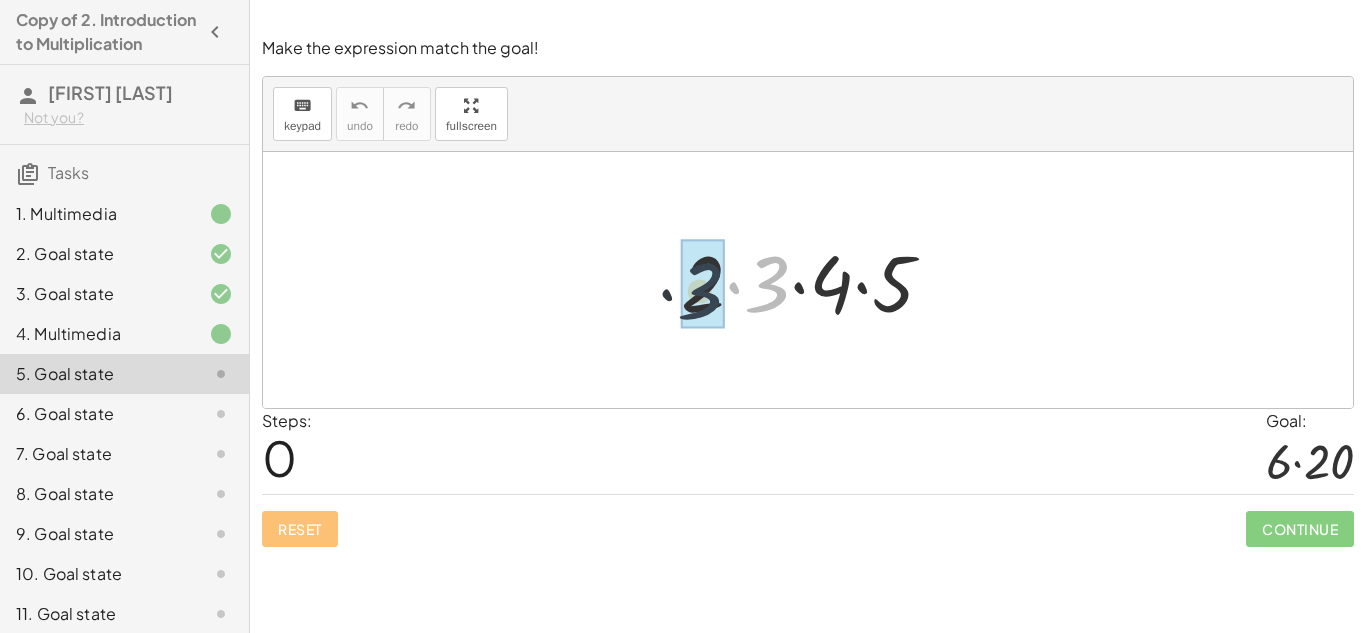 drag, startPoint x: 767, startPoint y: 296, endPoint x: 691, endPoint y: 303, distance: 76.321686 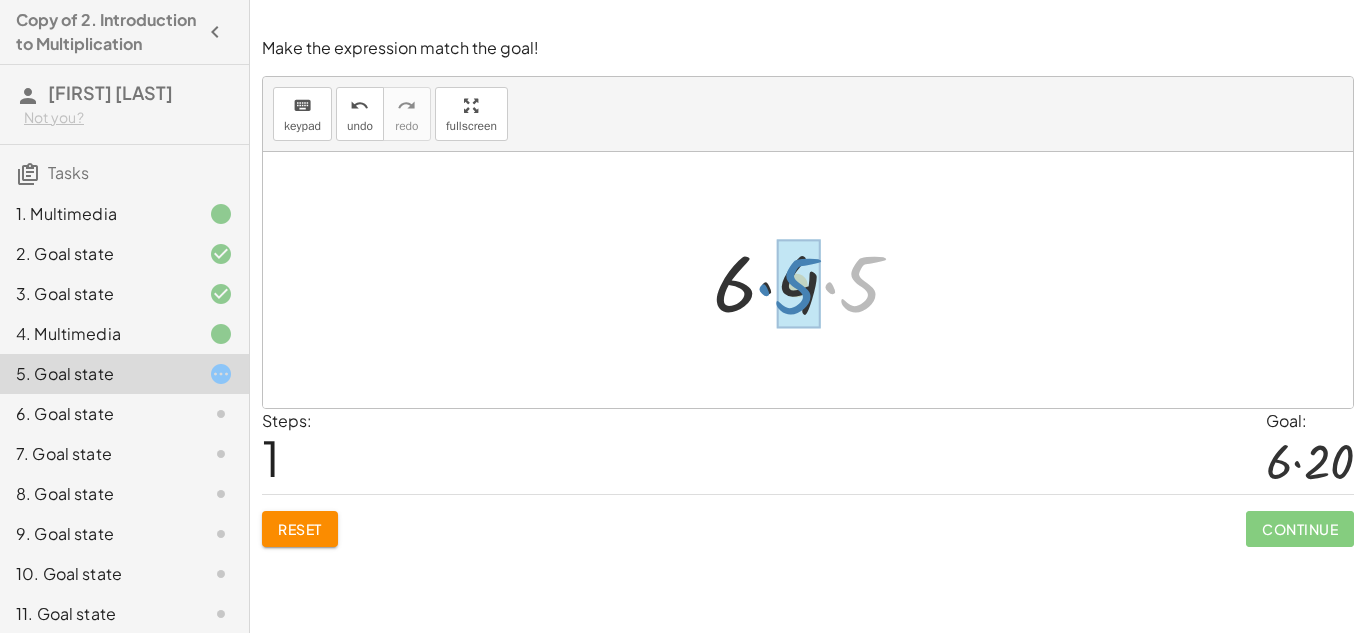 drag, startPoint x: 852, startPoint y: 299, endPoint x: 790, endPoint y: 301, distance: 62.03225 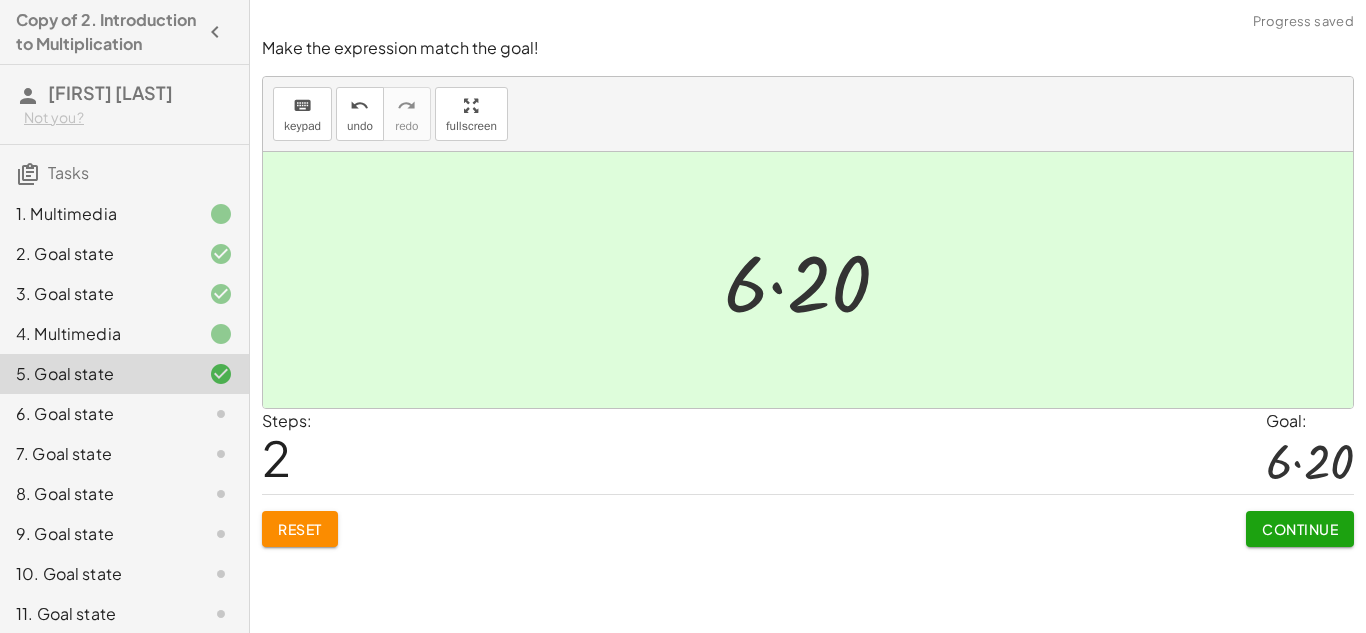 click on "Continue" 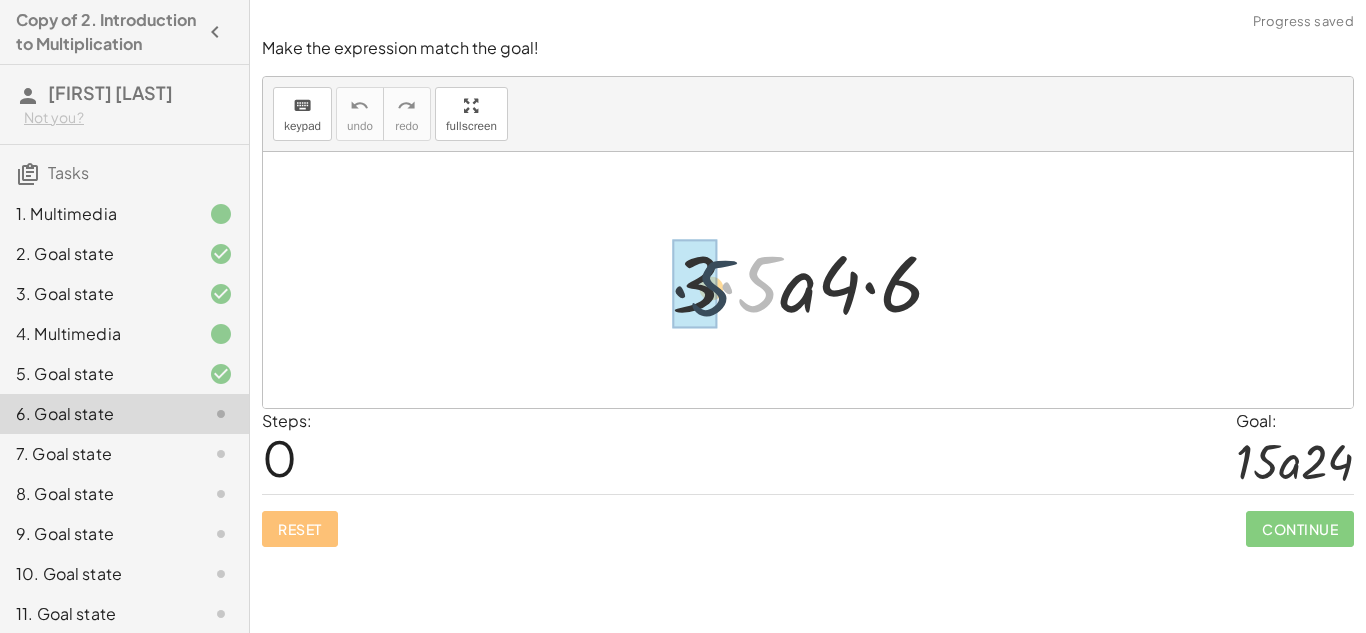 drag, startPoint x: 761, startPoint y: 278, endPoint x: 706, endPoint y: 282, distance: 55.145264 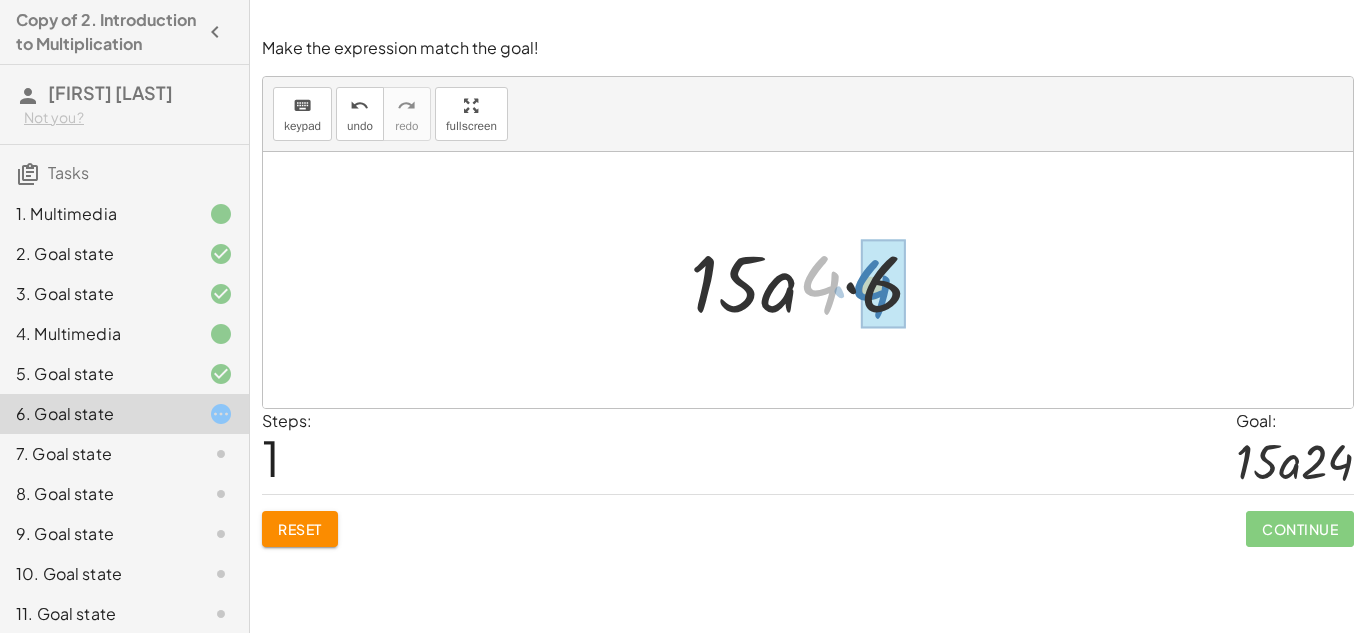 drag, startPoint x: 817, startPoint y: 291, endPoint x: 868, endPoint y: 295, distance: 51.156624 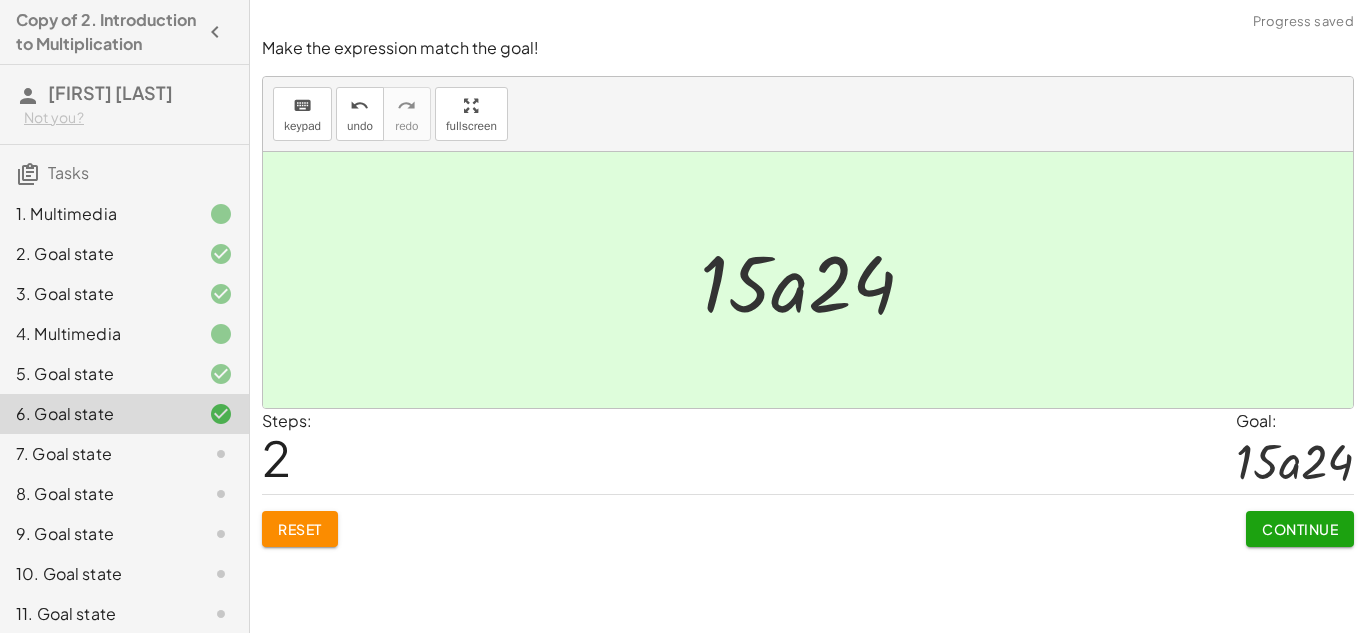 click on "Continue" 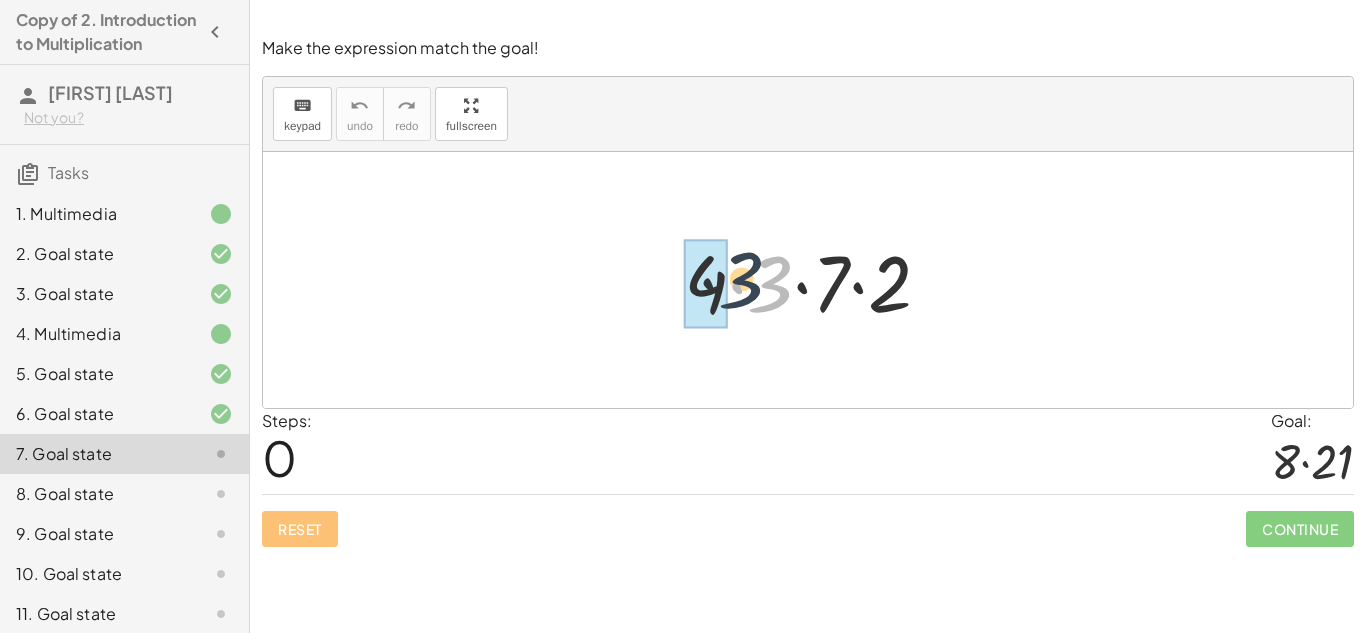 drag, startPoint x: 768, startPoint y: 306, endPoint x: 717, endPoint y: 298, distance: 51.62364 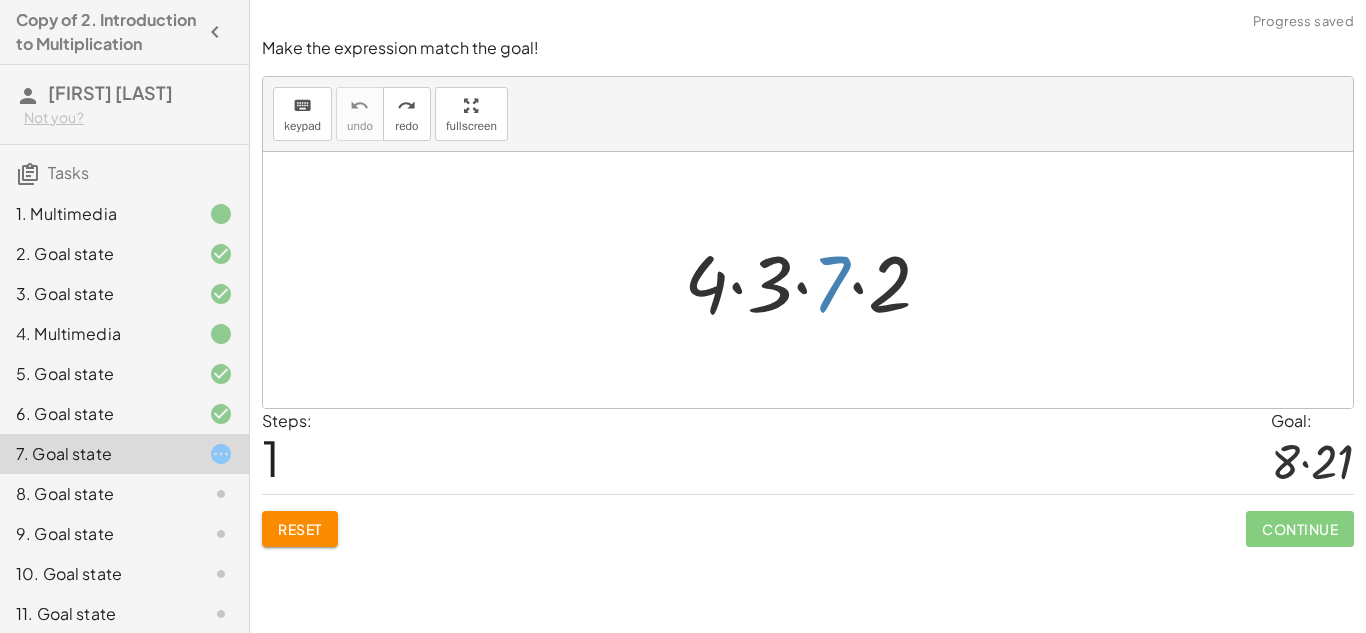 click at bounding box center (815, 280) 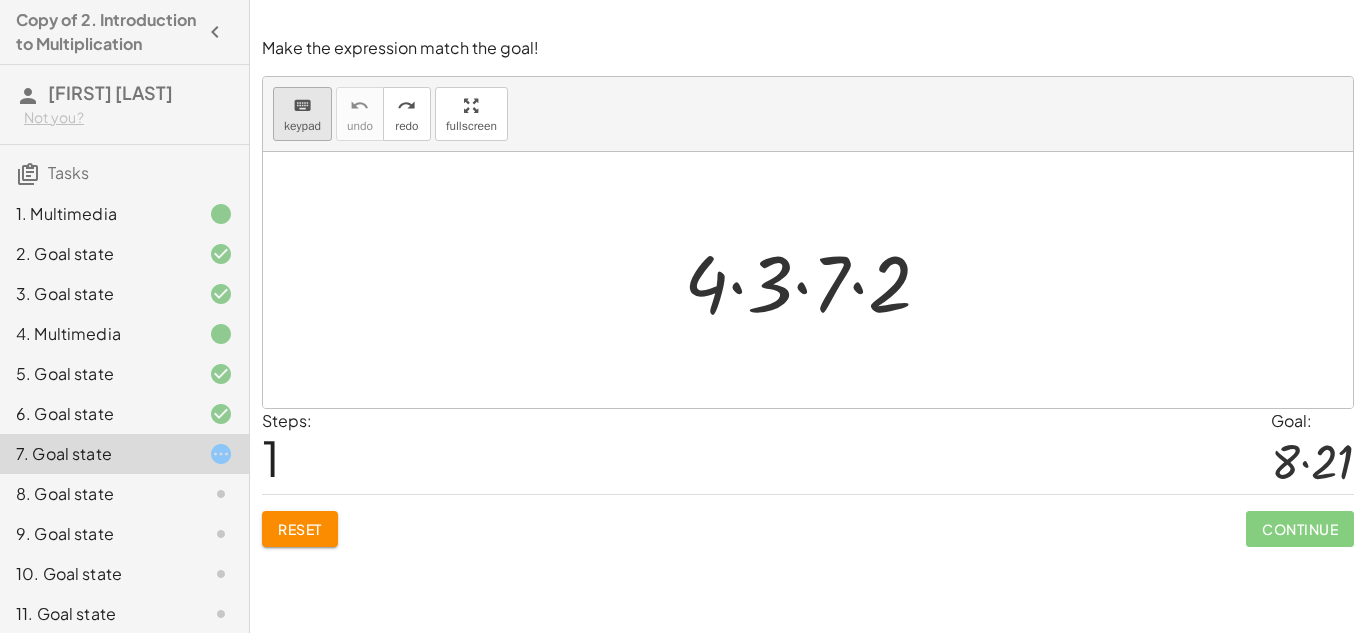 click on "keyboard" at bounding box center [302, 106] 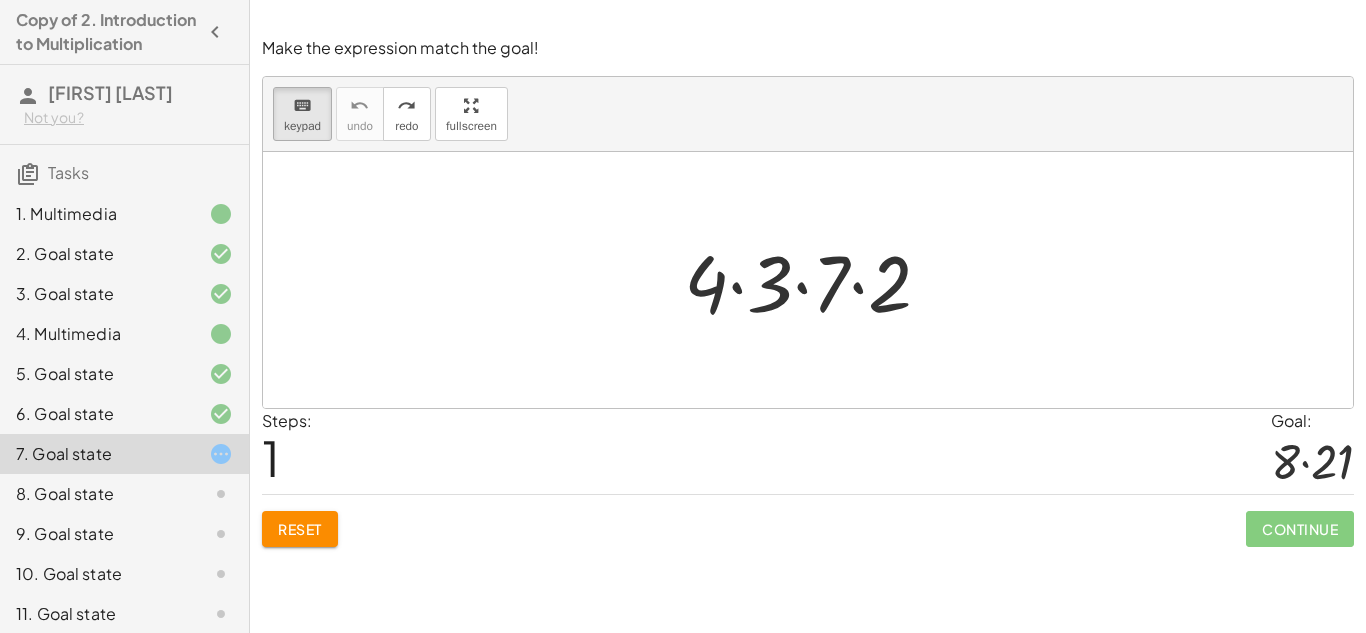 click at bounding box center [808, 280] 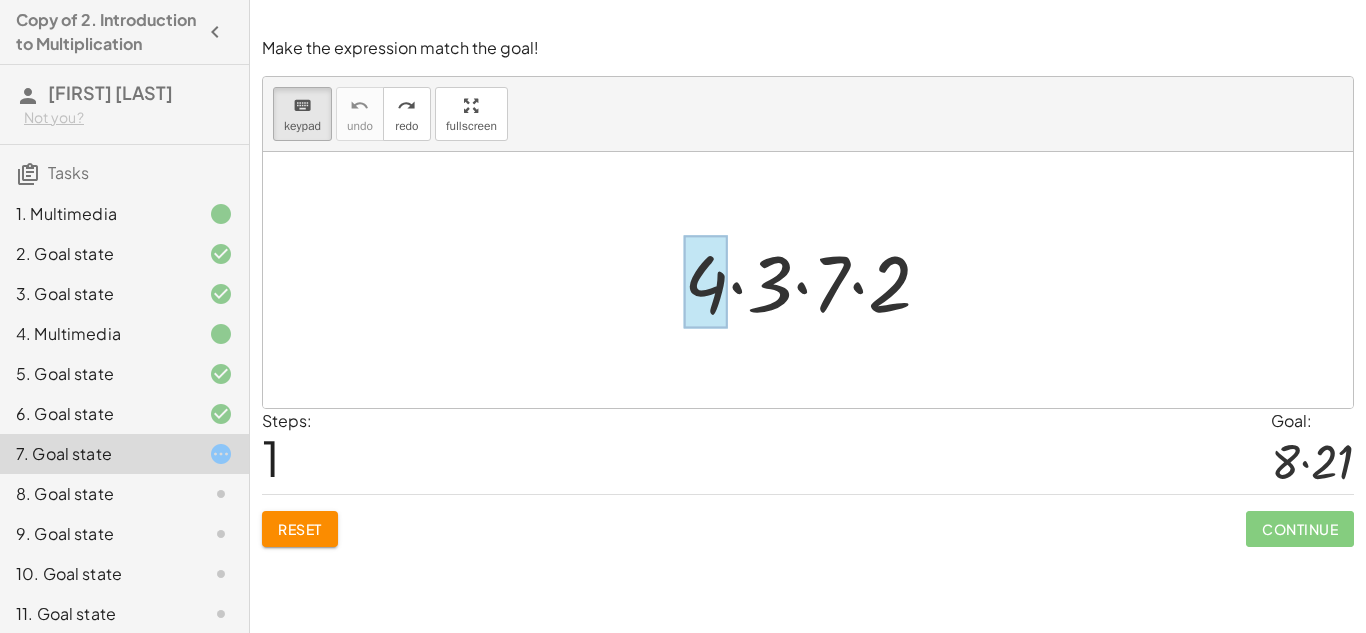 click at bounding box center (706, 282) 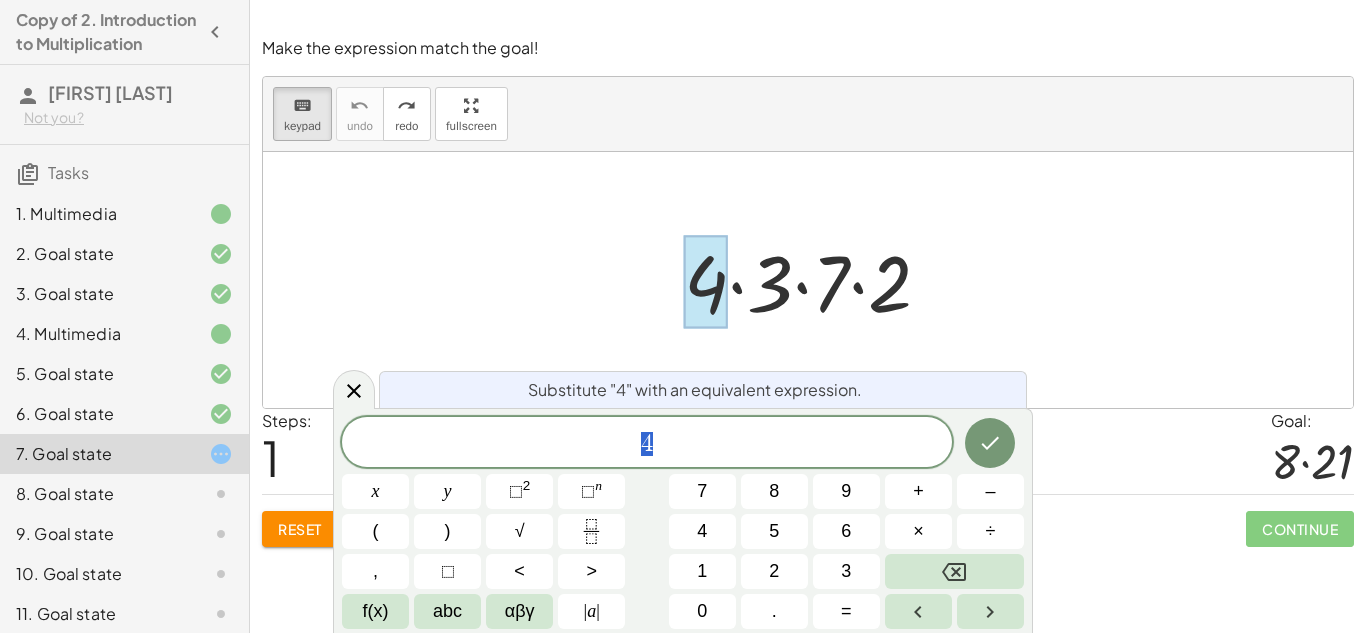scroll, scrollTop: 1, scrollLeft: 0, axis: vertical 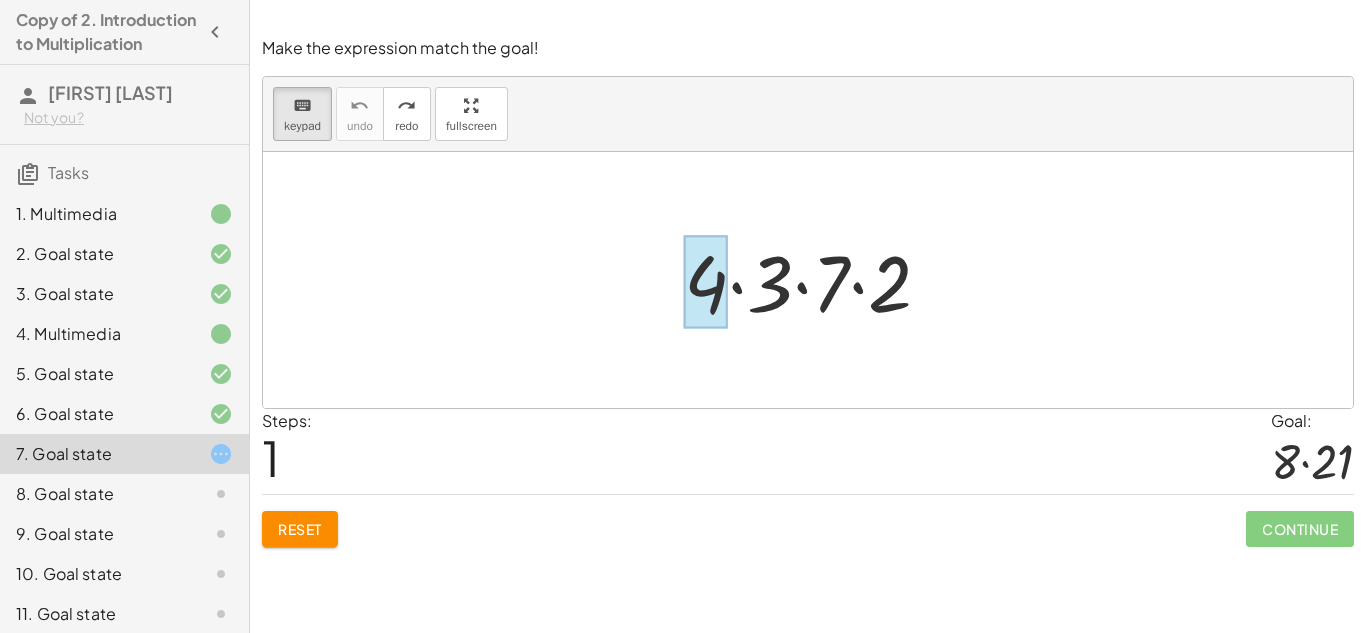 drag, startPoint x: 907, startPoint y: 306, endPoint x: 719, endPoint y: 297, distance: 188.2153 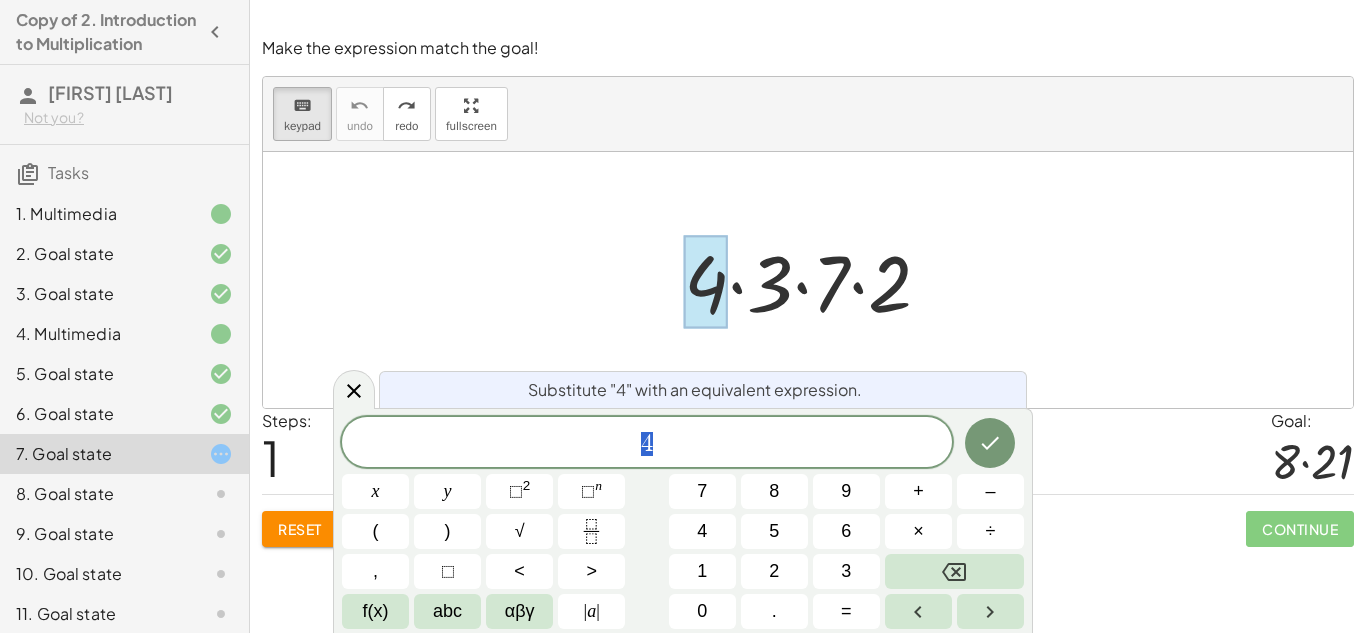 click at bounding box center (808, 280) 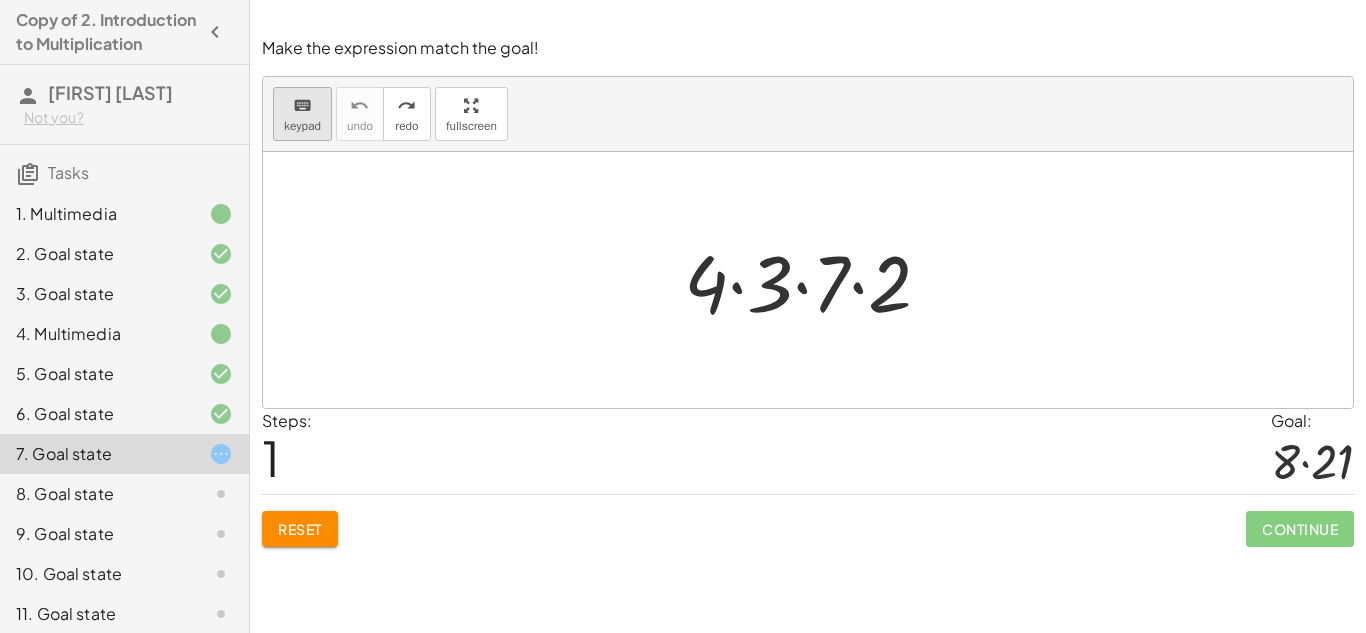 click on "keyboard" at bounding box center (302, 105) 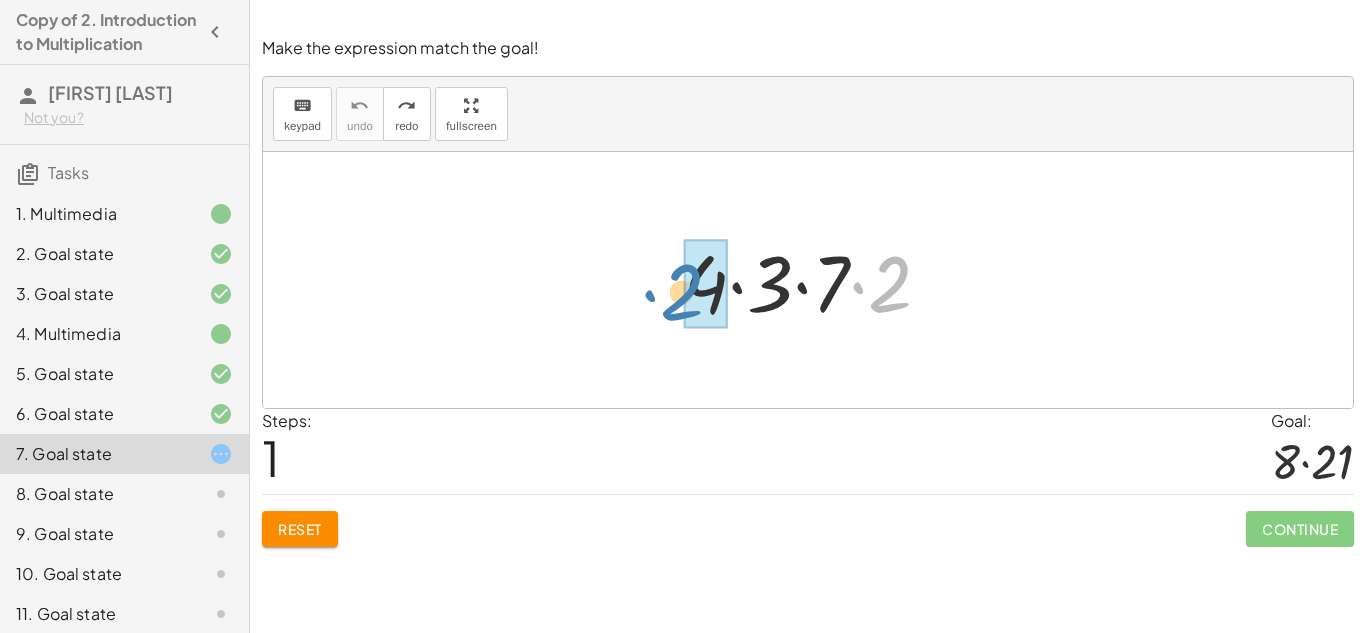drag, startPoint x: 897, startPoint y: 276, endPoint x: 703, endPoint y: 280, distance: 194.04123 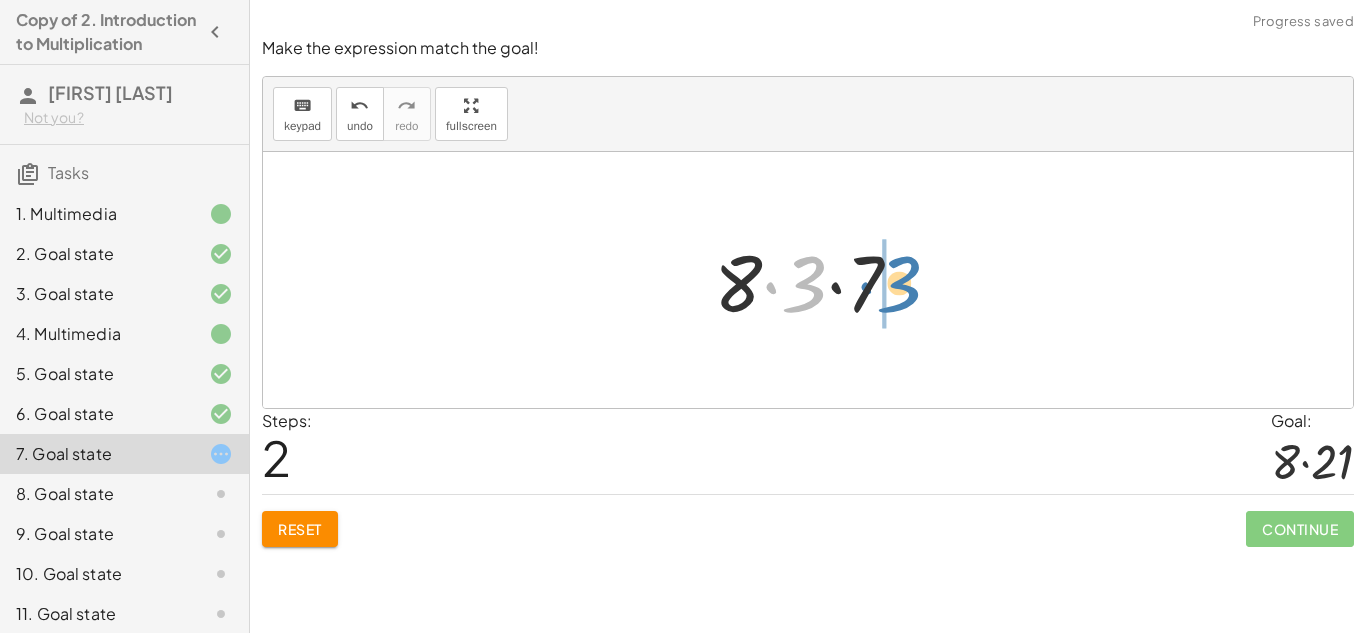 drag, startPoint x: 780, startPoint y: 291, endPoint x: 863, endPoint y: 288, distance: 83.0542 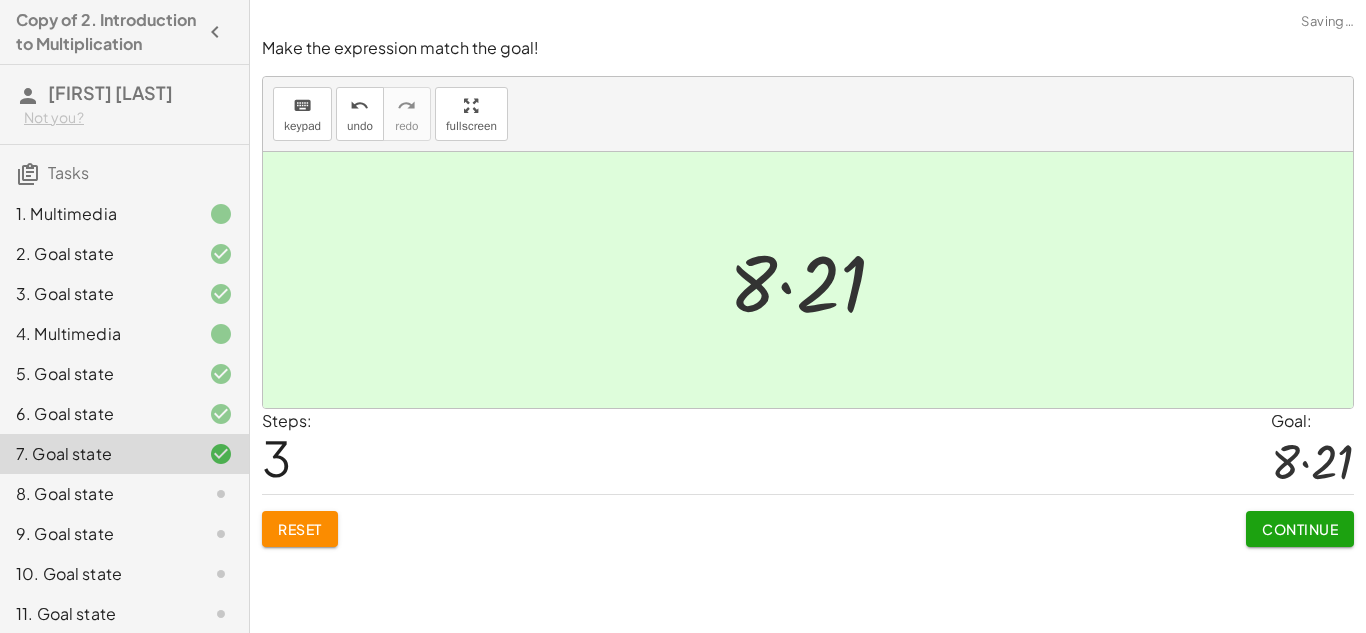 click on "Continue" at bounding box center (1300, 529) 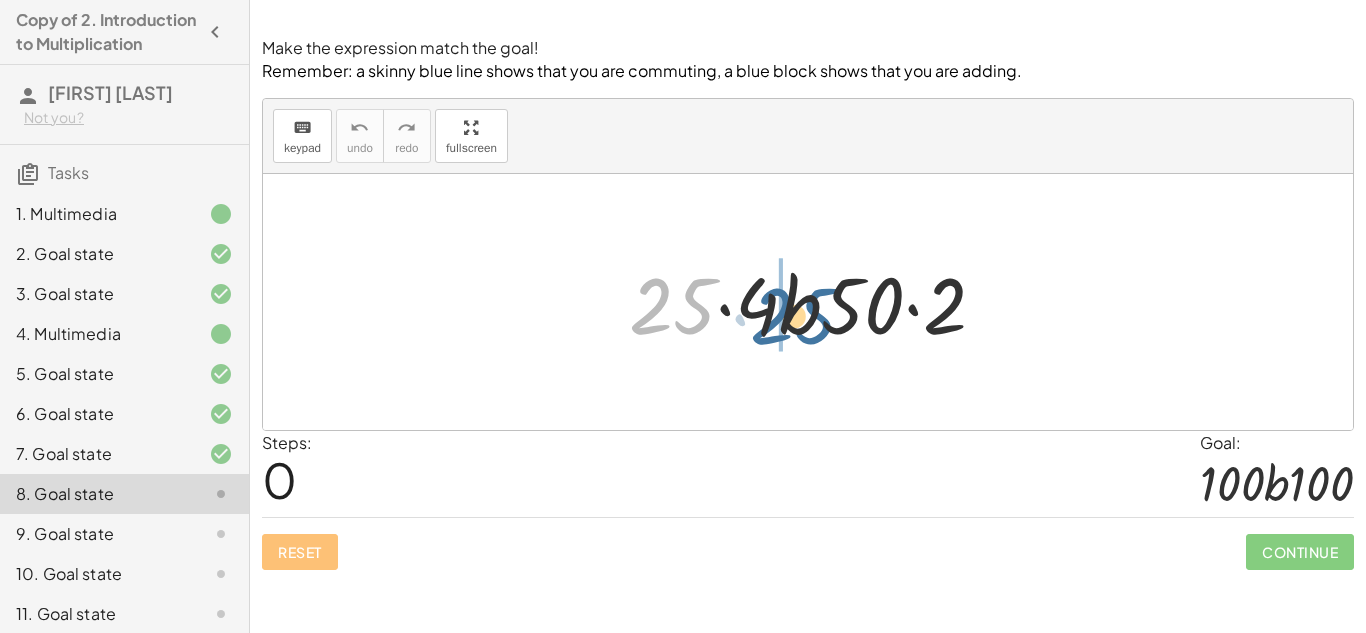 drag, startPoint x: 644, startPoint y: 316, endPoint x: 764, endPoint y: 320, distance: 120.06665 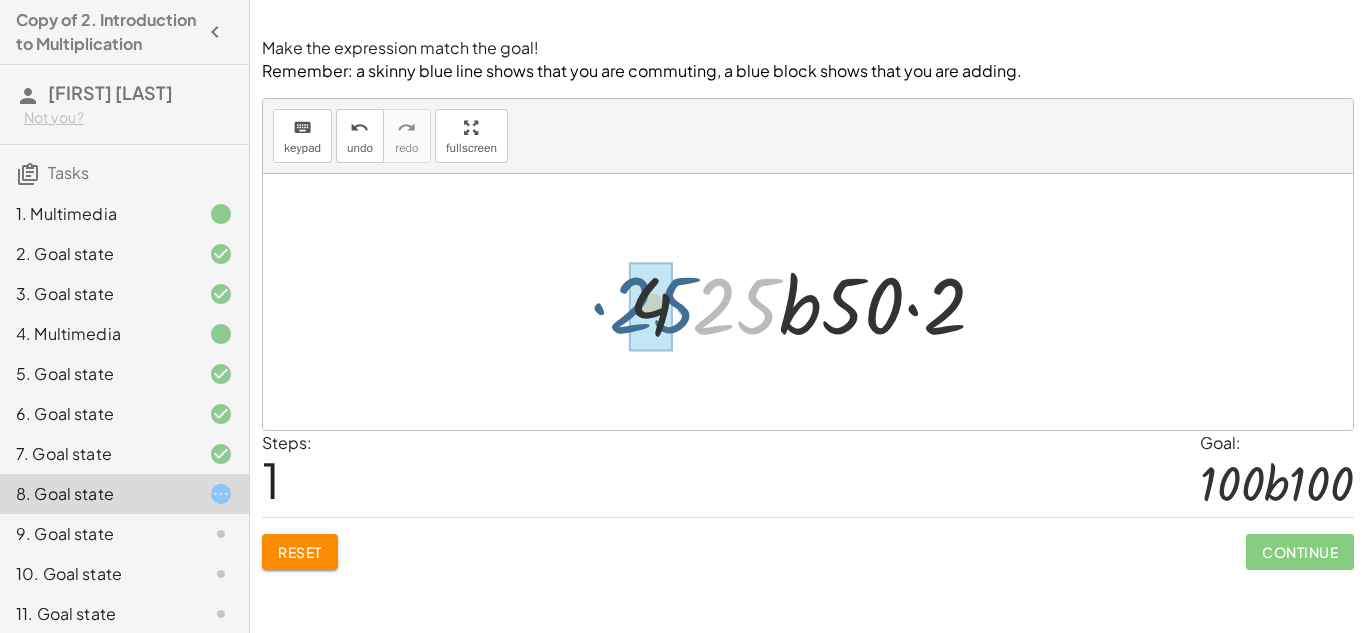 drag, startPoint x: 747, startPoint y: 318, endPoint x: 663, endPoint y: 318, distance: 84 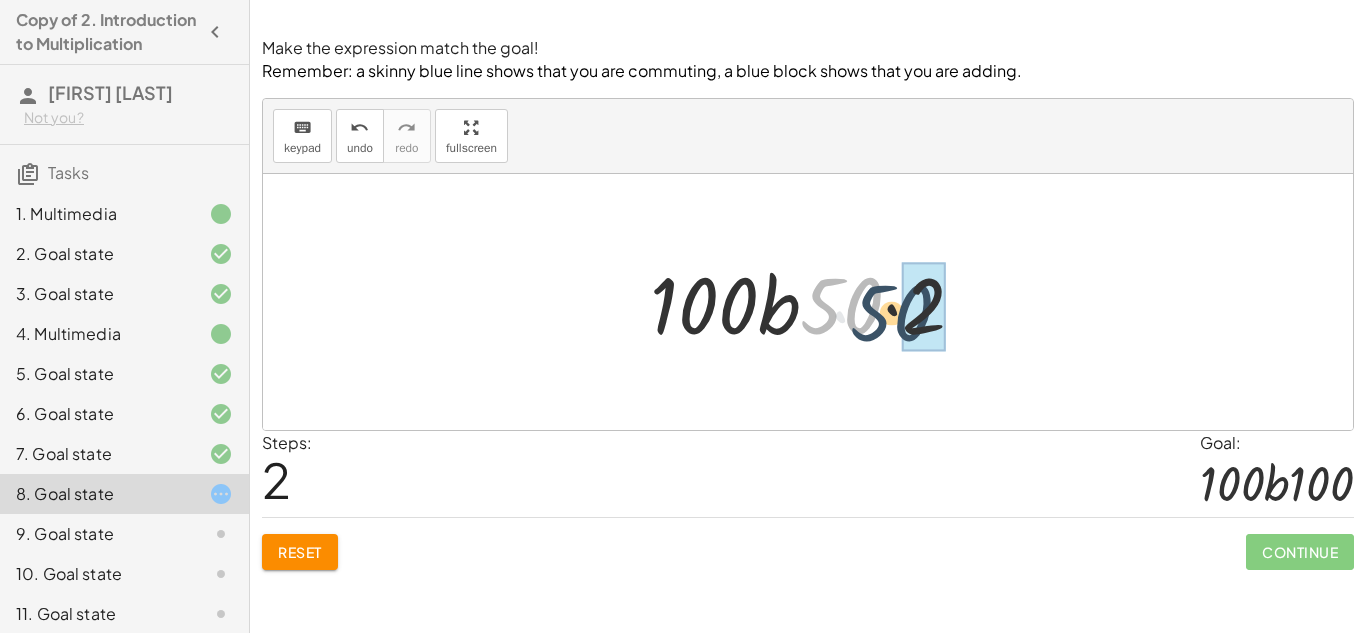 drag, startPoint x: 849, startPoint y: 302, endPoint x: 917, endPoint y: 313, distance: 68.88396 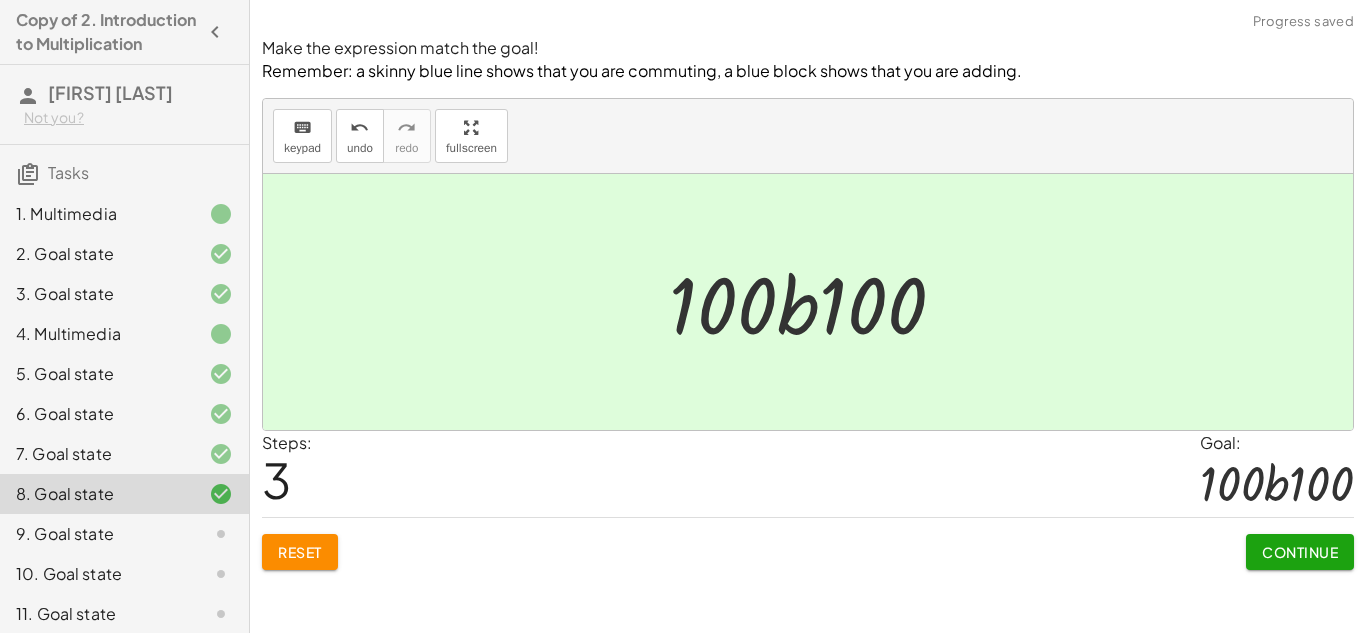 click on "Continue" 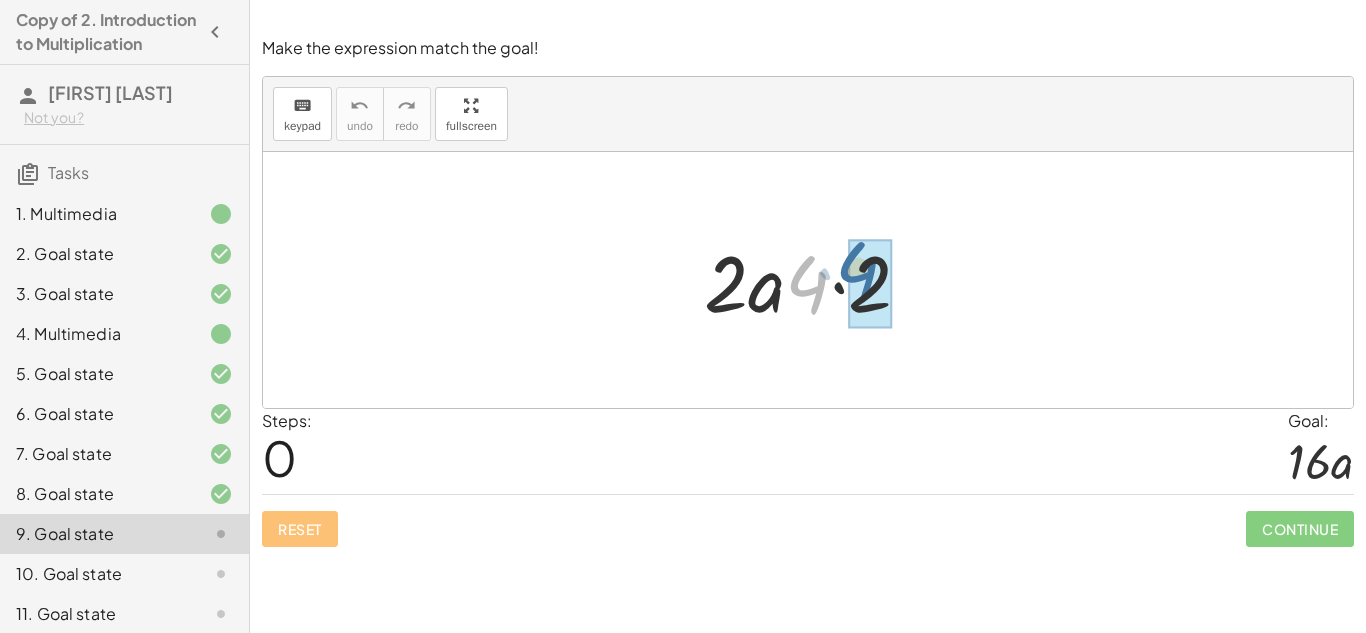 drag, startPoint x: 817, startPoint y: 296, endPoint x: 870, endPoint y: 283, distance: 54.571056 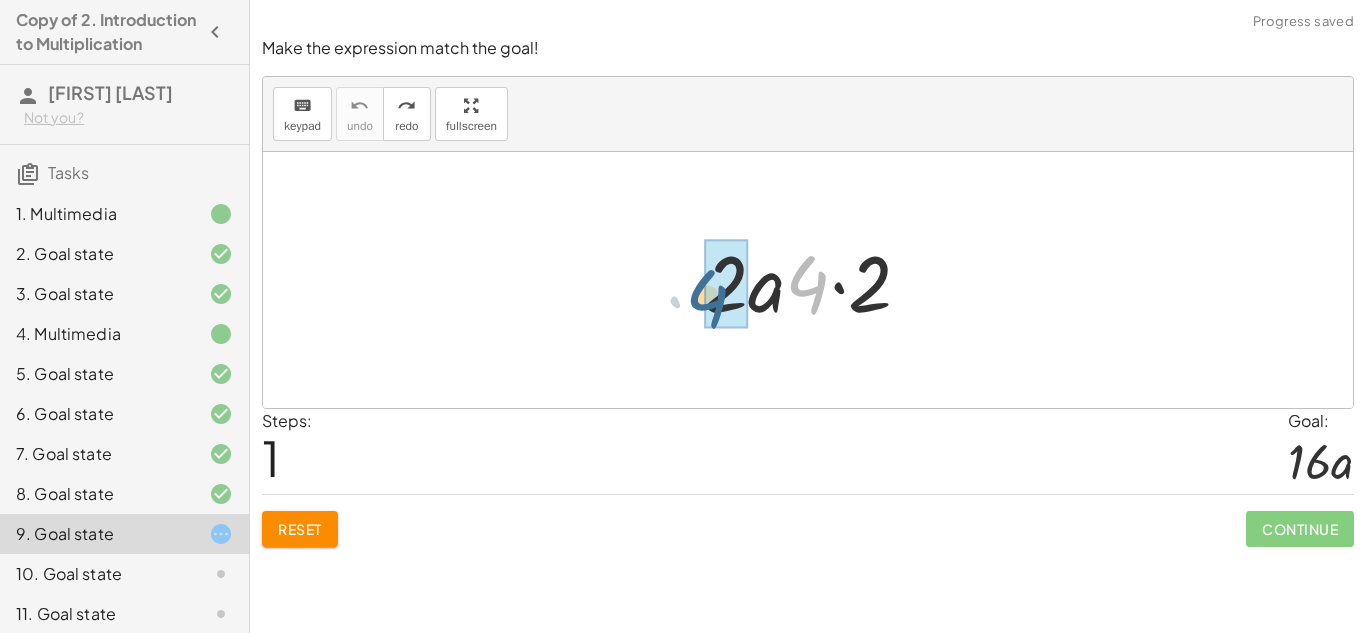 drag, startPoint x: 819, startPoint y: 277, endPoint x: 715, endPoint y: 291, distance: 104.93808 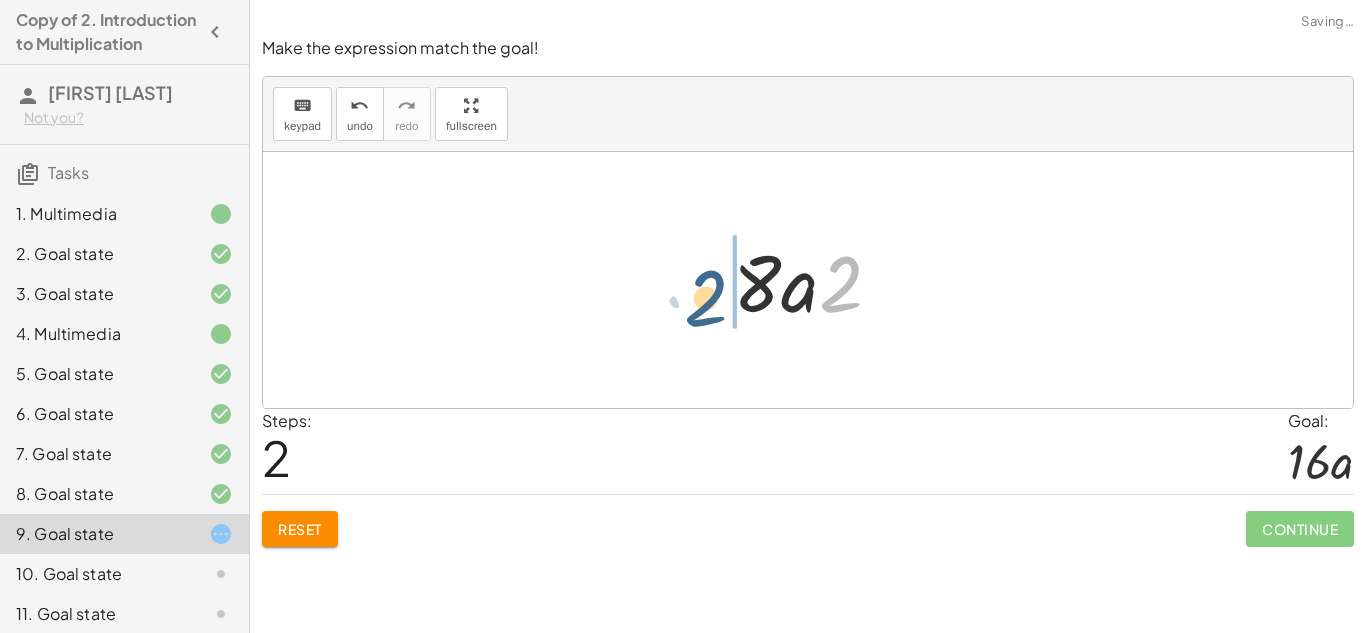 drag, startPoint x: 836, startPoint y: 288, endPoint x: 697, endPoint y: 303, distance: 139.807 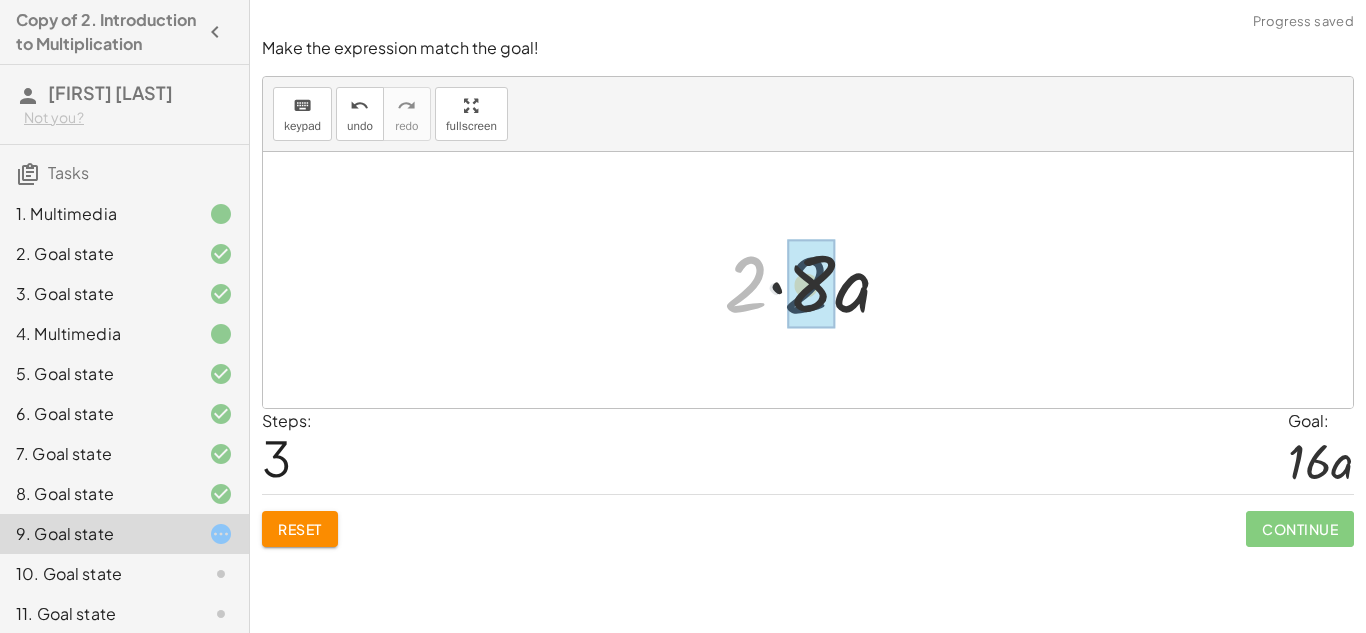 drag, startPoint x: 743, startPoint y: 295, endPoint x: 809, endPoint y: 294, distance: 66.007576 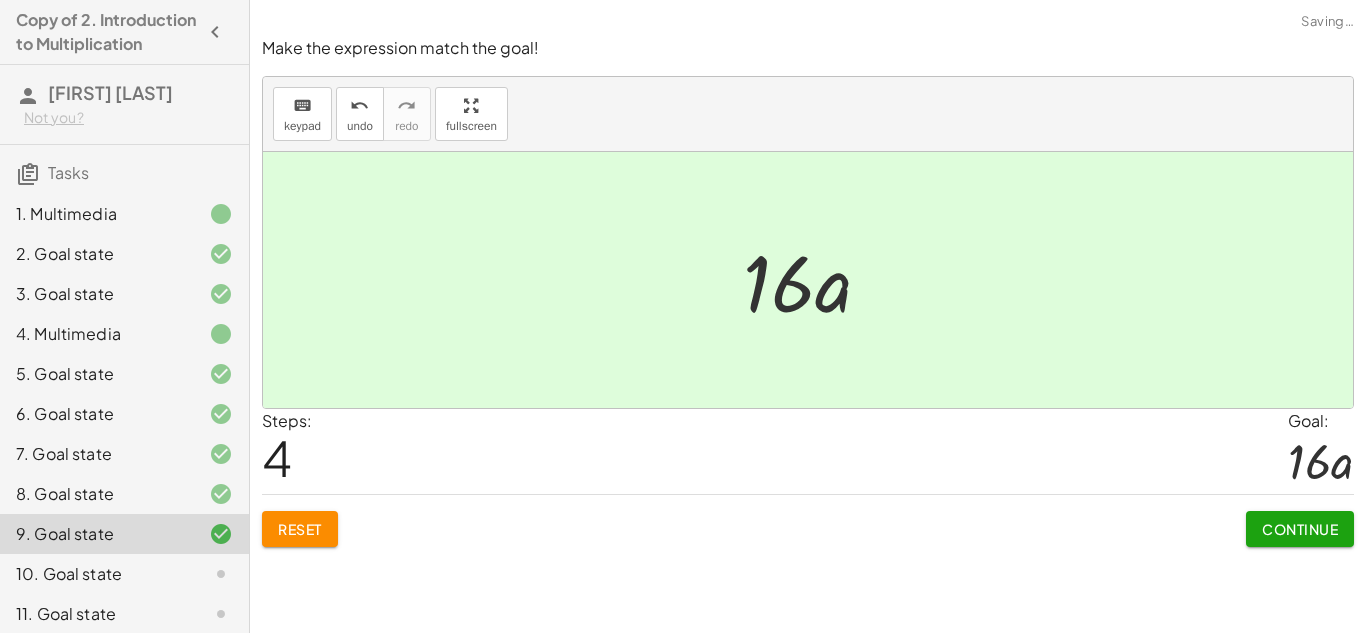 click on "Continue" at bounding box center [1300, 529] 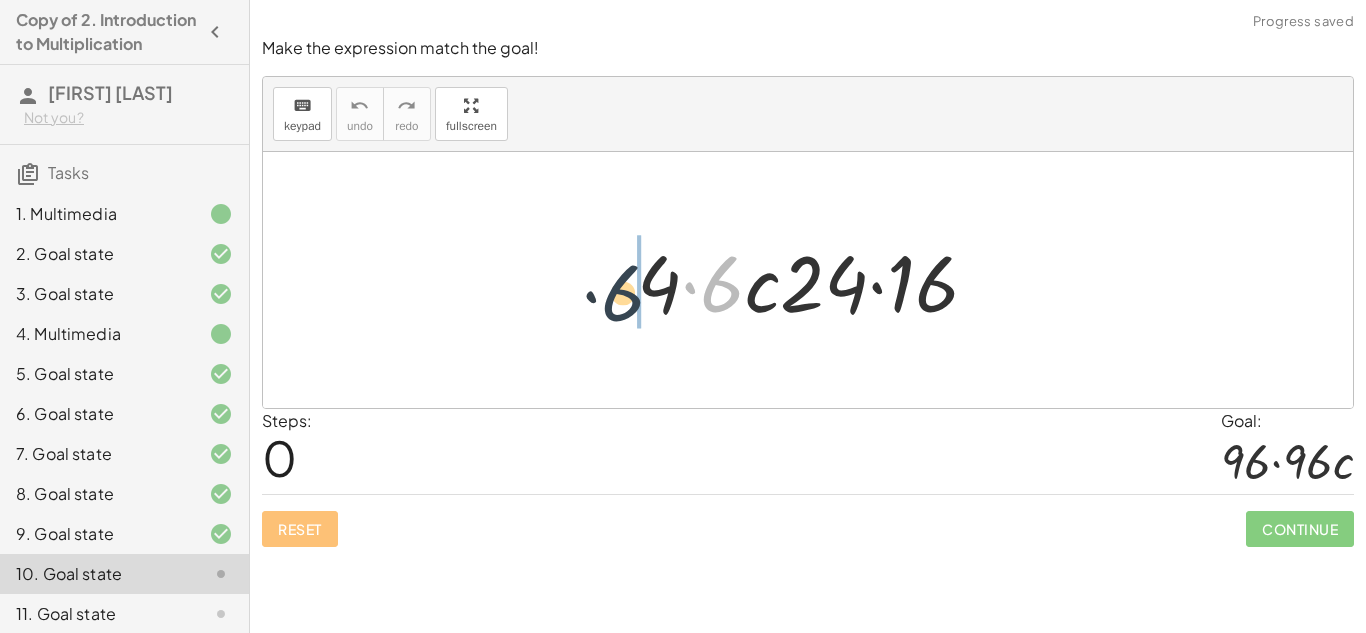 drag, startPoint x: 723, startPoint y: 295, endPoint x: 662, endPoint y: 299, distance: 61.13101 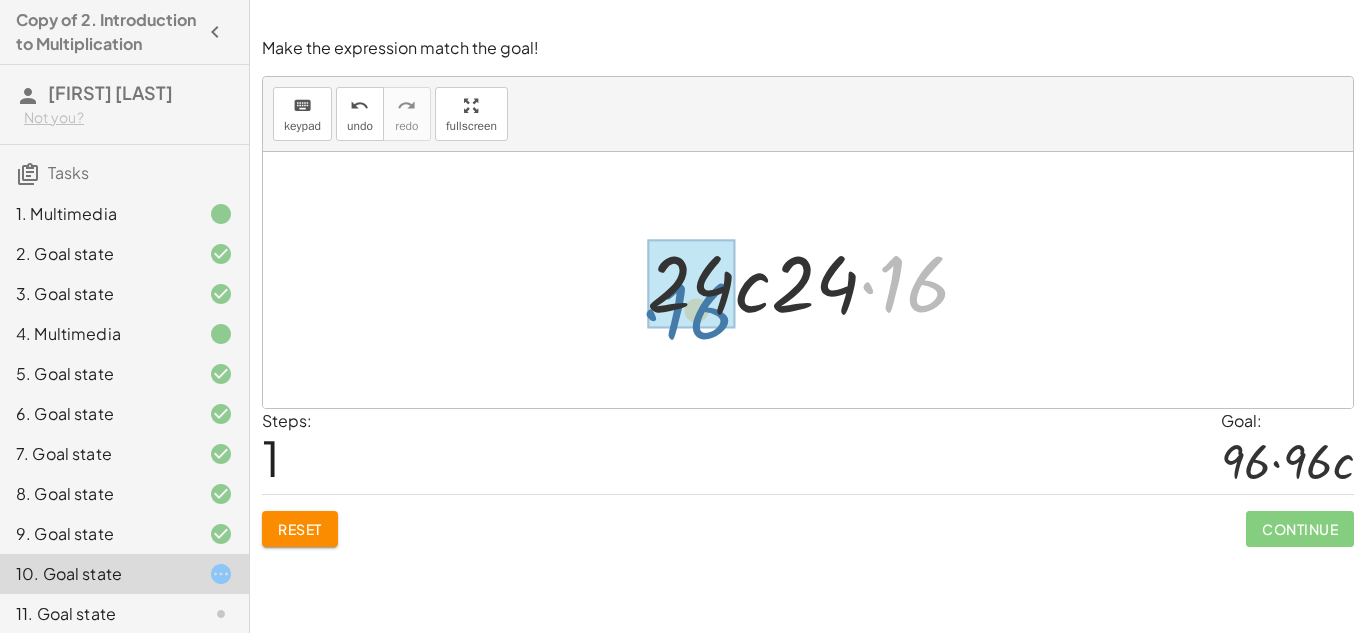 drag, startPoint x: 909, startPoint y: 281, endPoint x: 687, endPoint y: 302, distance: 222.99103 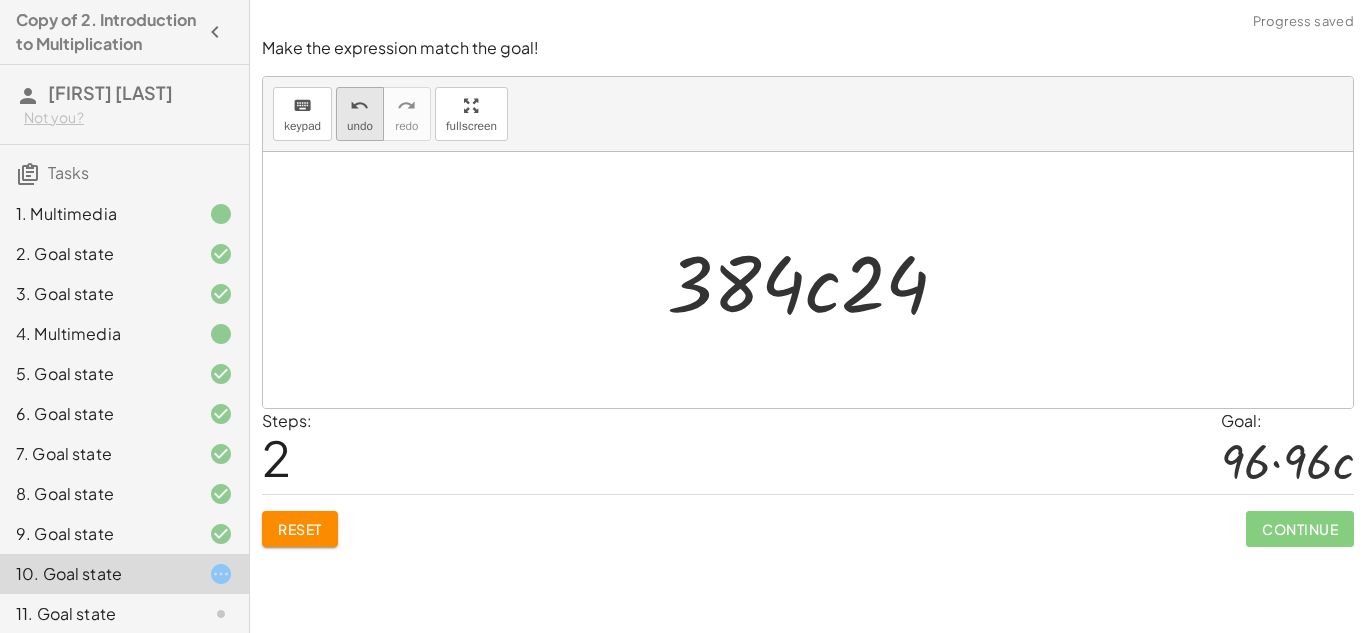 click on "undo" at bounding box center [360, 126] 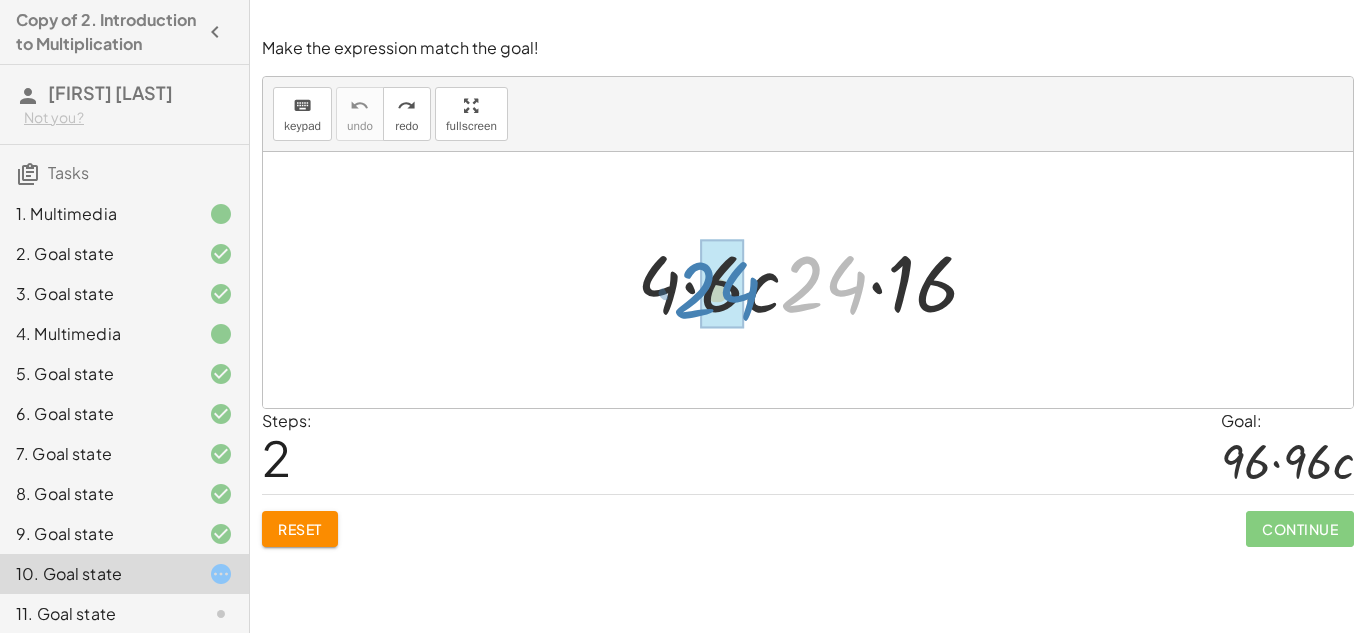 drag, startPoint x: 848, startPoint y: 287, endPoint x: 741, endPoint y: 293, distance: 107.16809 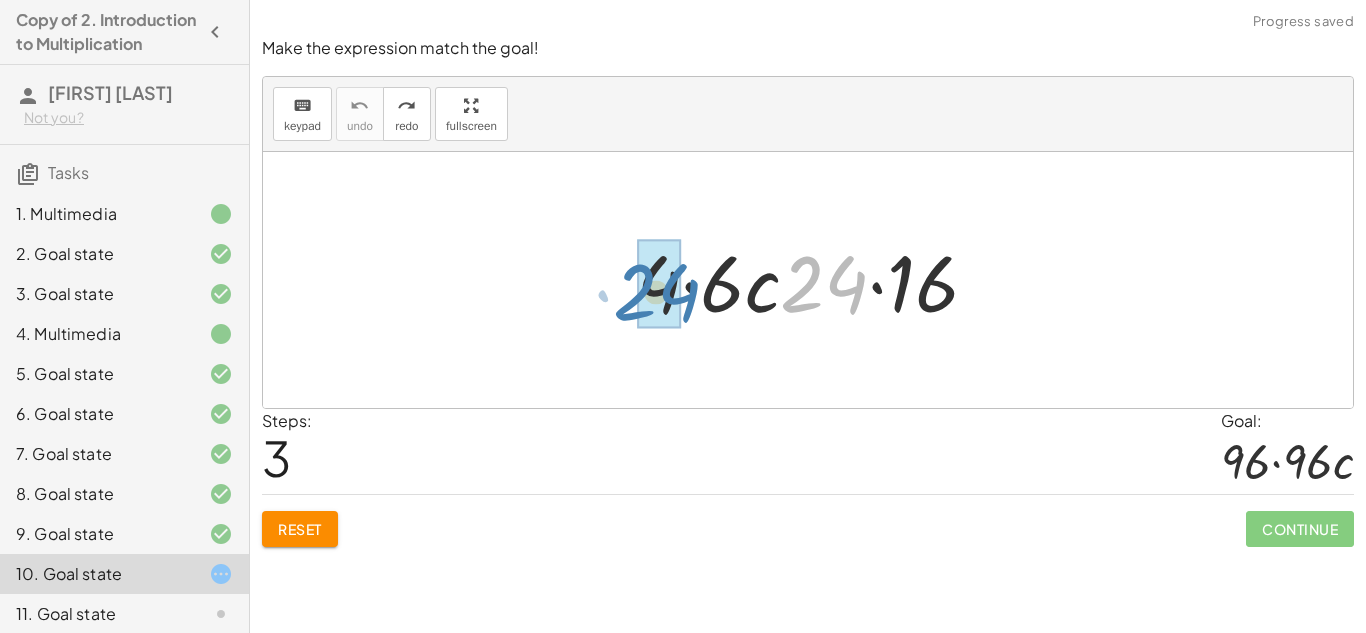 drag, startPoint x: 834, startPoint y: 282, endPoint x: 666, endPoint y: 290, distance: 168.19037 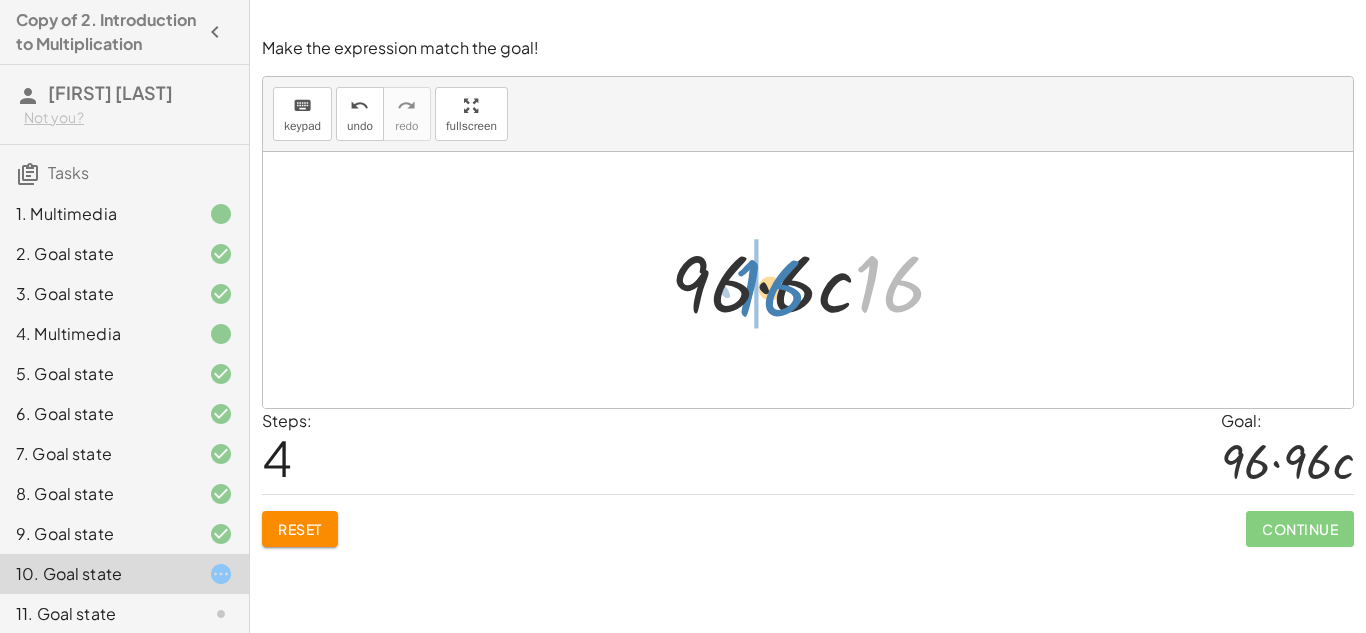 drag, startPoint x: 905, startPoint y: 289, endPoint x: 787, endPoint y: 293, distance: 118.06778 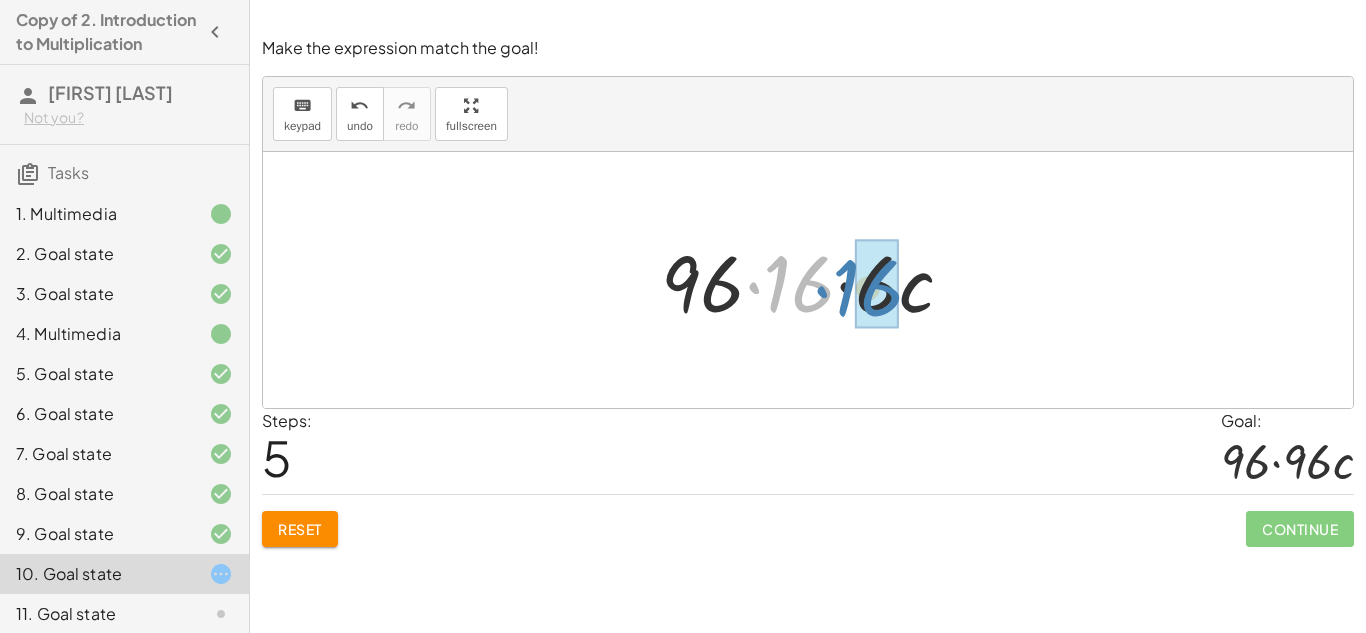 drag, startPoint x: 787, startPoint y: 293, endPoint x: 855, endPoint y: 297, distance: 68.117546 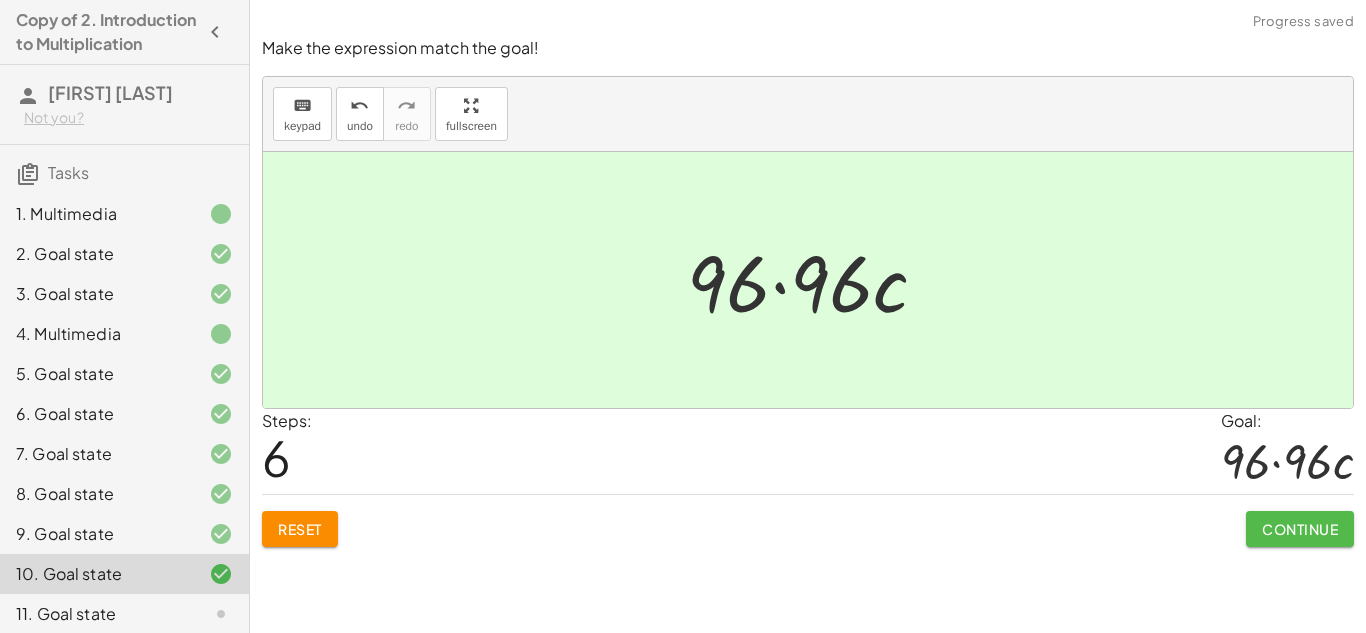 click on "Continue" 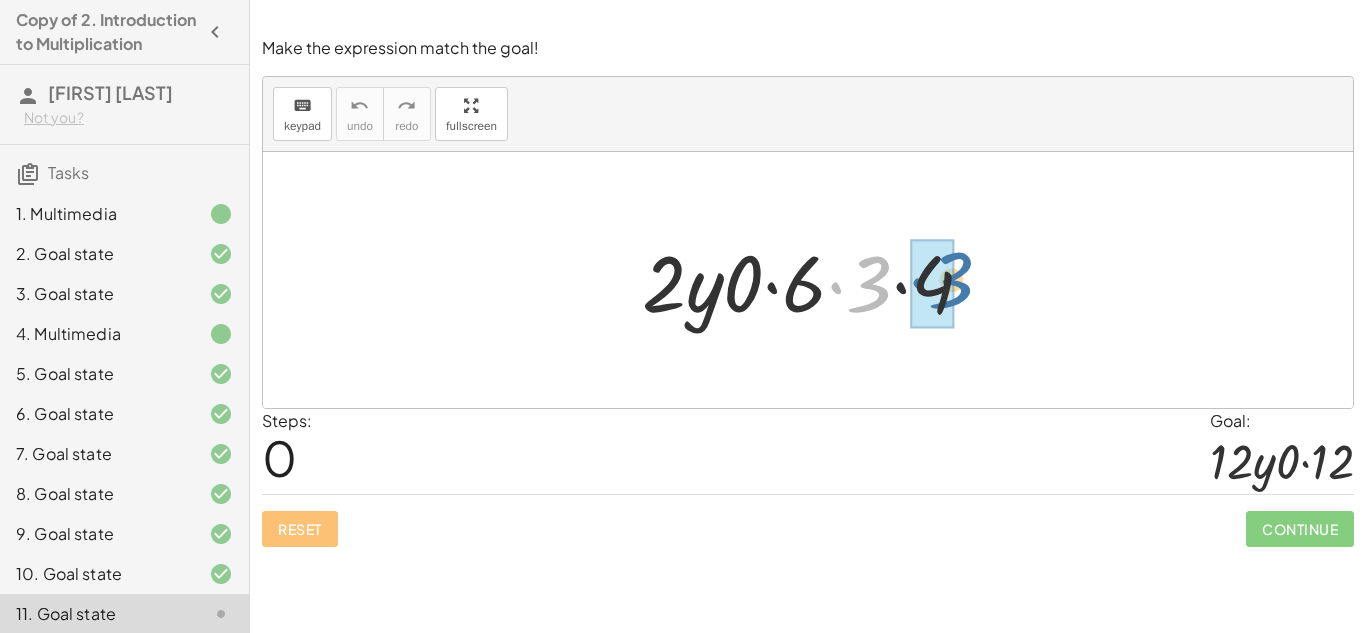 drag, startPoint x: 857, startPoint y: 290, endPoint x: 940, endPoint y: 286, distance: 83.09633 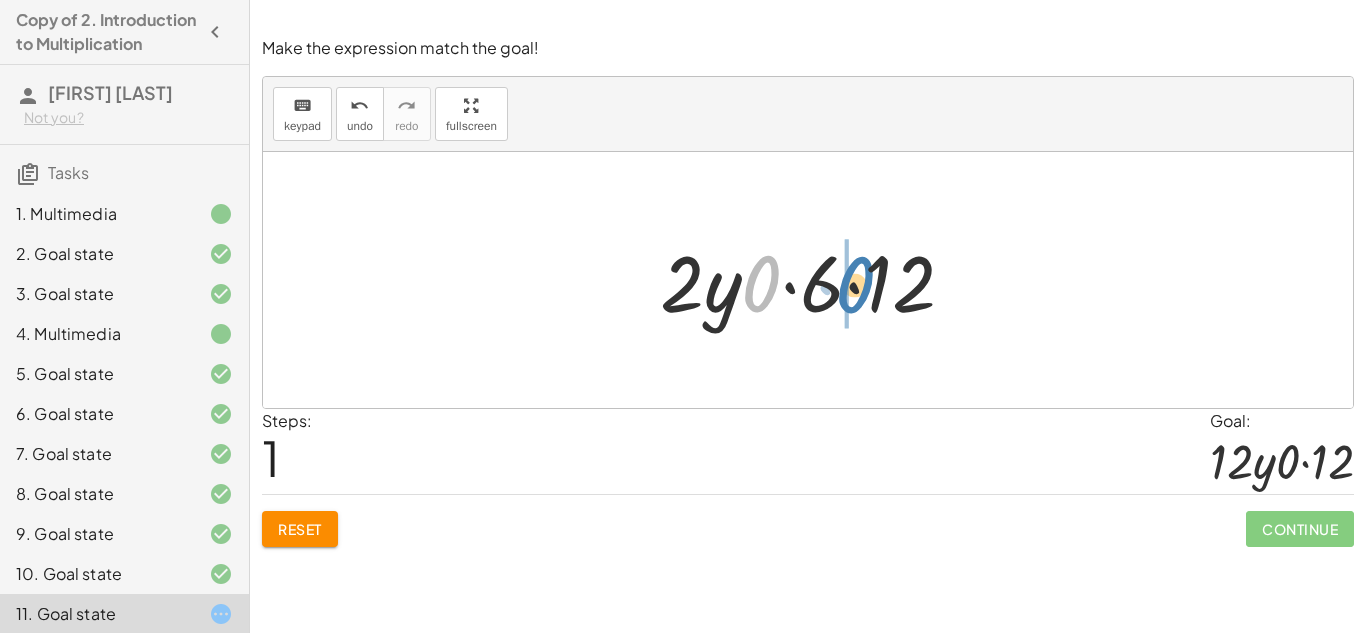 drag, startPoint x: 749, startPoint y: 273, endPoint x: 842, endPoint y: 274, distance: 93.00538 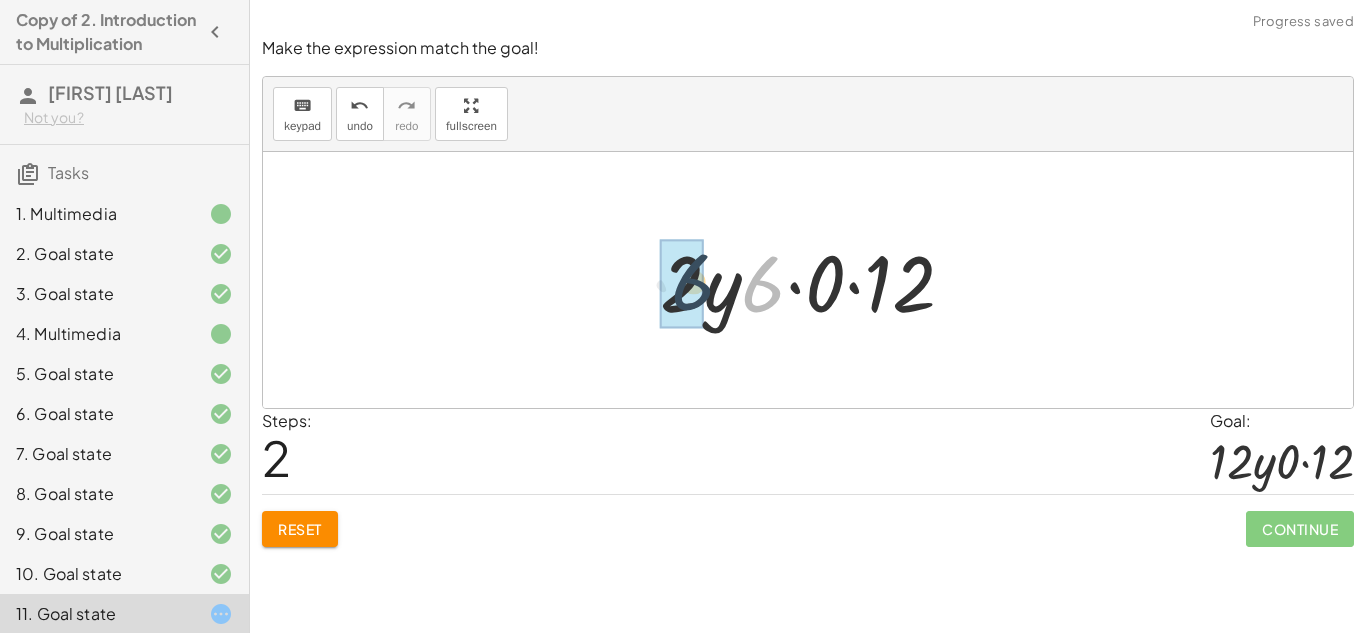 drag, startPoint x: 766, startPoint y: 288, endPoint x: 664, endPoint y: 289, distance: 102.0049 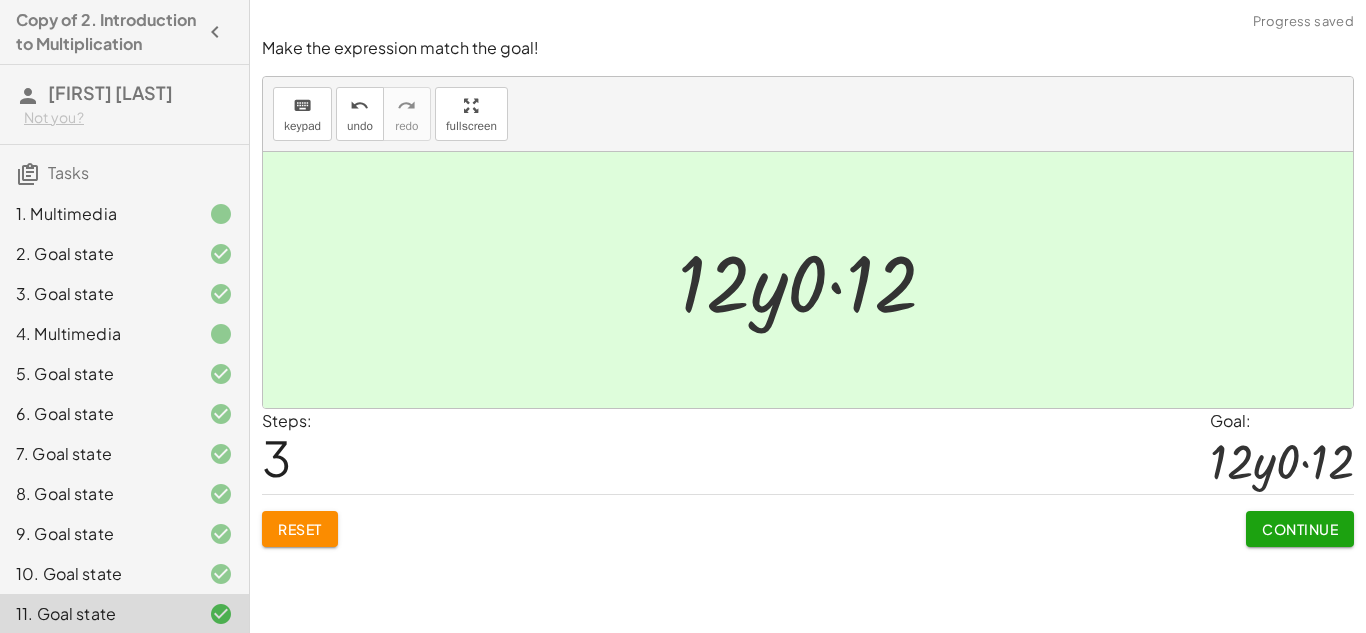 click on "Continue" 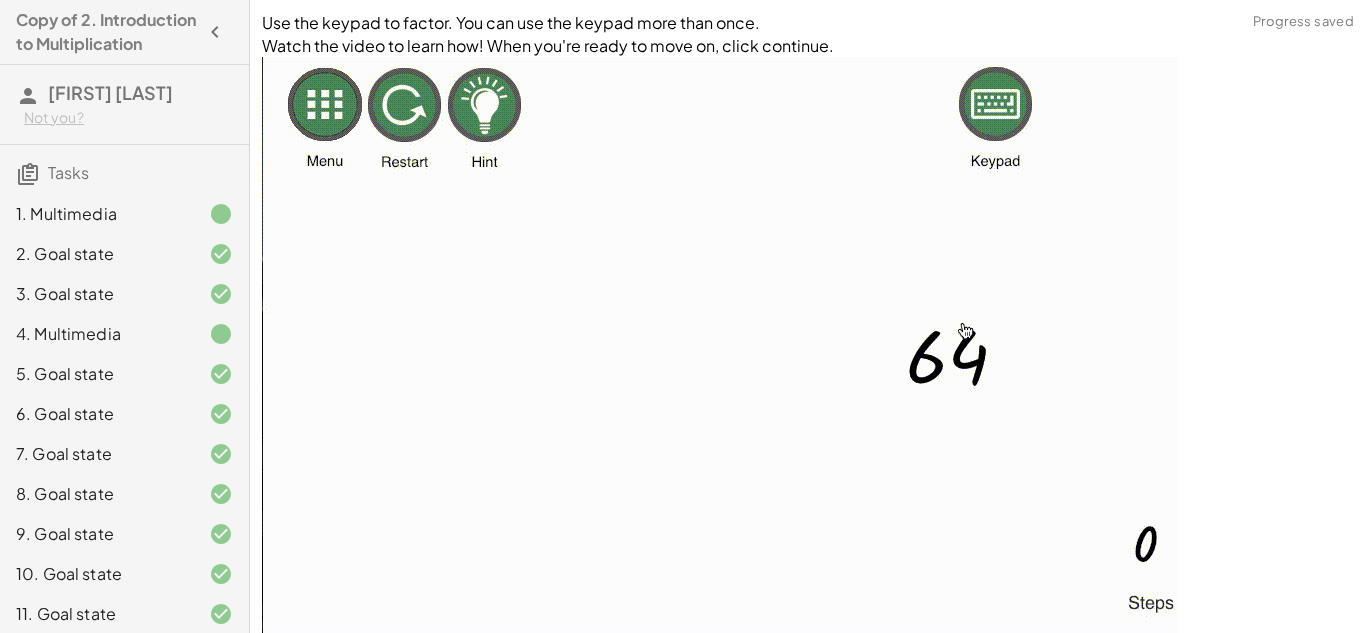 scroll, scrollTop: 213, scrollLeft: 0, axis: vertical 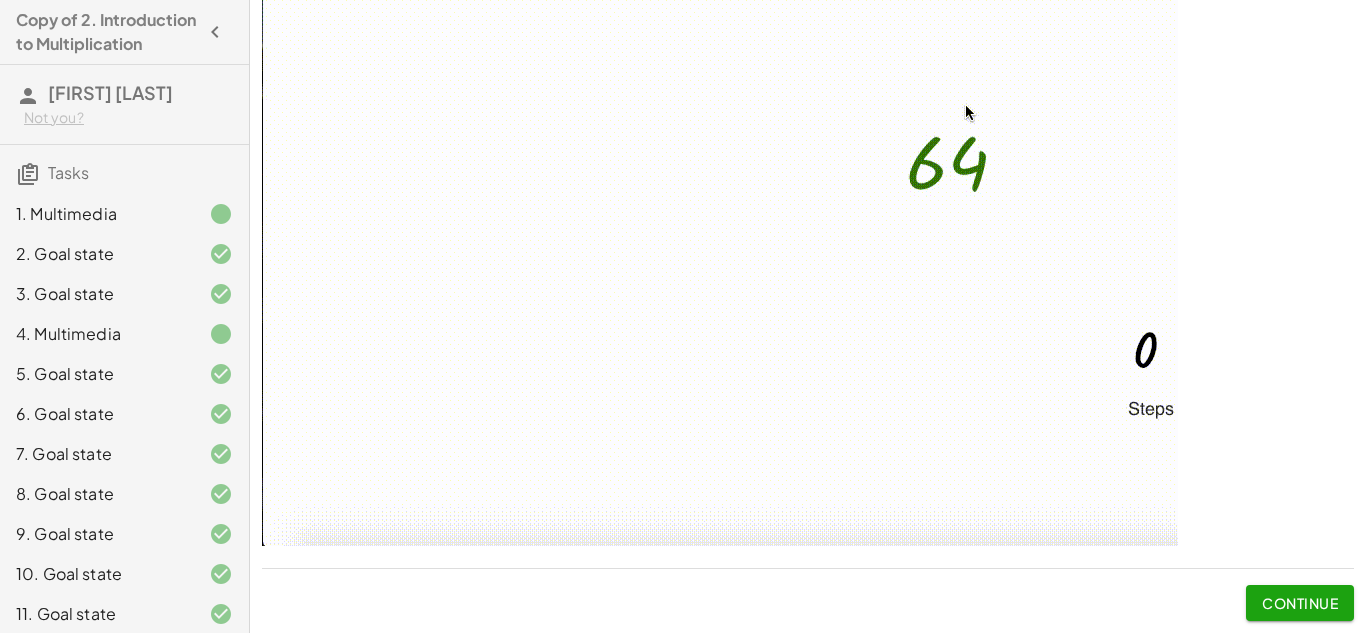 click on "Continue" 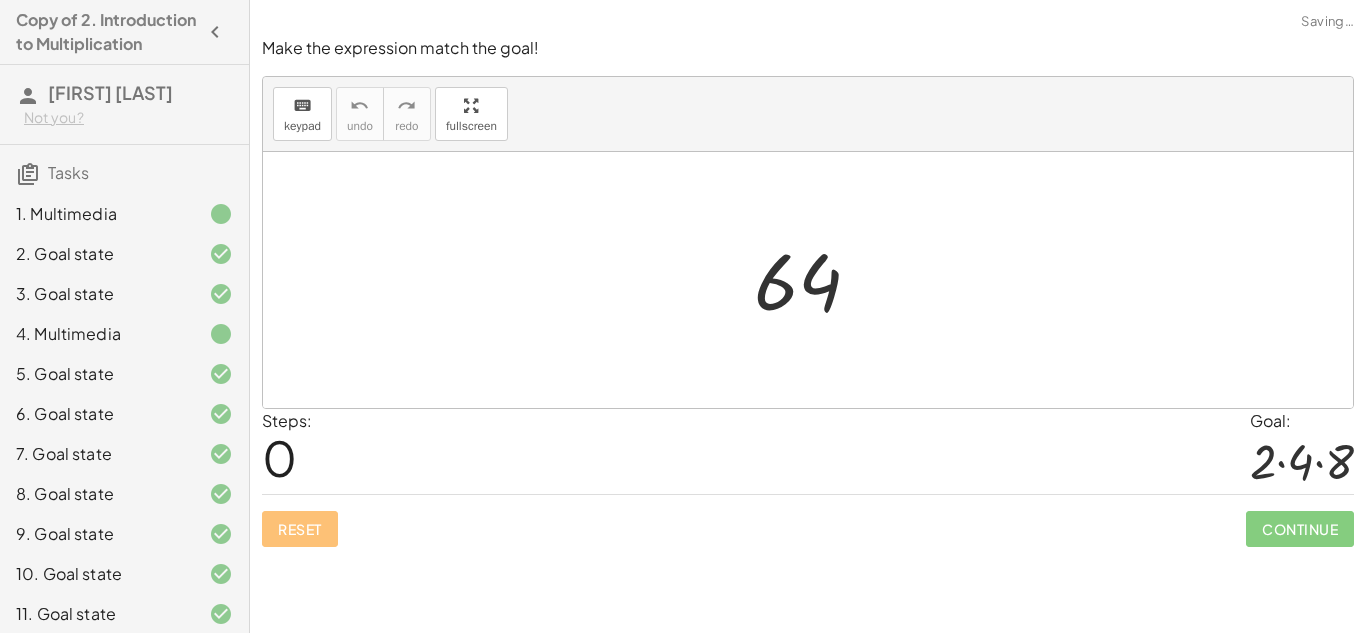scroll, scrollTop: 0, scrollLeft: 0, axis: both 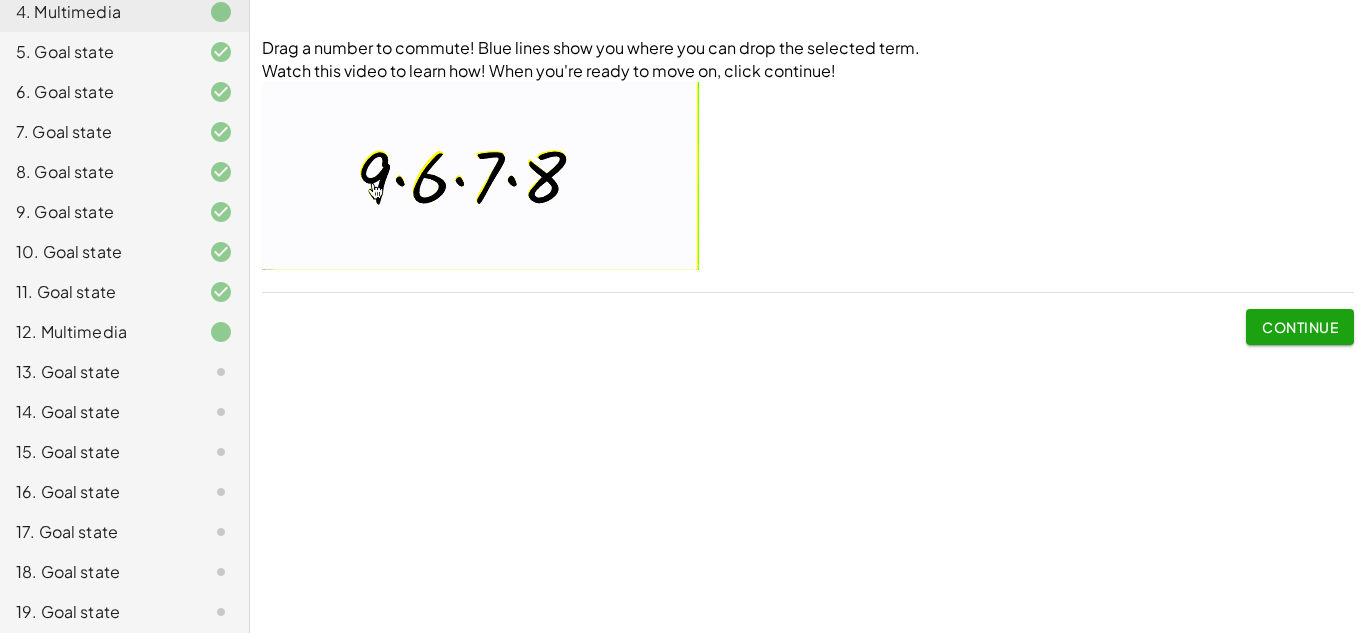 click on "12. Multimedia" 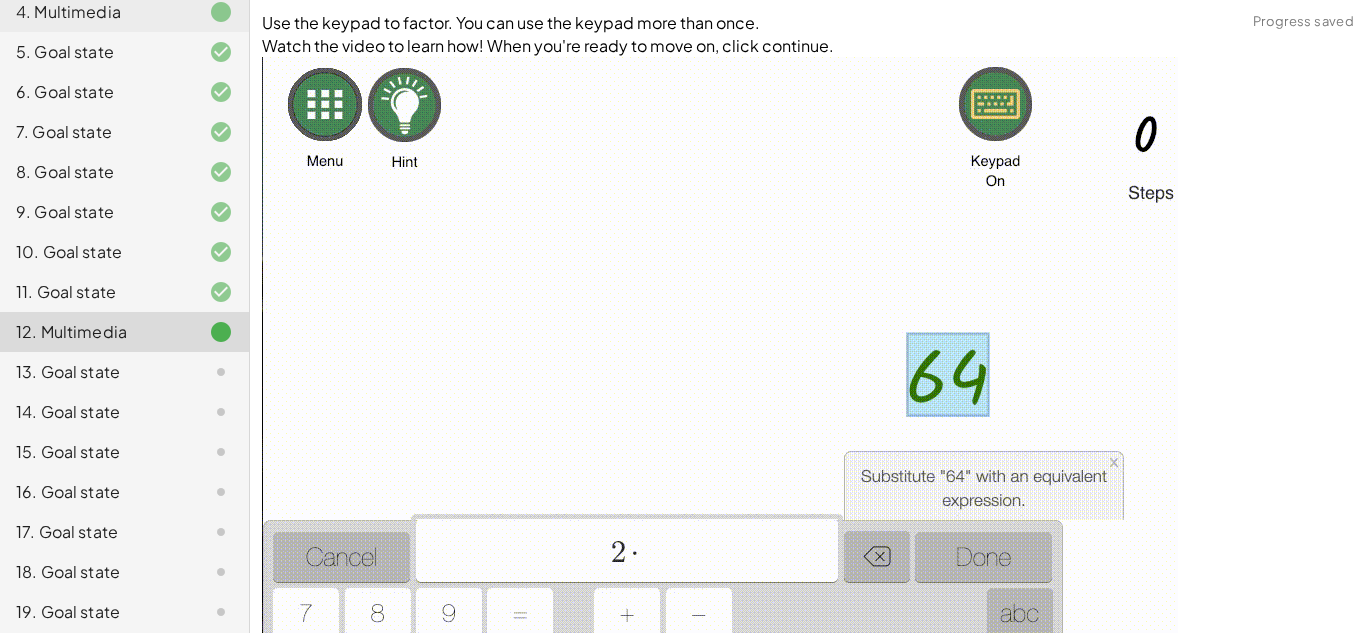 scroll, scrollTop: 213, scrollLeft: 0, axis: vertical 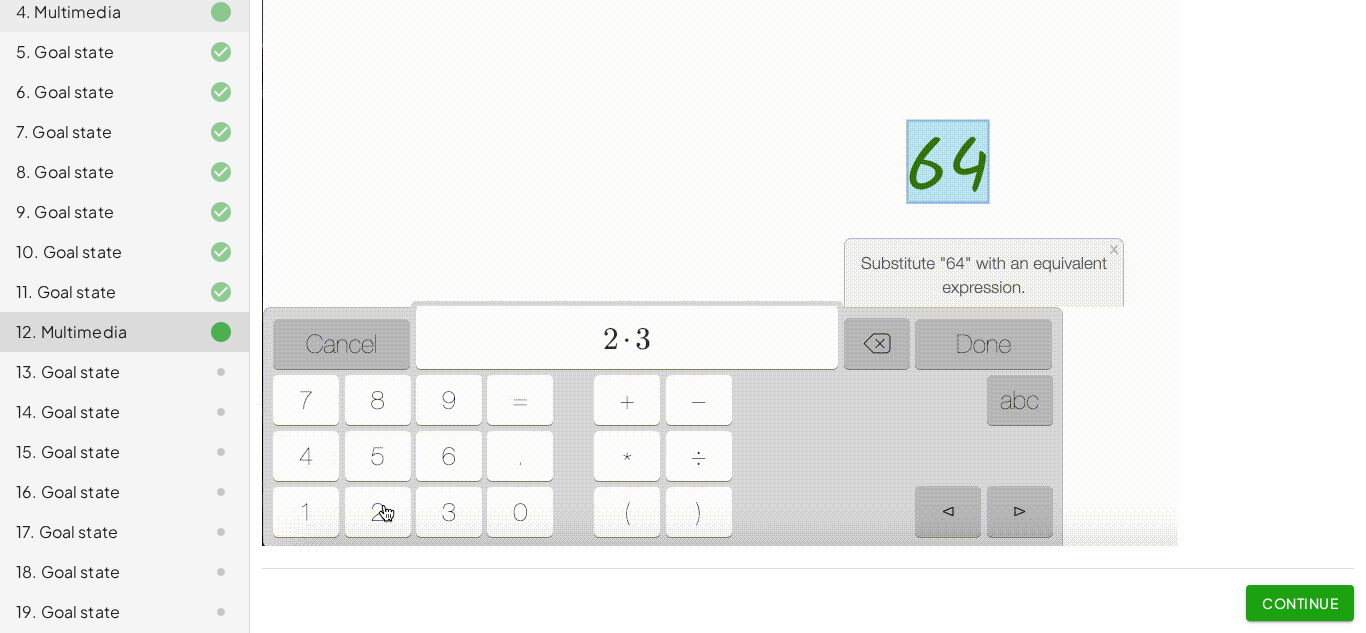 click on "Continue" 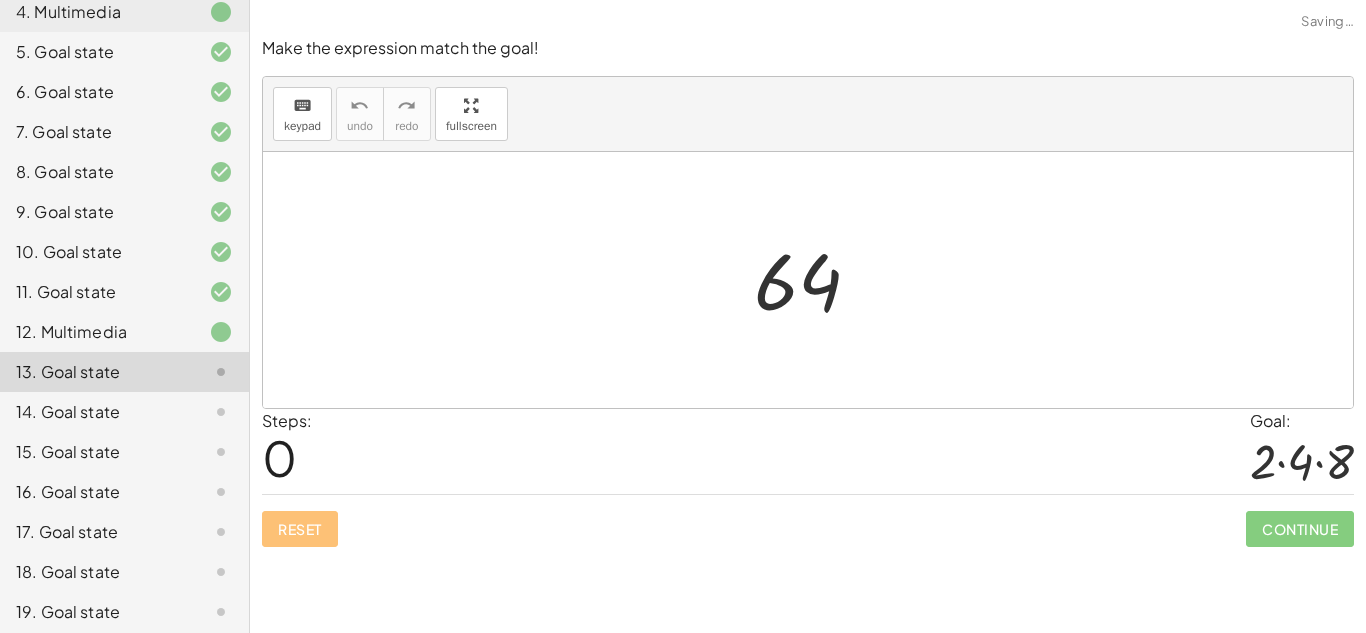 scroll, scrollTop: 0, scrollLeft: 0, axis: both 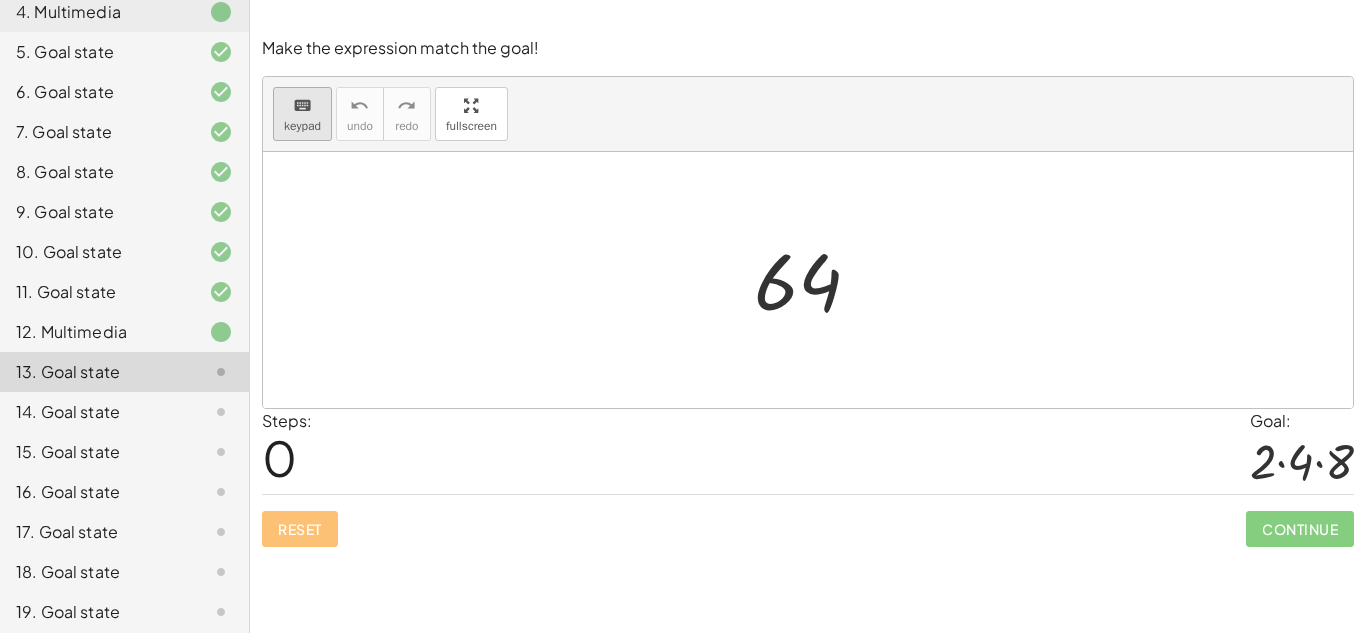 click on "keyboard keypad" at bounding box center (302, 114) 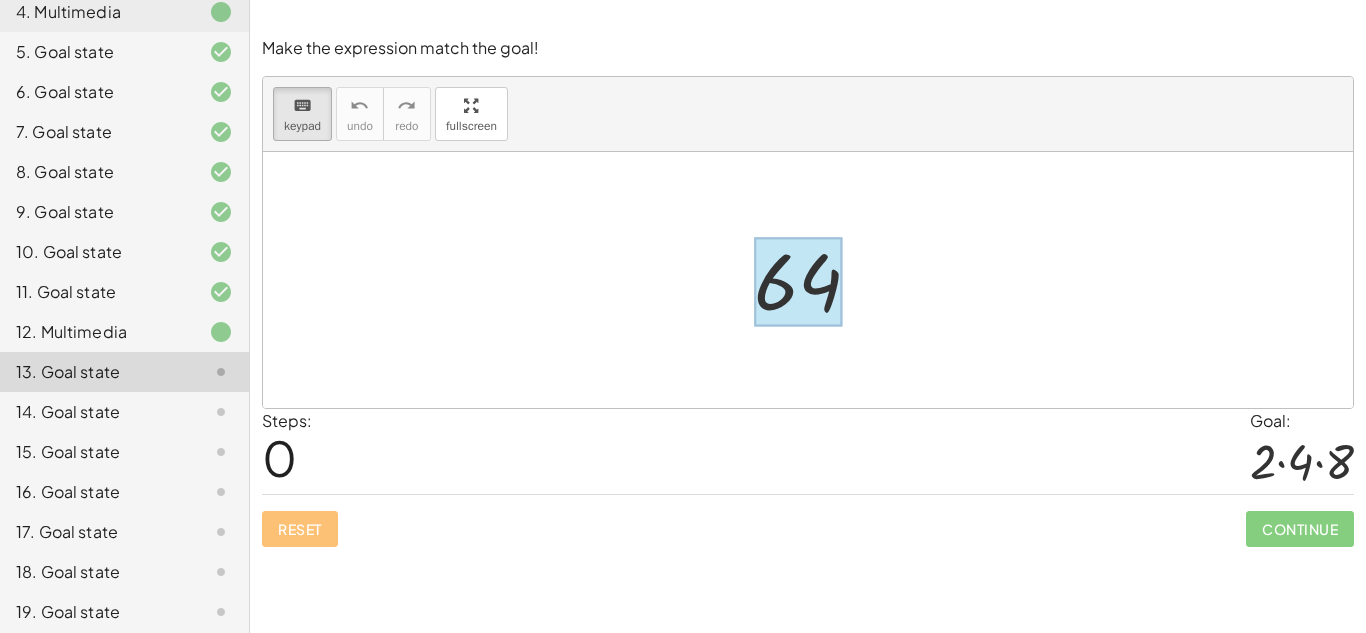 click at bounding box center [798, 282] 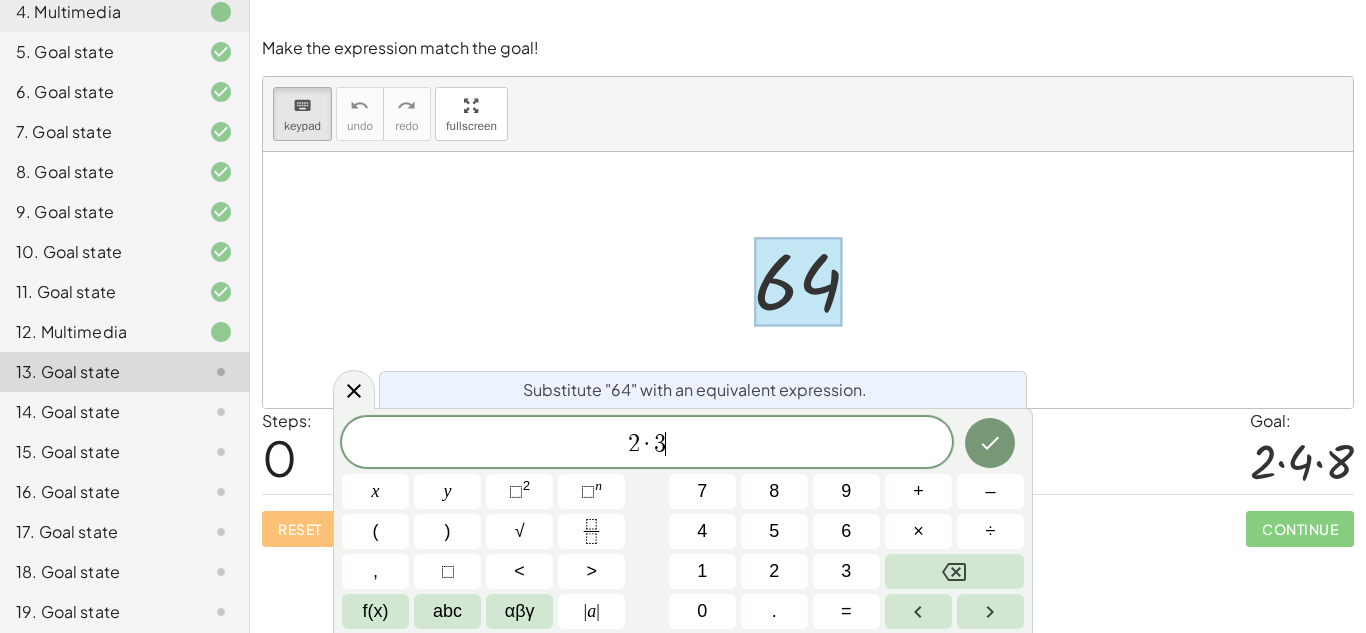 scroll, scrollTop: 5, scrollLeft: 0, axis: vertical 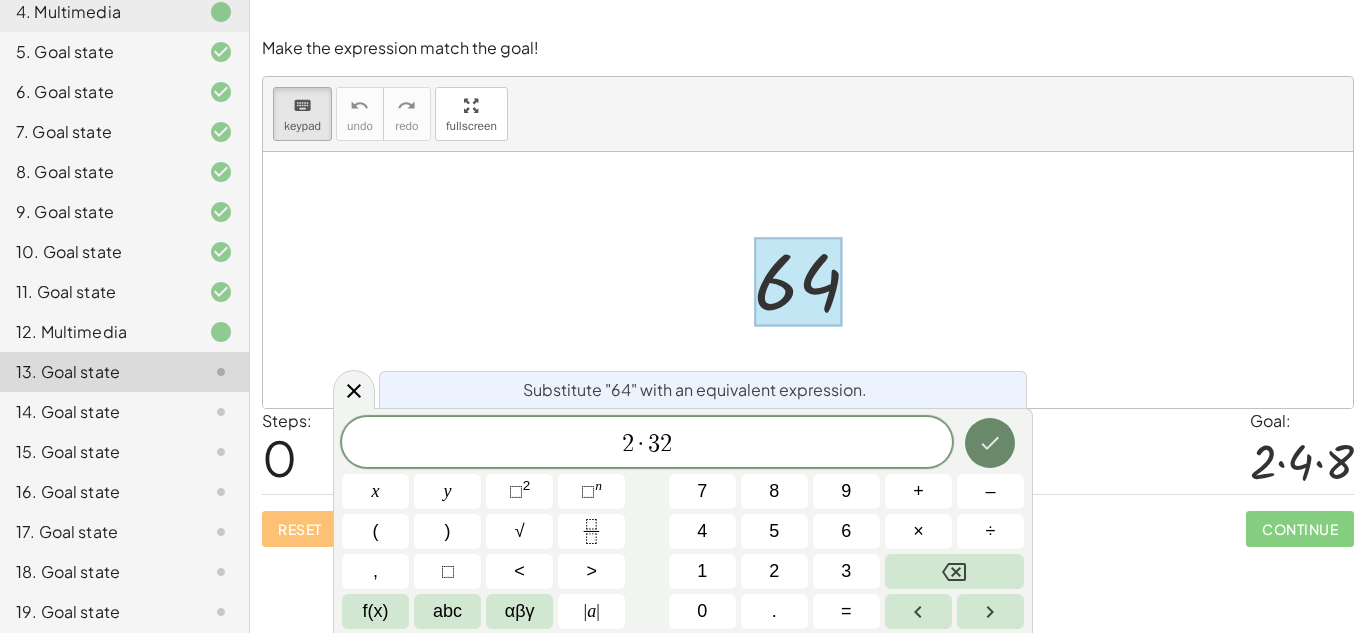 click 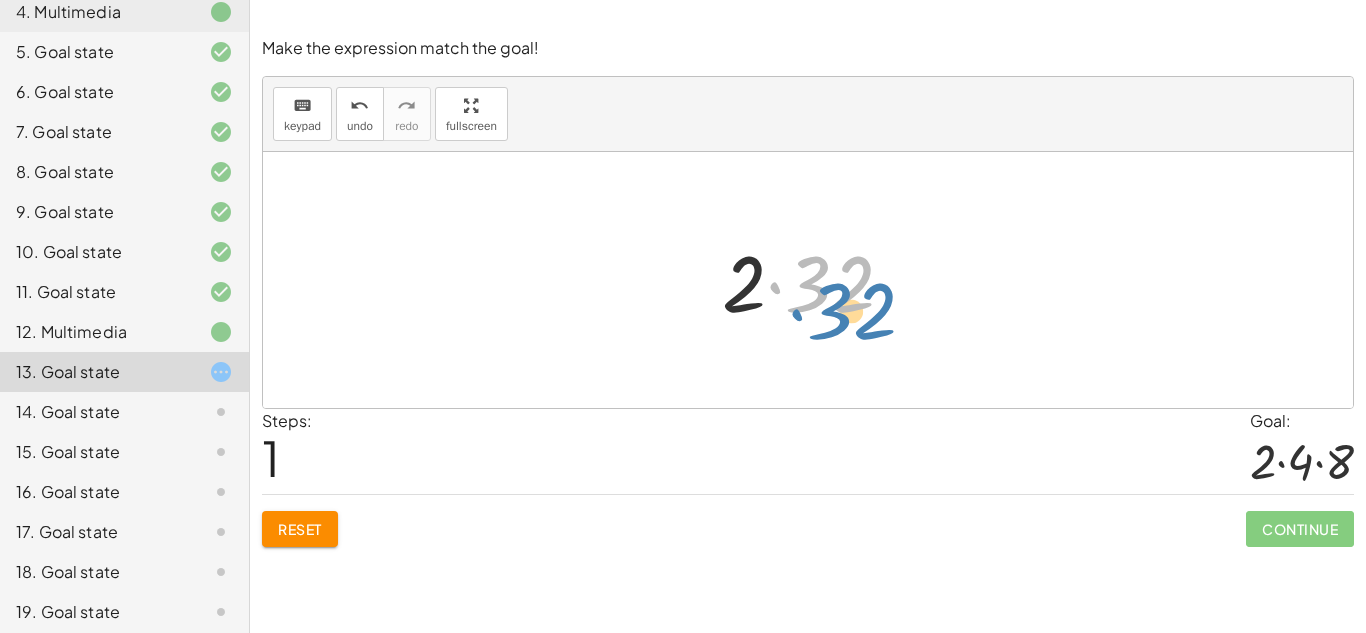 drag, startPoint x: 810, startPoint y: 301, endPoint x: 841, endPoint y: 327, distance: 40.459858 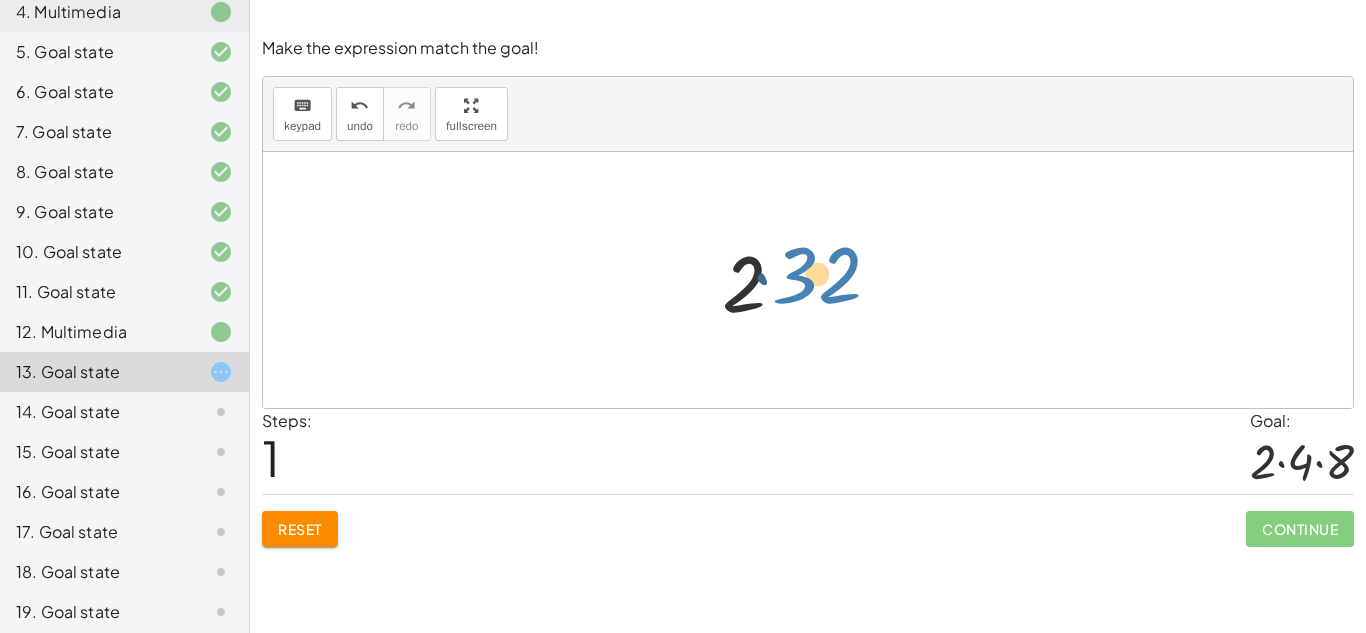 drag, startPoint x: 841, startPoint y: 327, endPoint x: 828, endPoint y: 314, distance: 18.384777 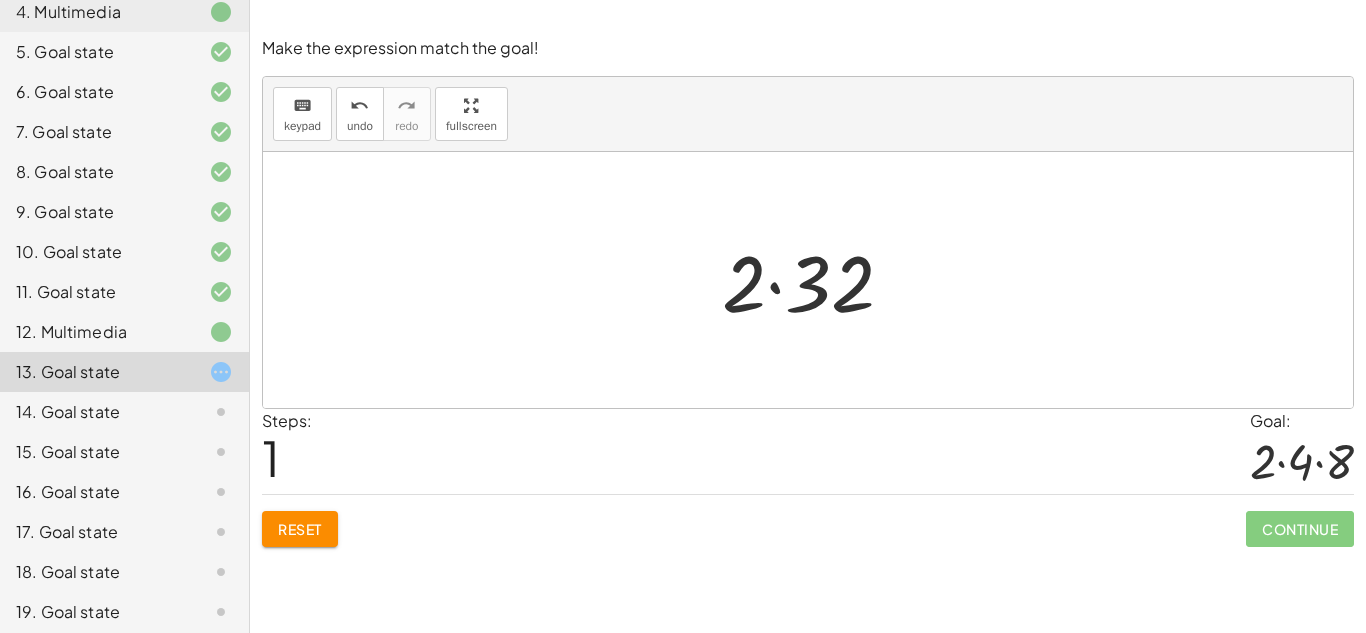 click at bounding box center (816, 280) 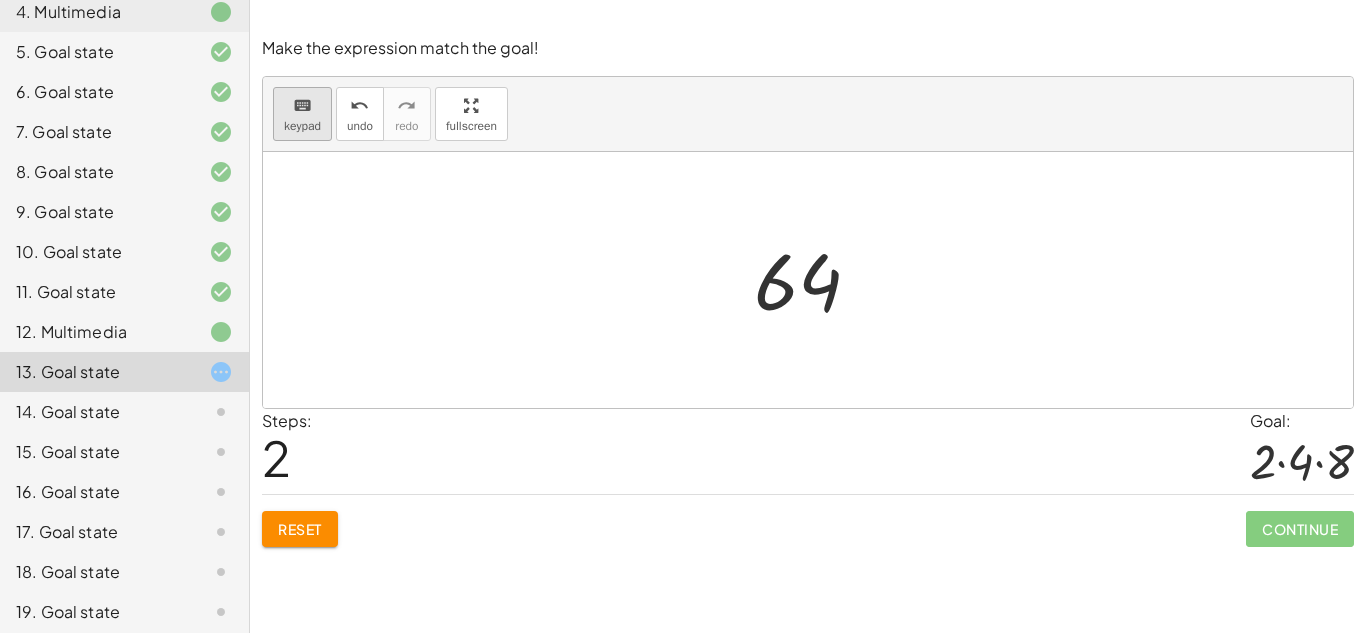 click on "keypad" at bounding box center [302, 126] 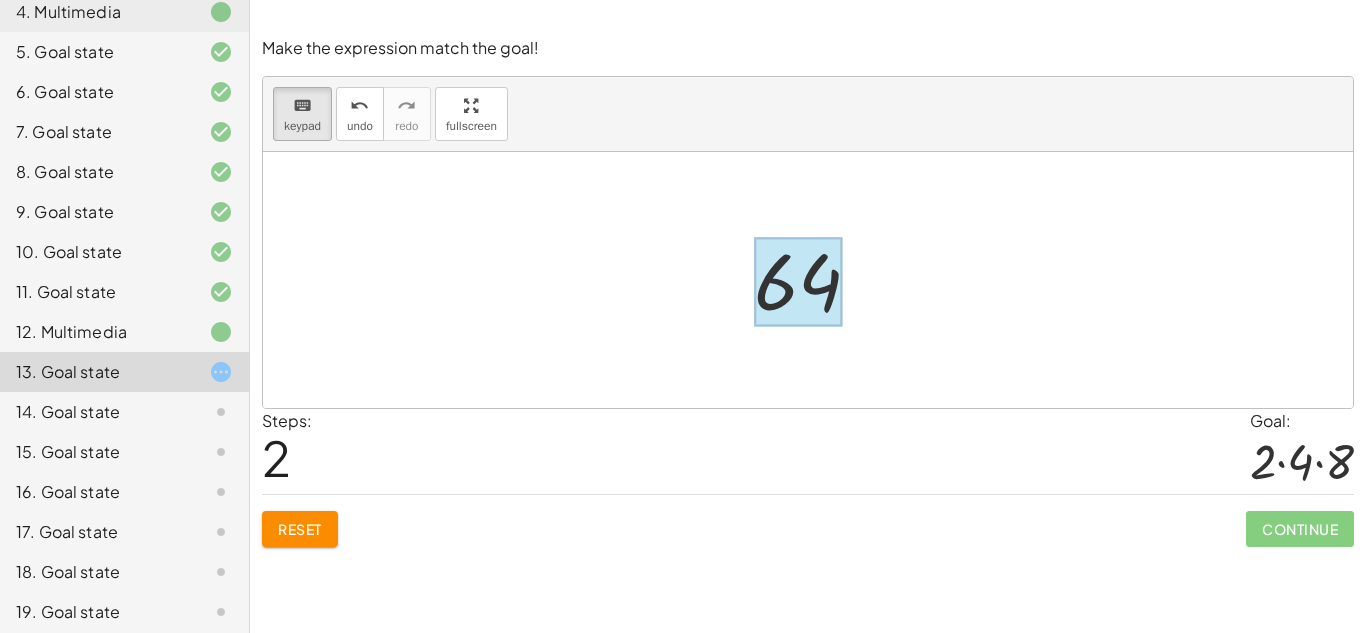 click at bounding box center [798, 282] 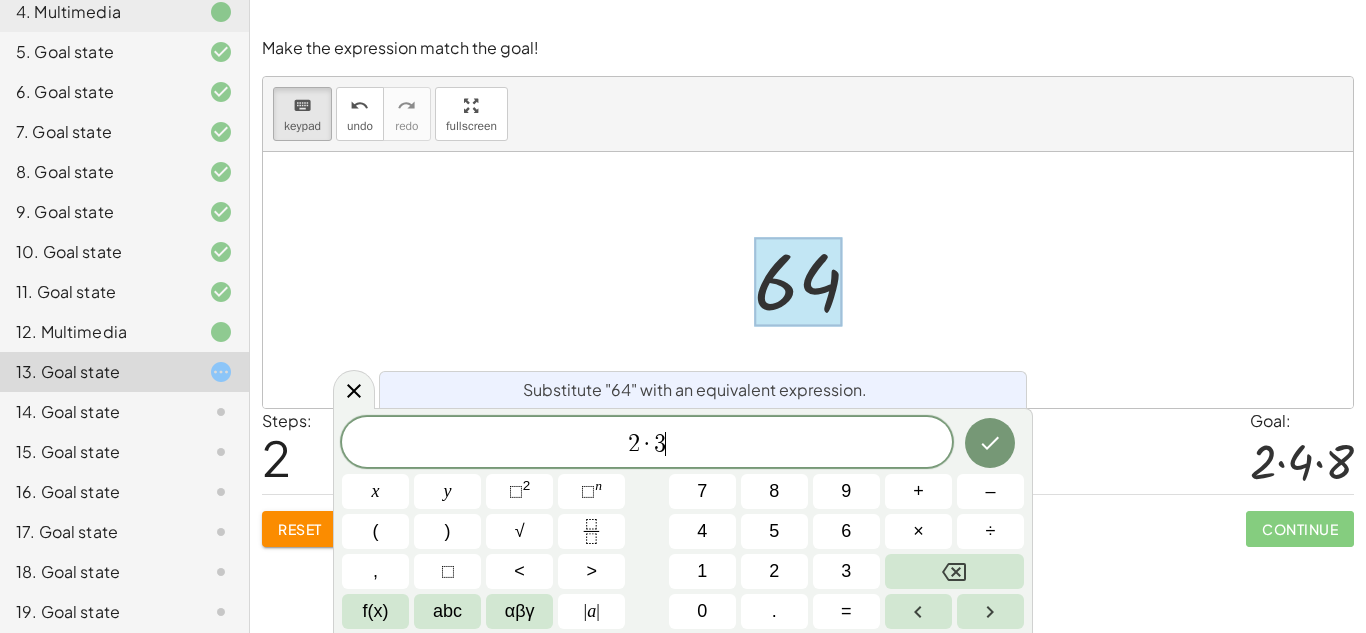 scroll, scrollTop: 11, scrollLeft: 0, axis: vertical 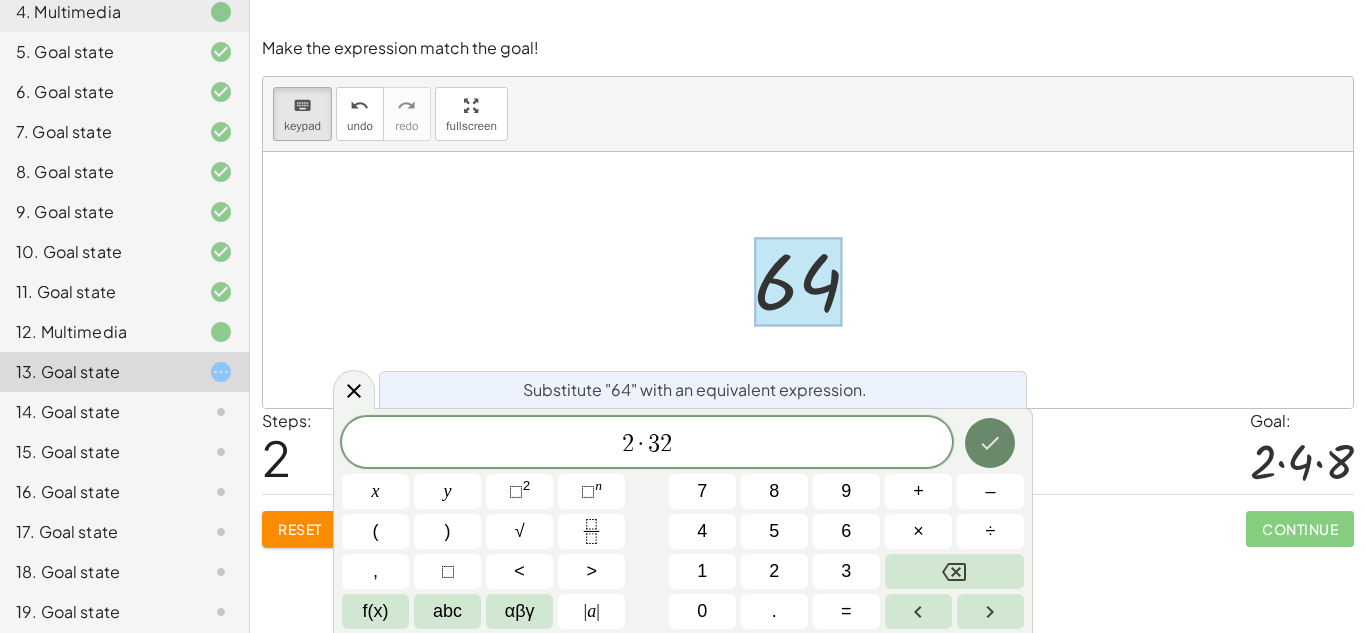 click 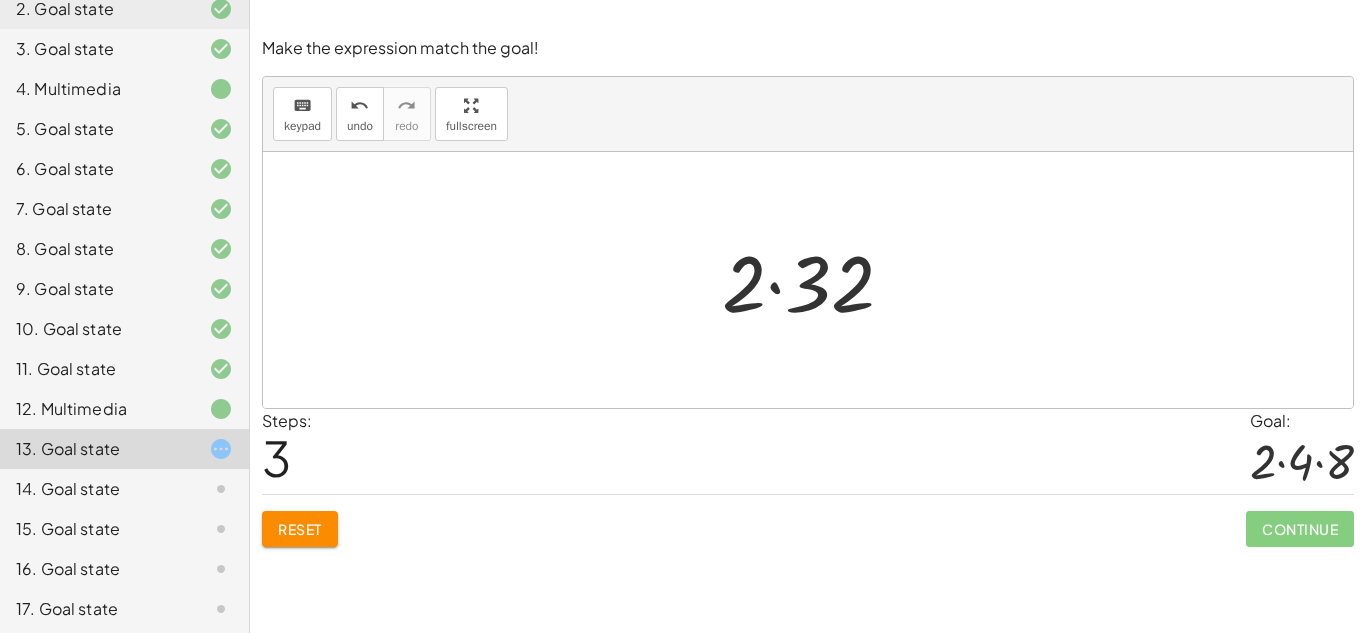 scroll, scrollTop: 184, scrollLeft: 0, axis: vertical 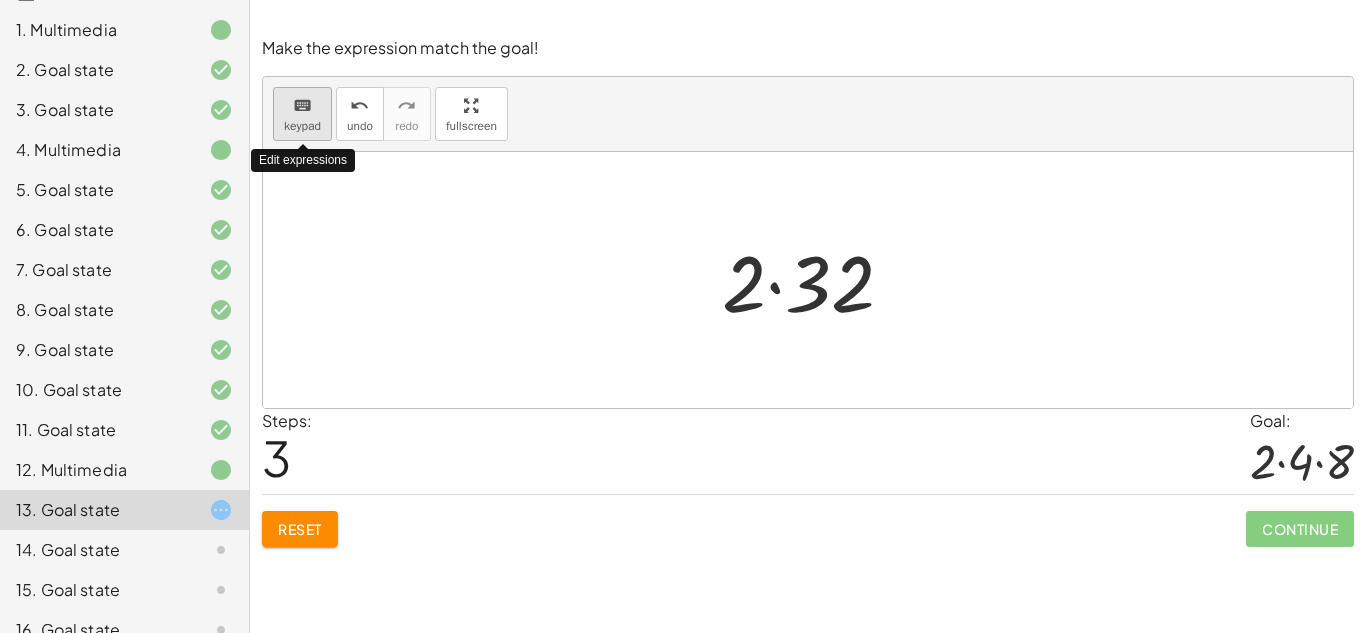click on "keyboard" at bounding box center [302, 106] 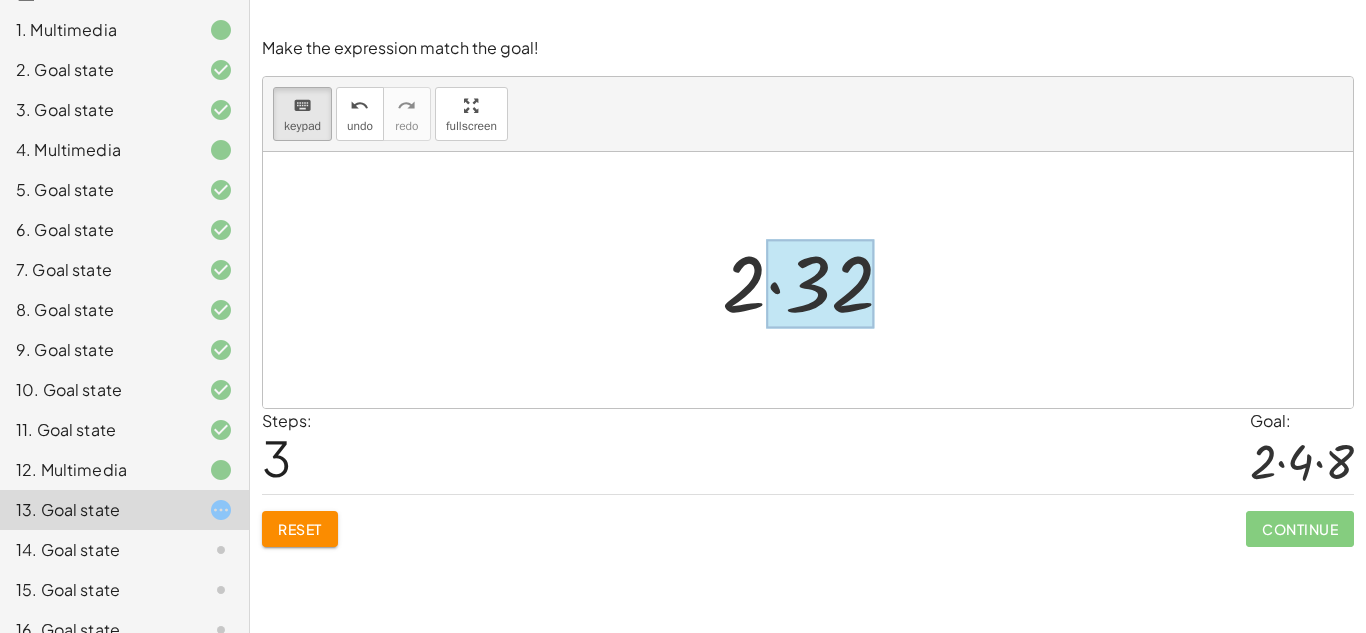 click at bounding box center [820, 284] 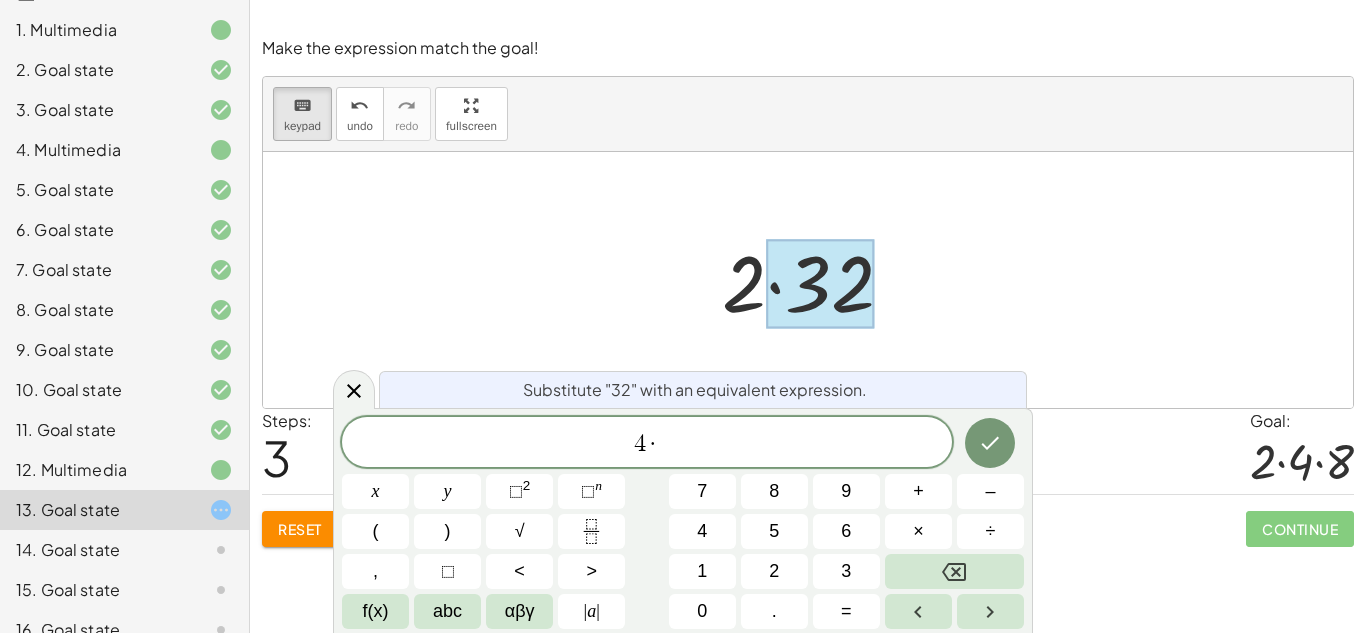 scroll, scrollTop: 15, scrollLeft: 0, axis: vertical 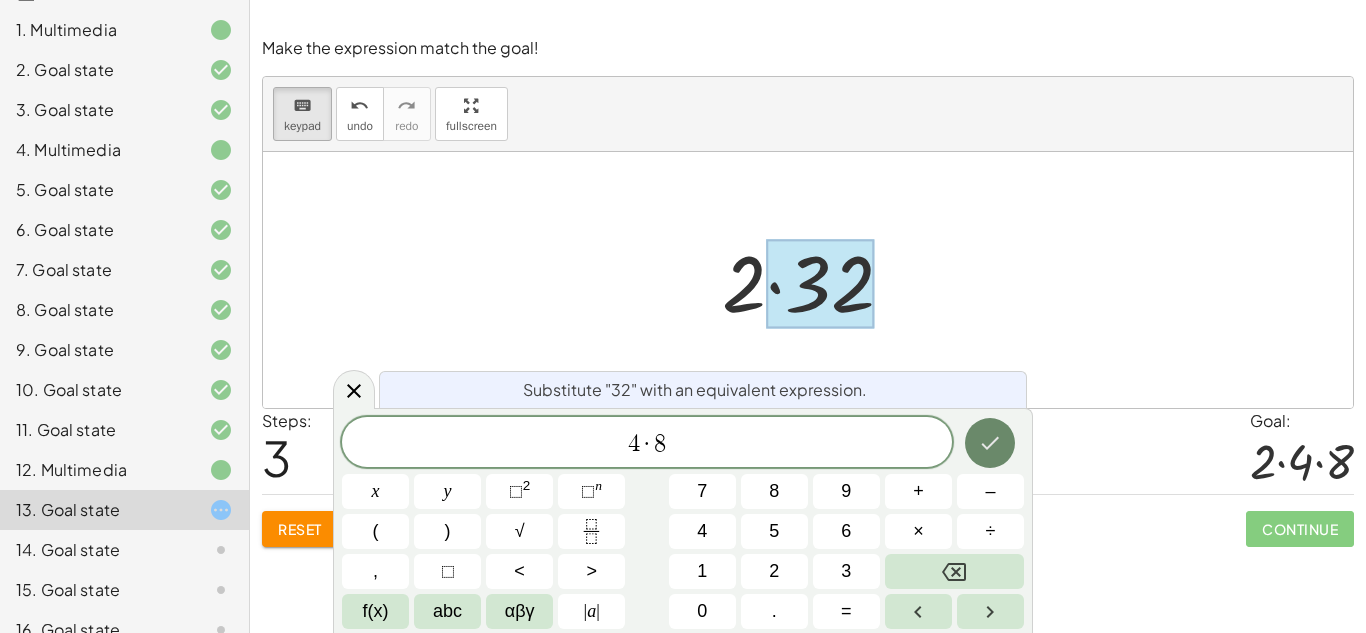 click at bounding box center (990, 443) 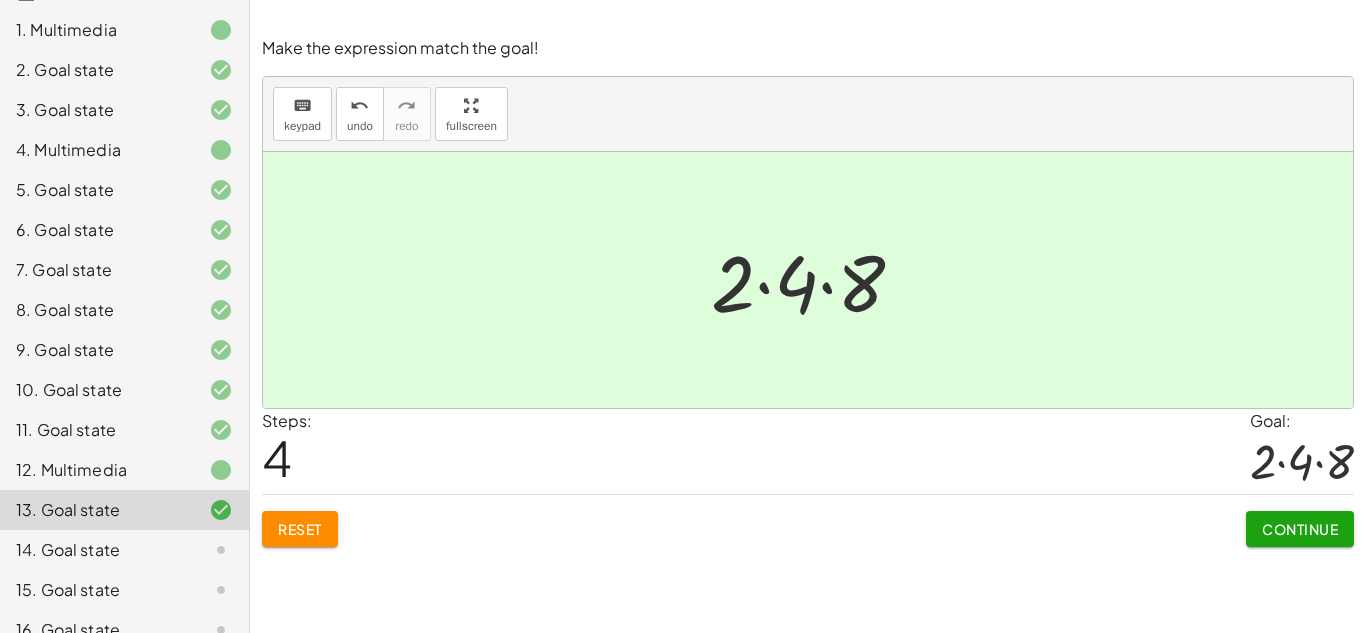 click on "Continue" 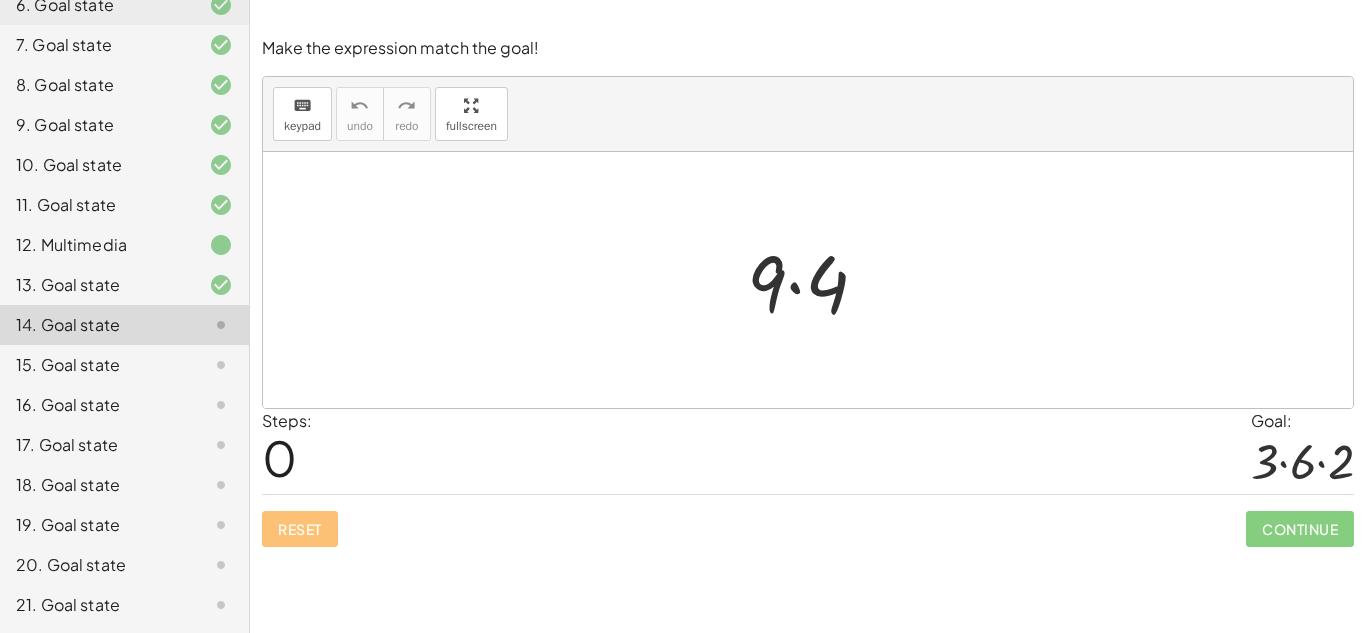scroll, scrollTop: 407, scrollLeft: 0, axis: vertical 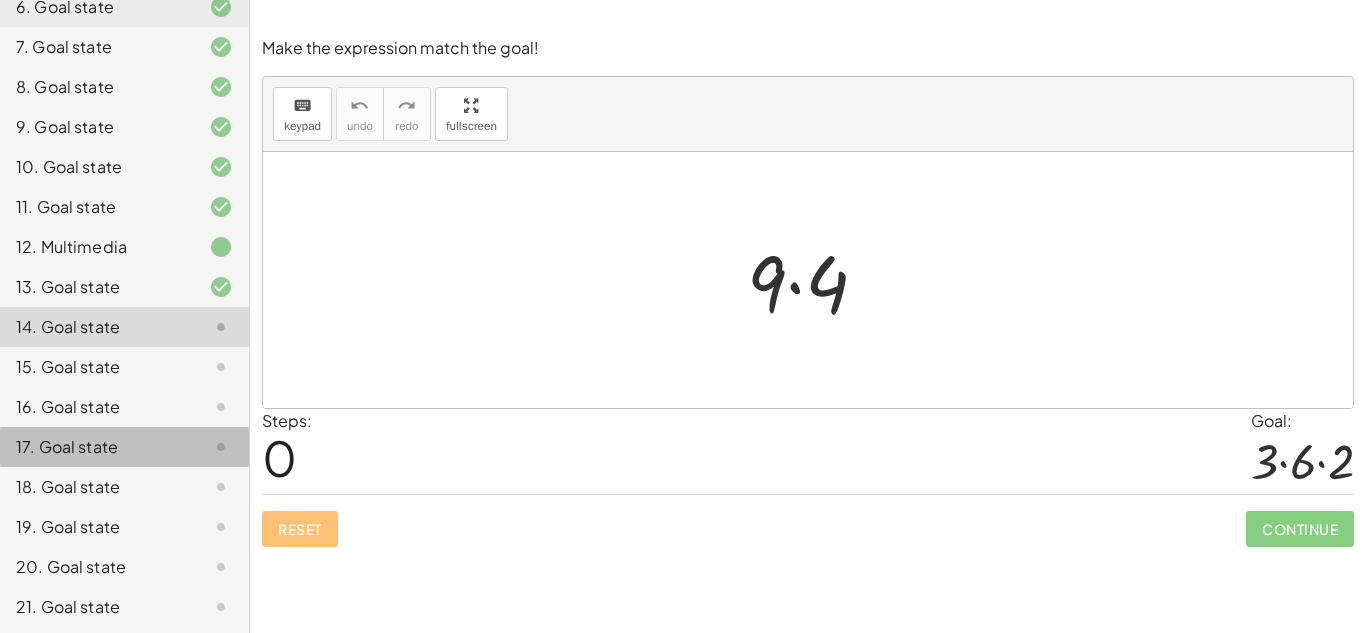 click on "17. Goal state" 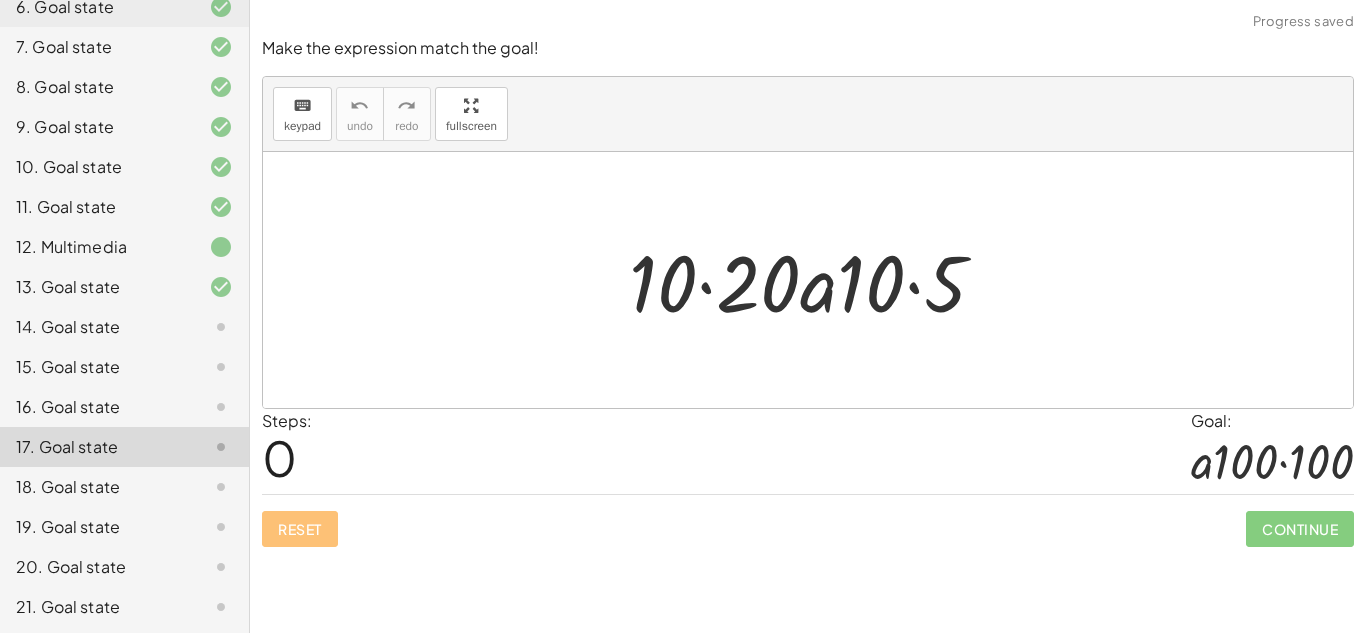 click on "14. Goal state" 